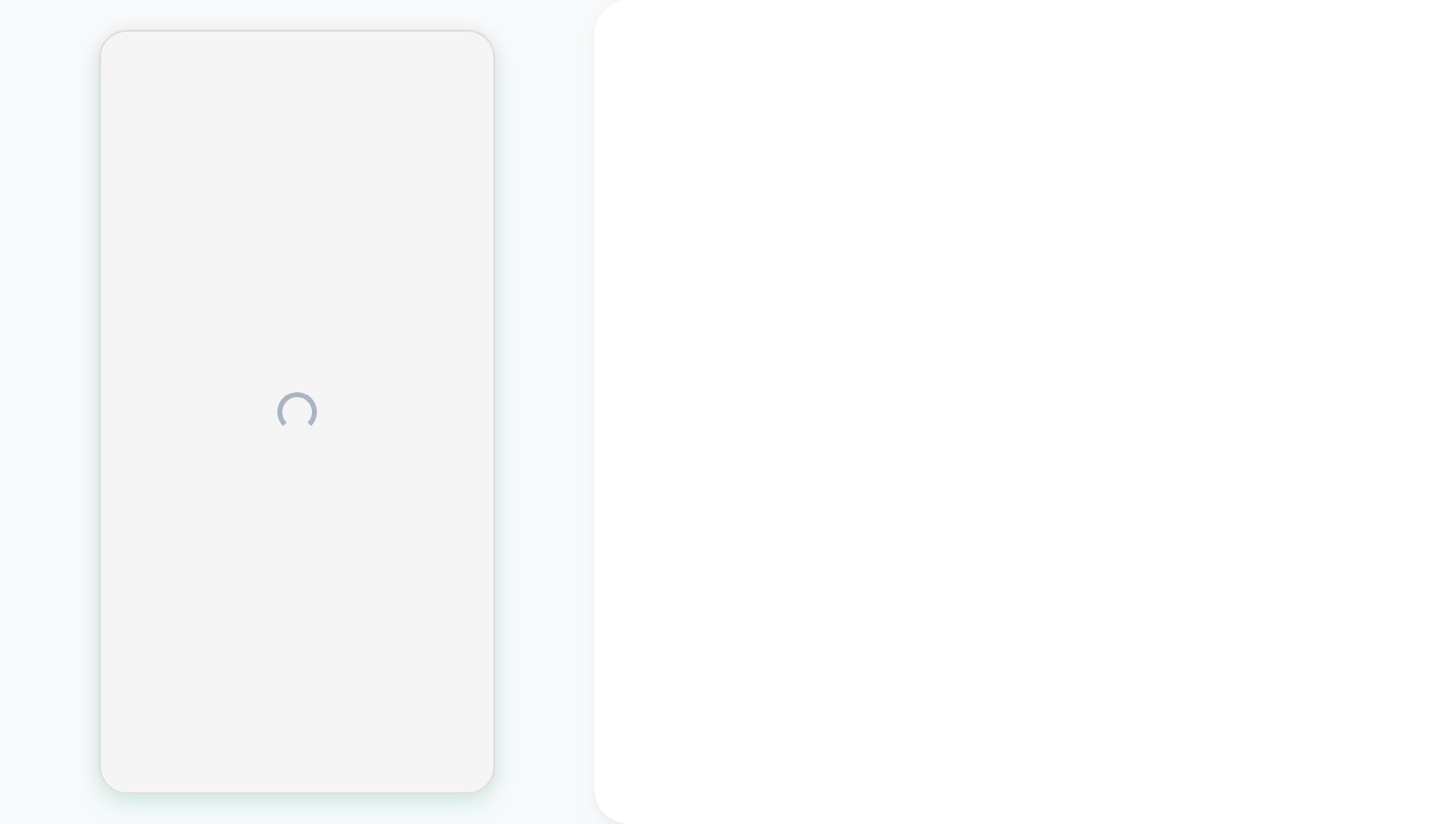 scroll, scrollTop: 0, scrollLeft: 0, axis: both 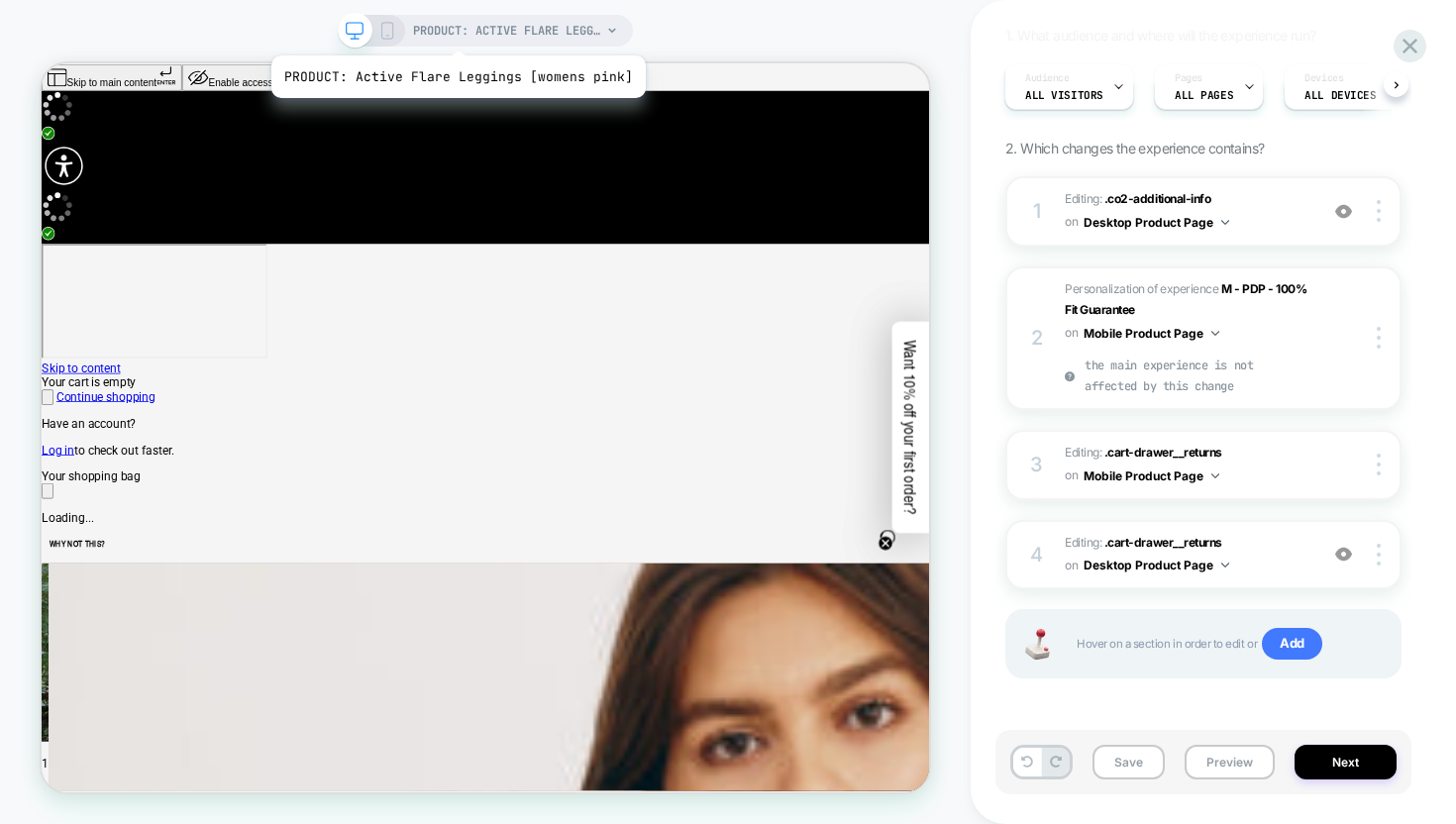 click on "PRODUCT: Active Flare Leggings [womens pink]" at bounding box center [507, 31] 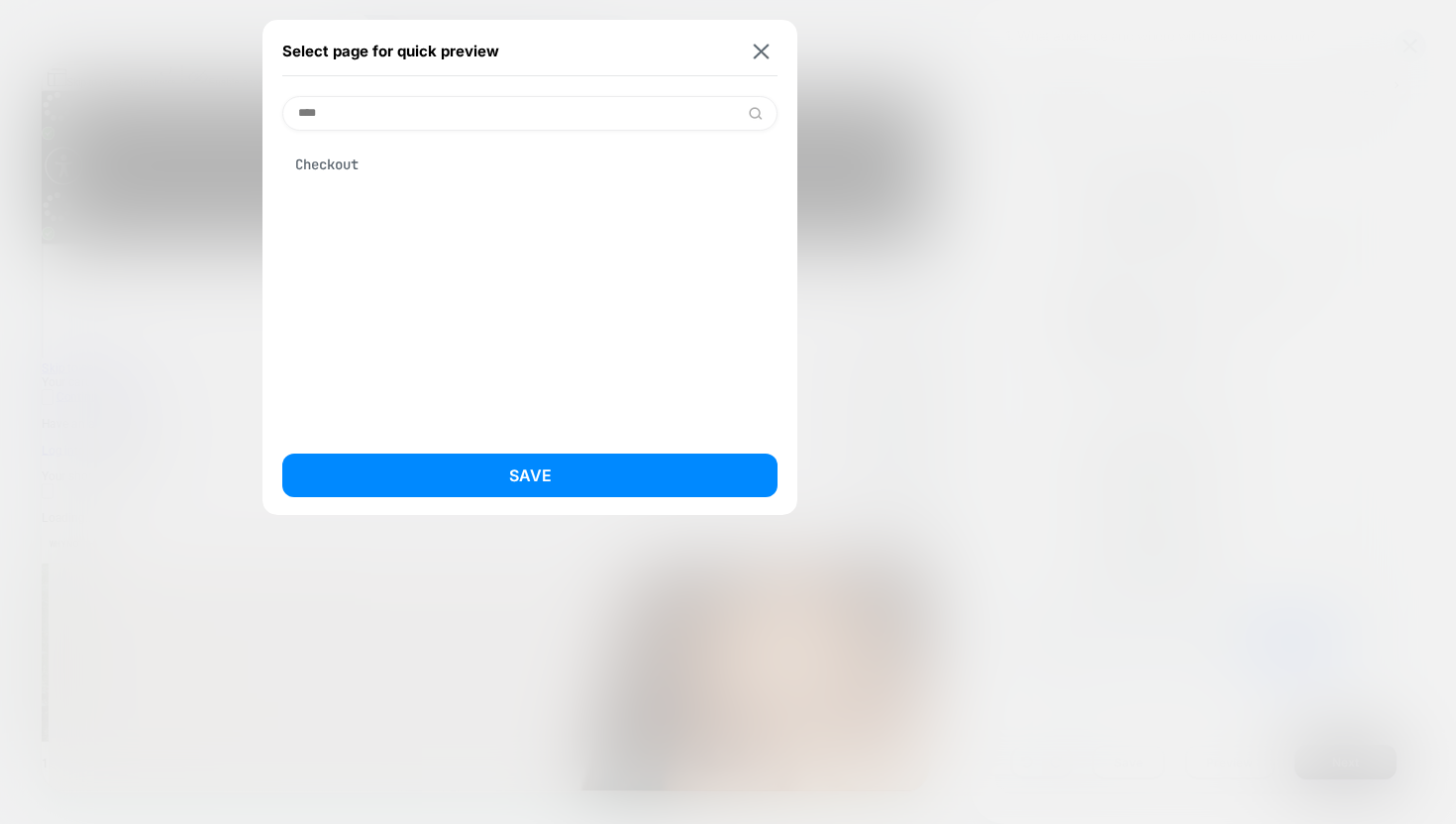 type on "****" 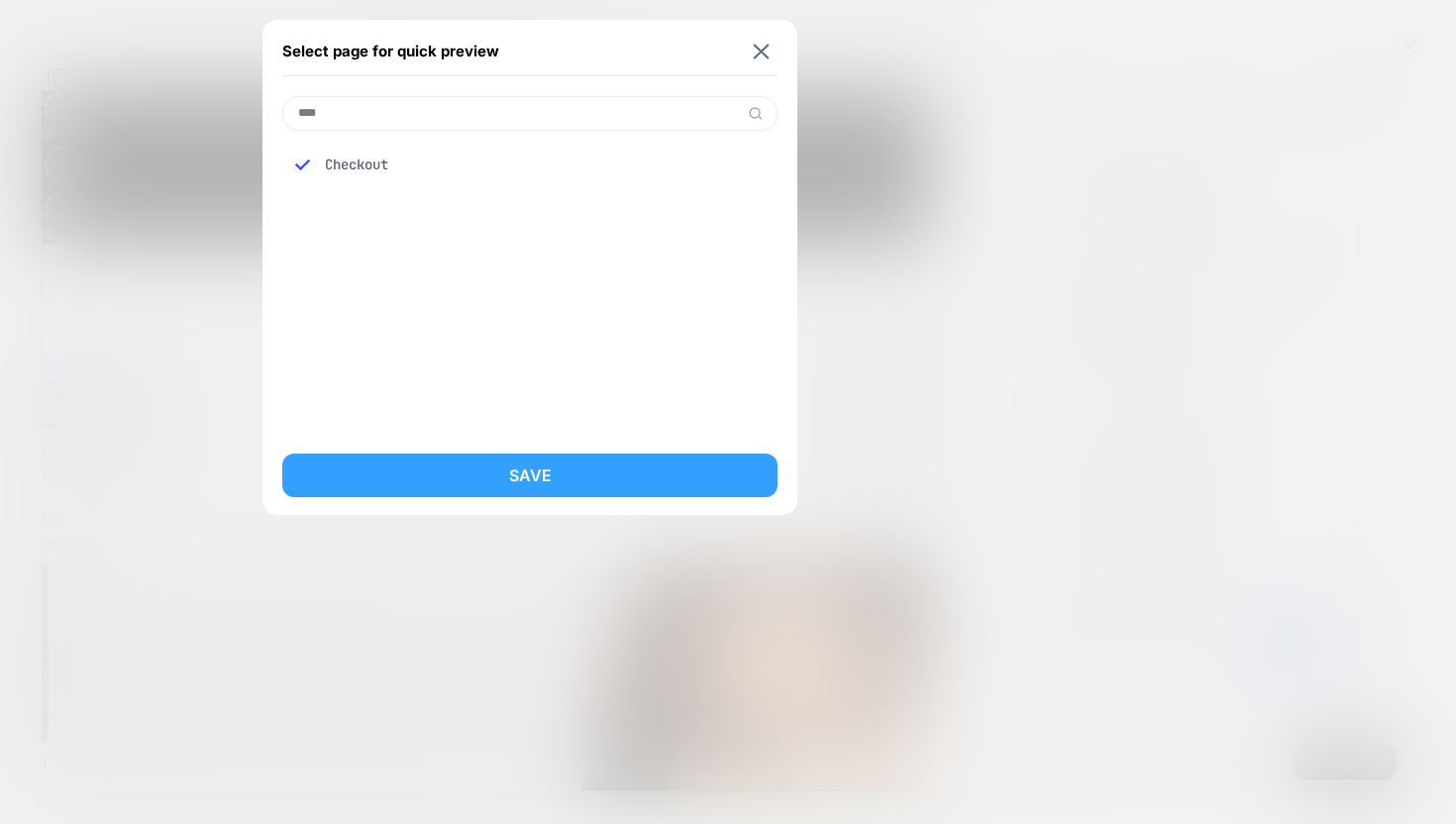 click on "Save" at bounding box center [530, 475] 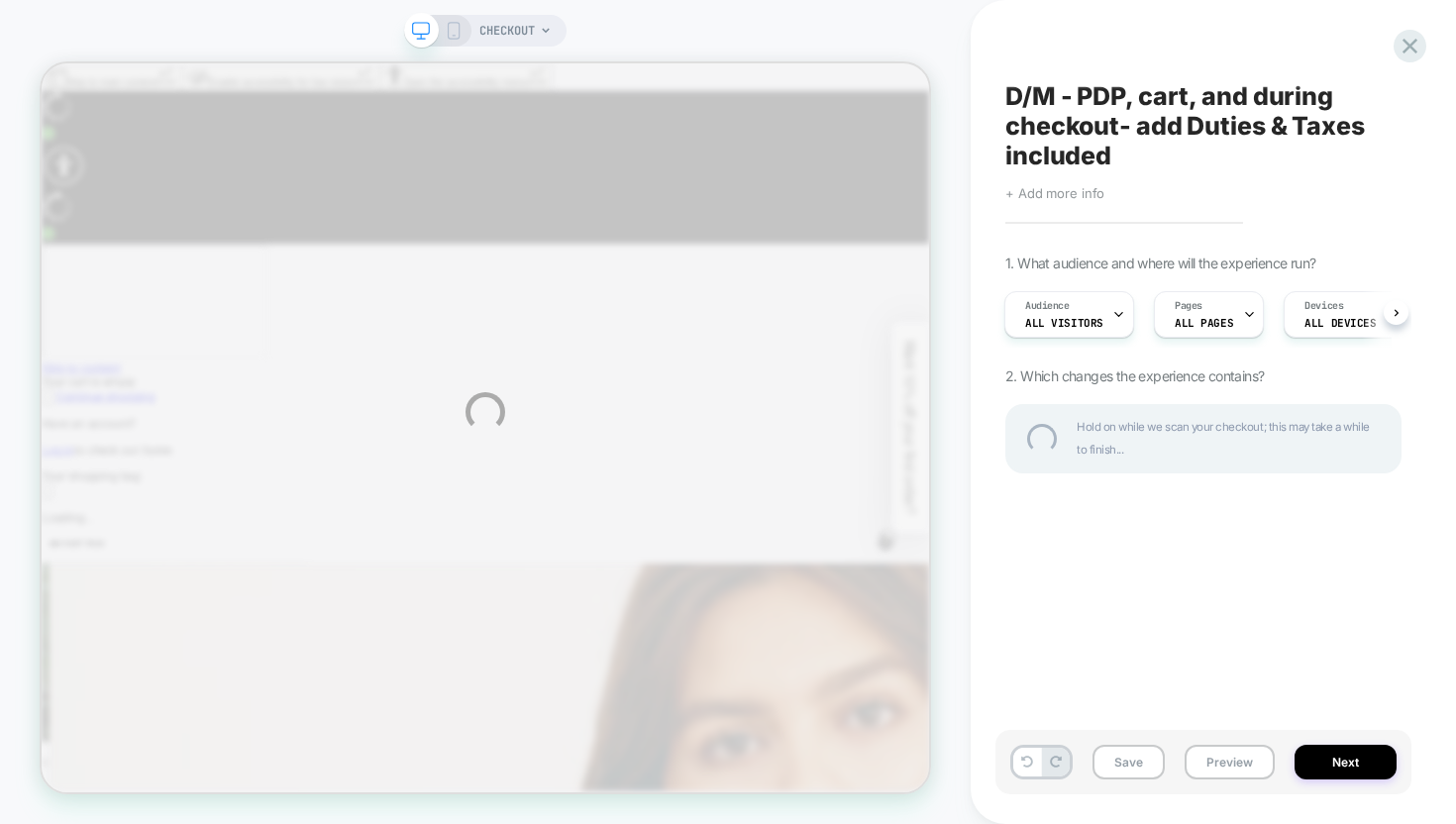 scroll, scrollTop: 0, scrollLeft: 0, axis: both 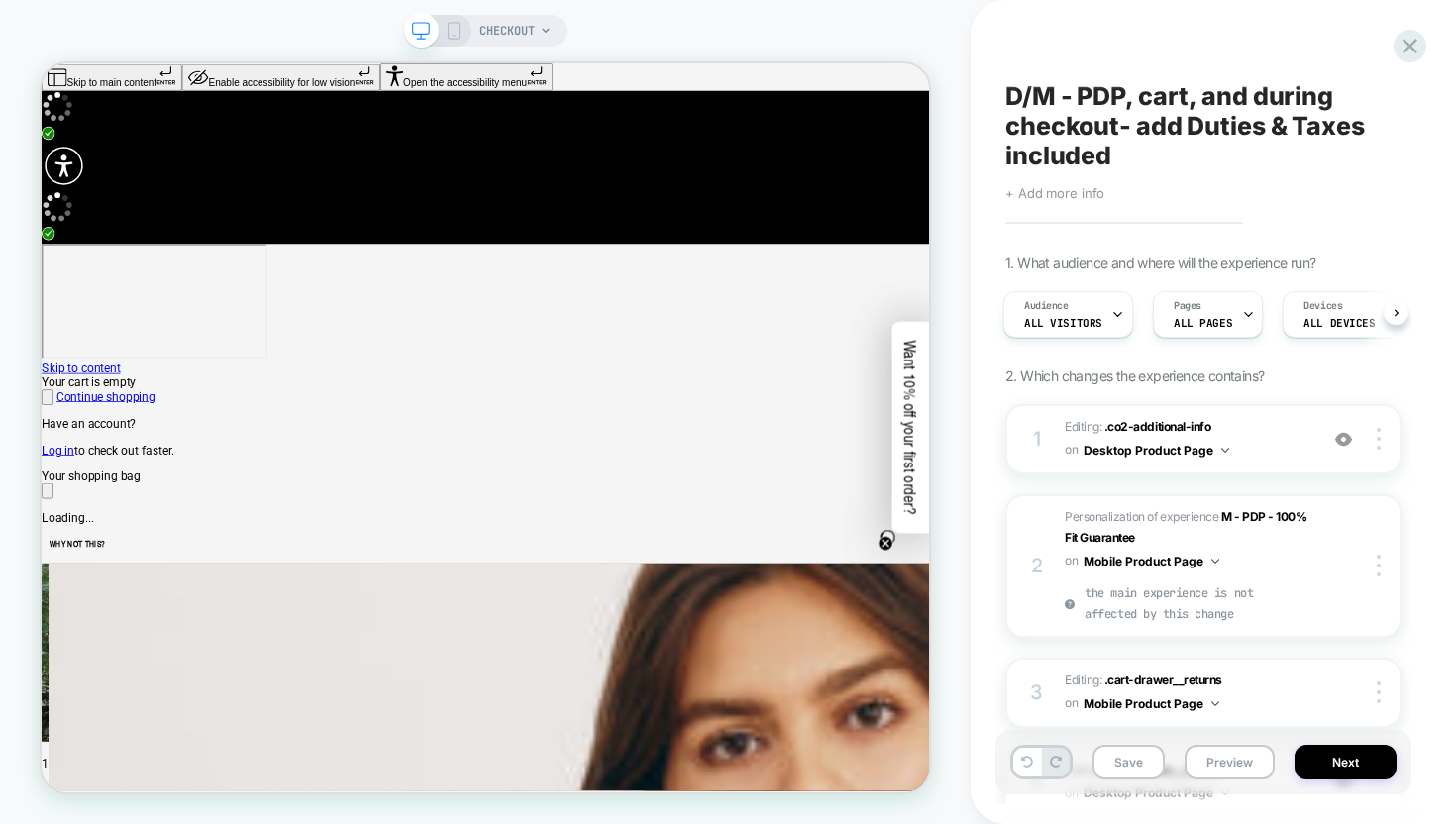 click 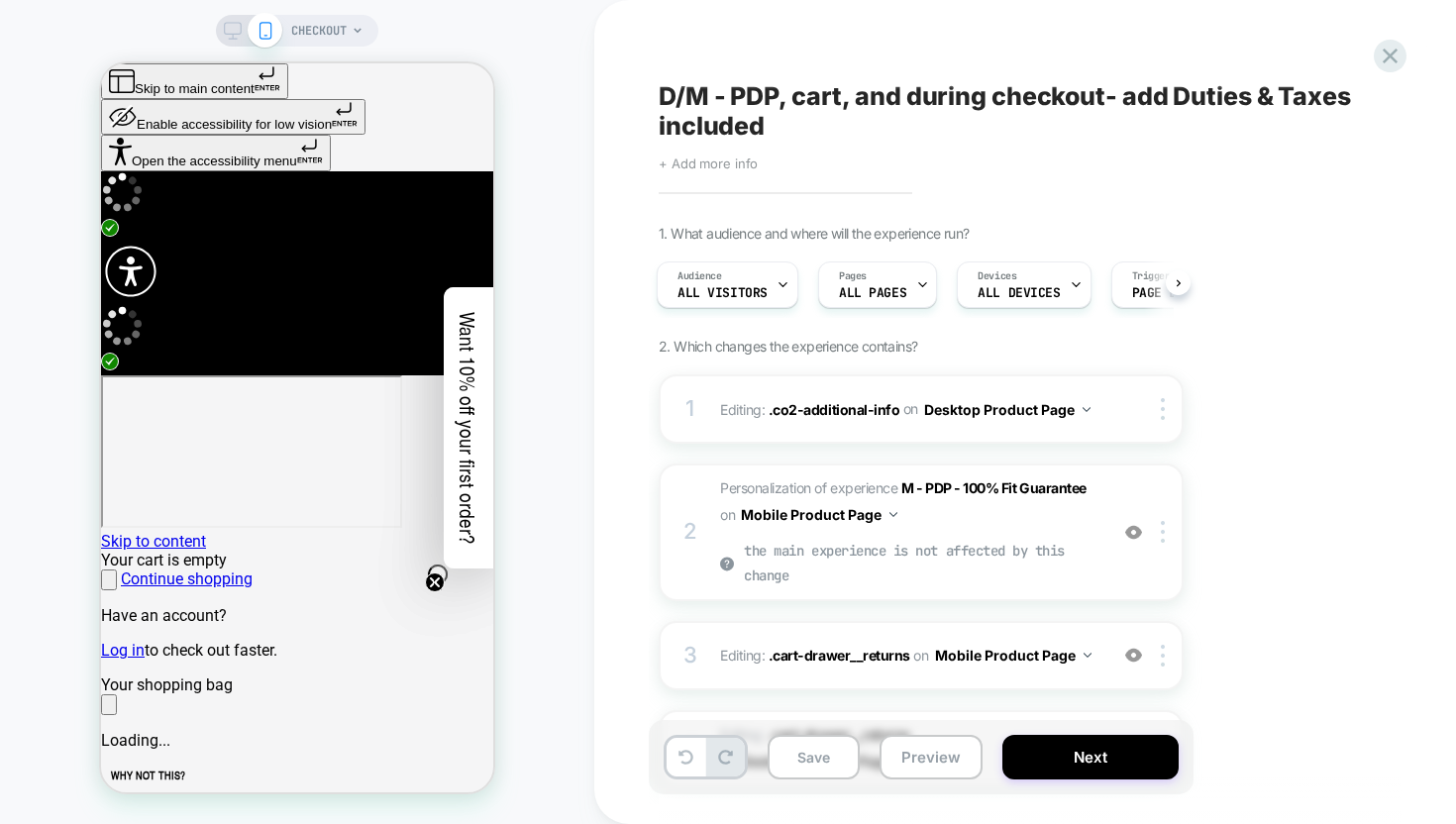 scroll, scrollTop: 0, scrollLeft: 0, axis: both 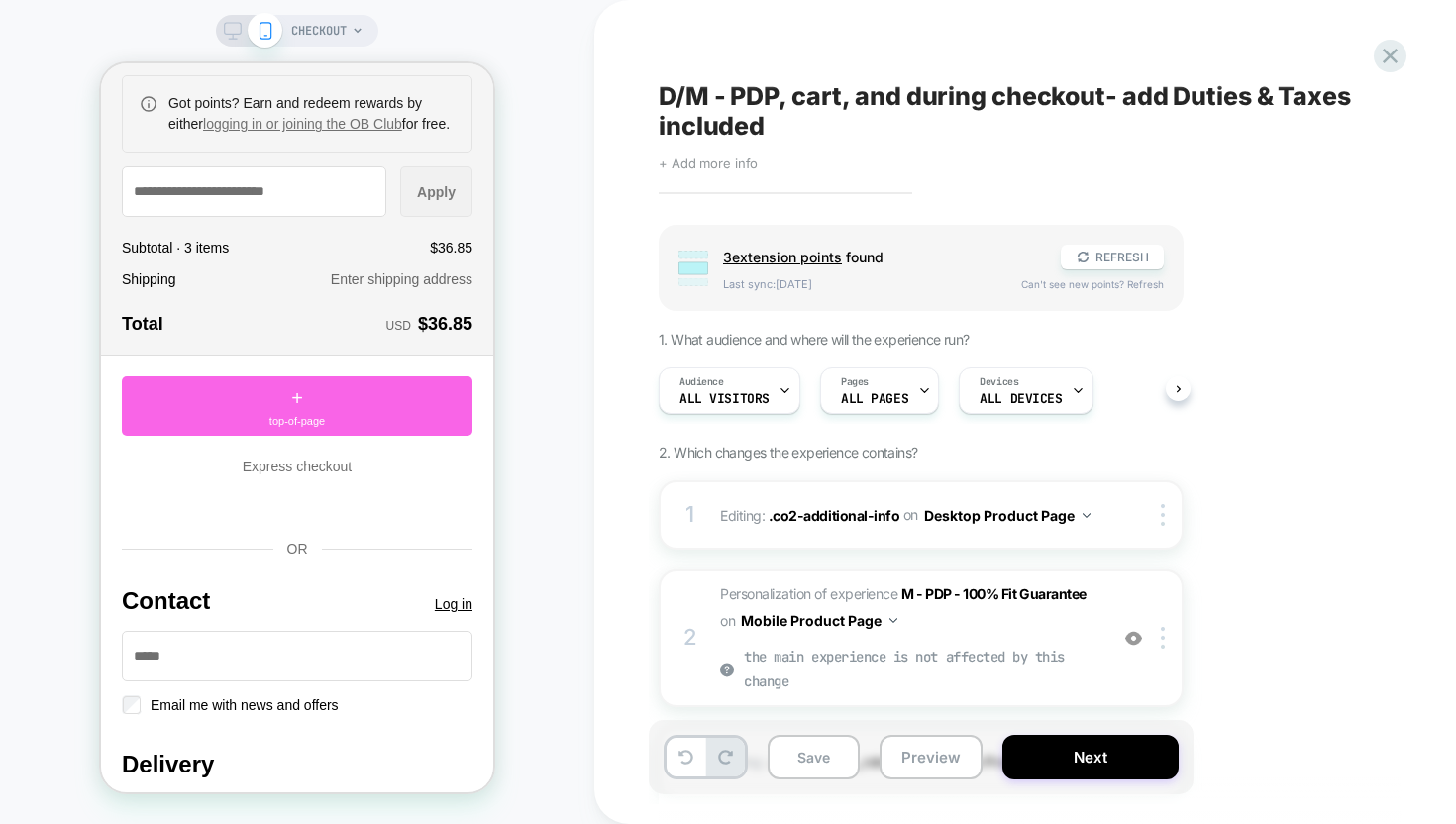 click on "Express checkout" at bounding box center (297, 466) 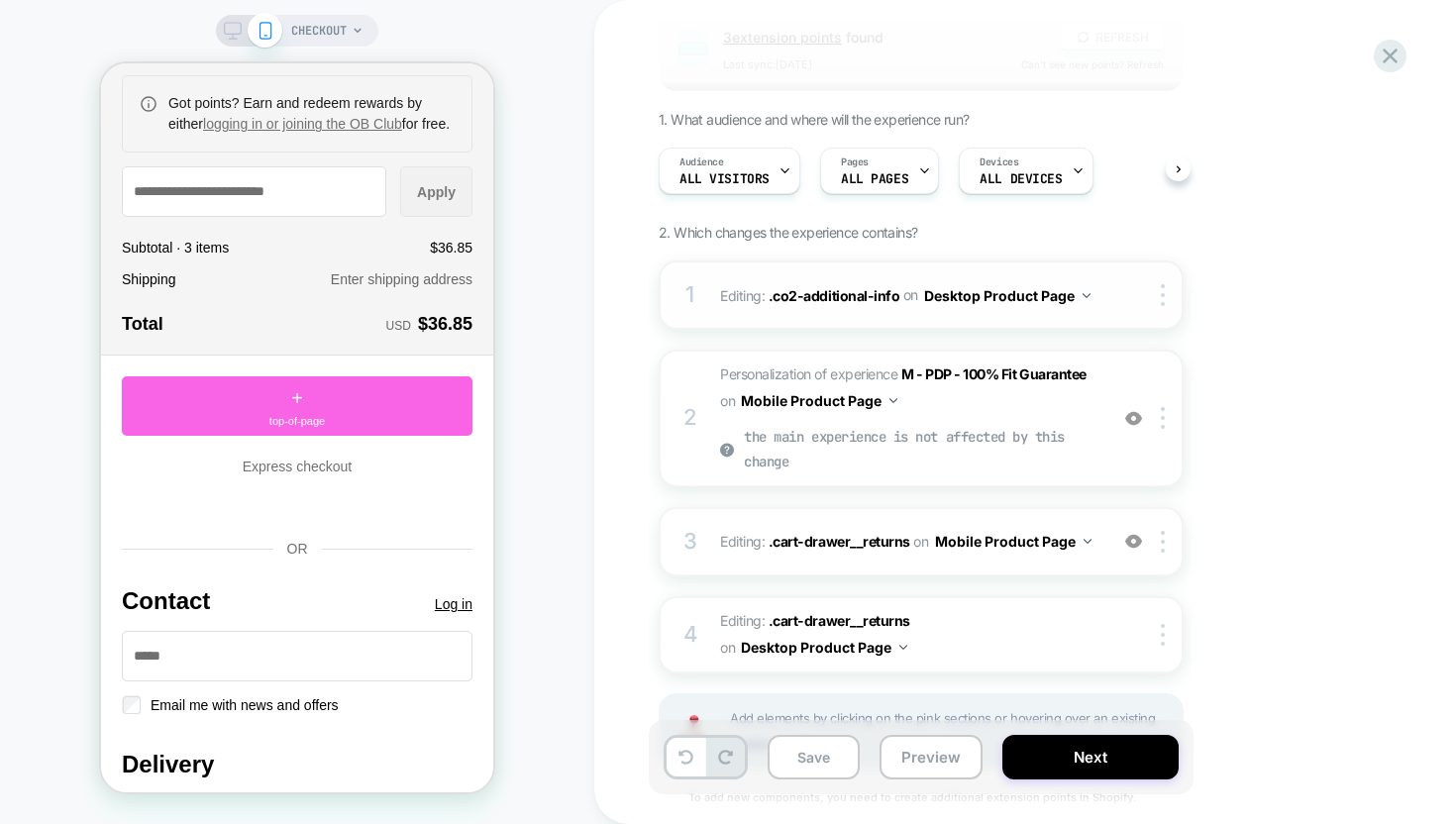 scroll, scrollTop: 304, scrollLeft: 0, axis: vertical 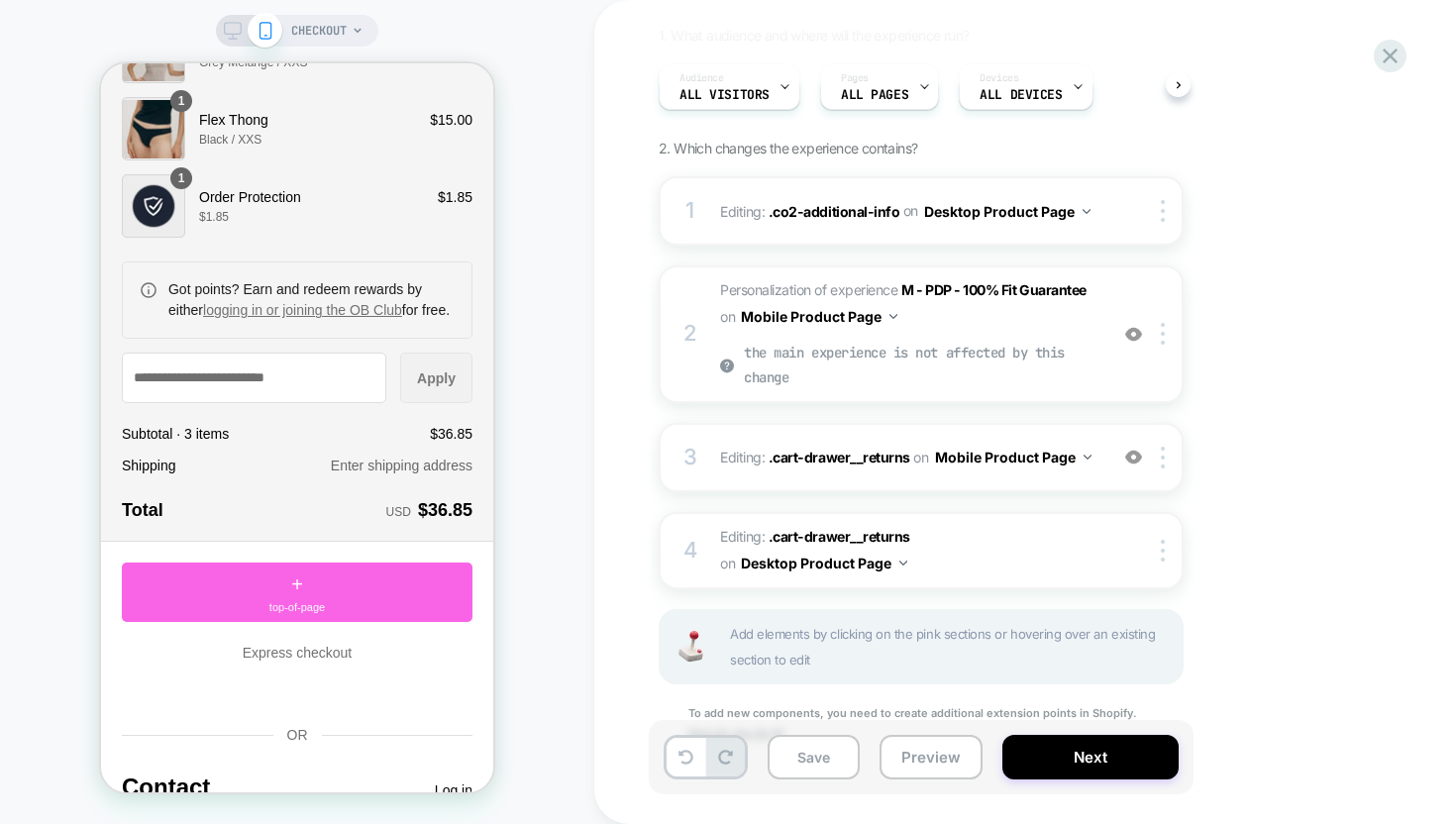 click on "Express checkout" at bounding box center (297, 653) 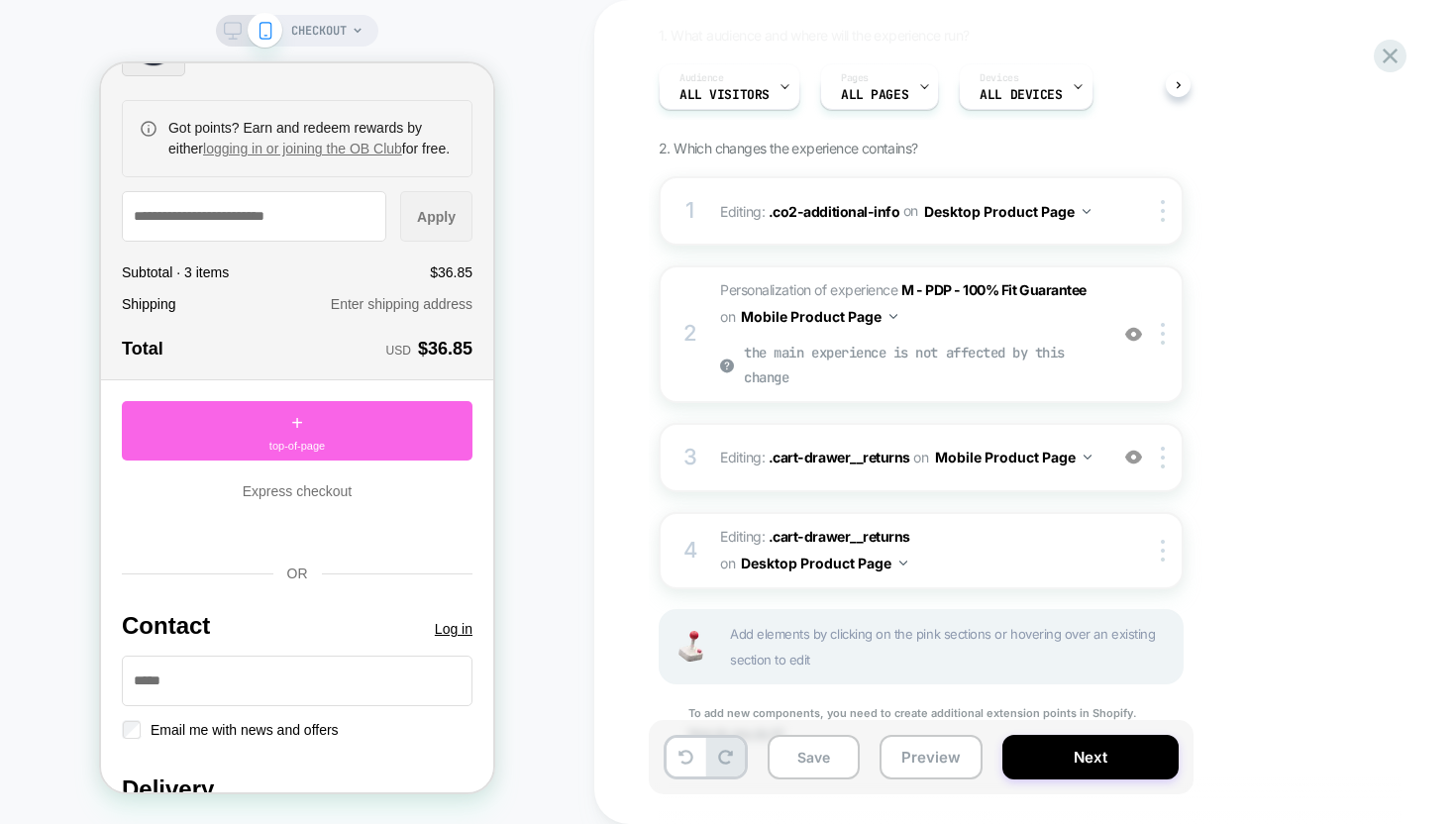 scroll, scrollTop: 417, scrollLeft: 0, axis: vertical 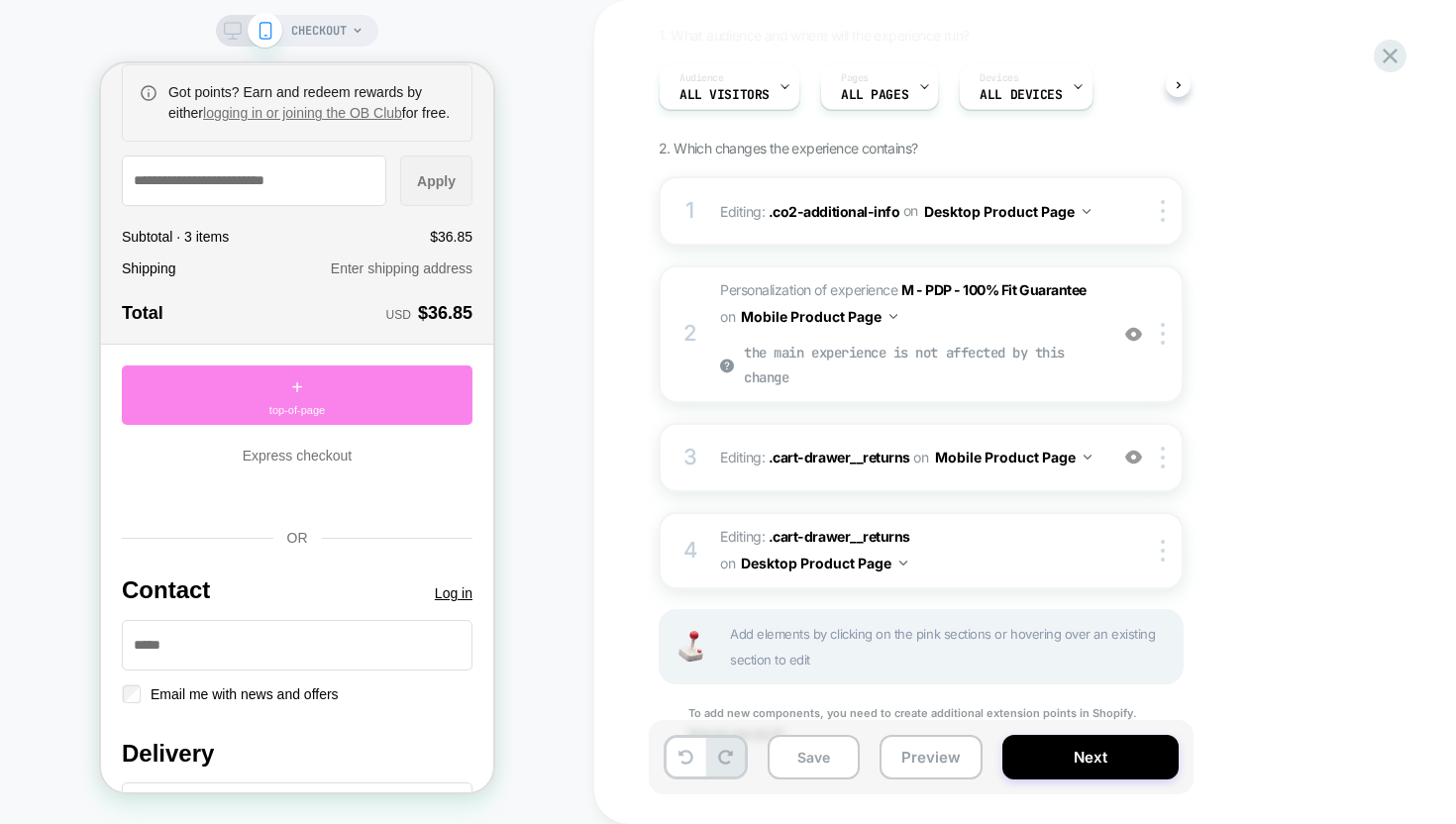 click on "+ top-of-page" at bounding box center (297, 395) 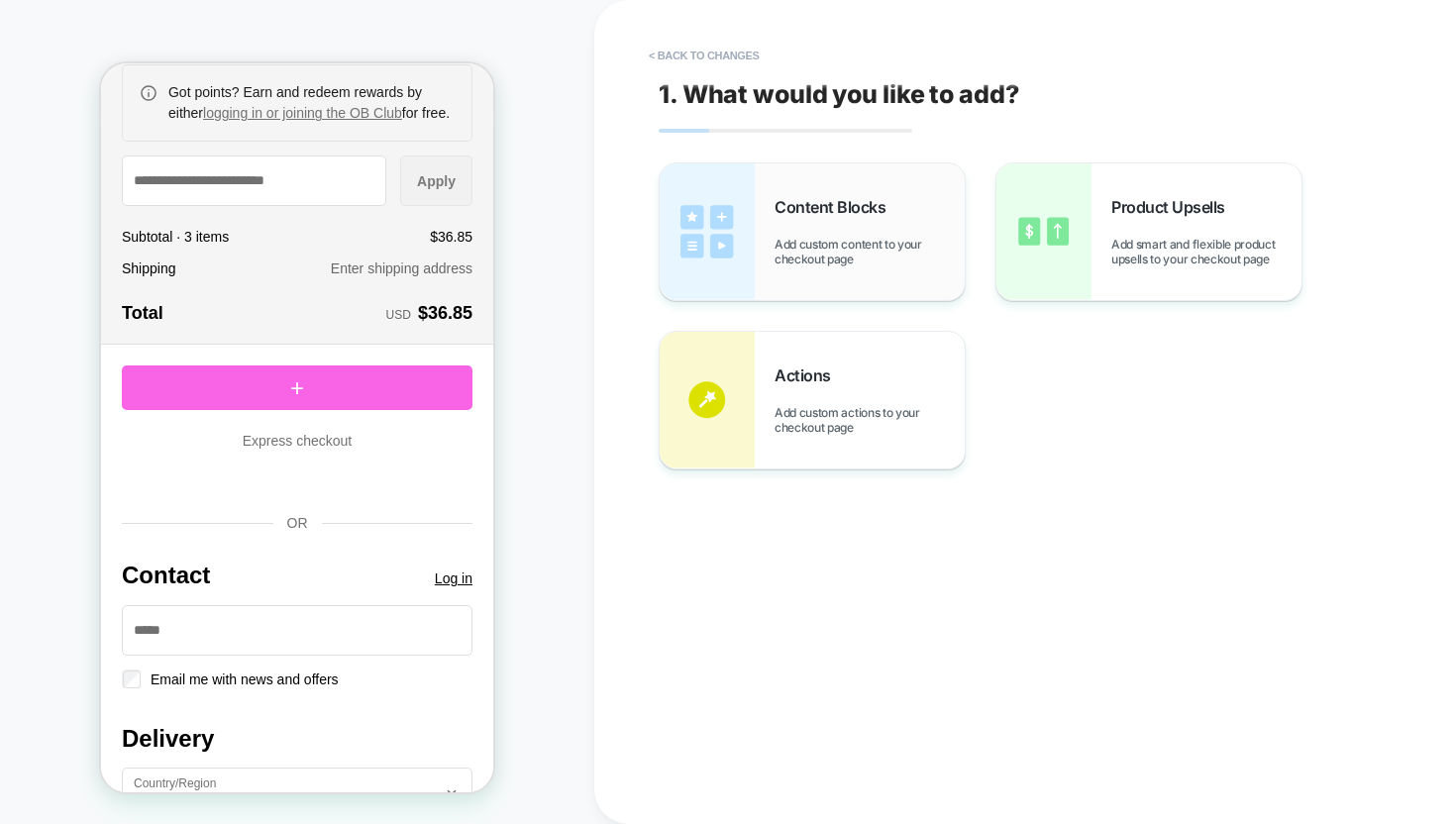 click on "Content Blocks Add custom content to your checkout page" at bounding box center (870, 232) 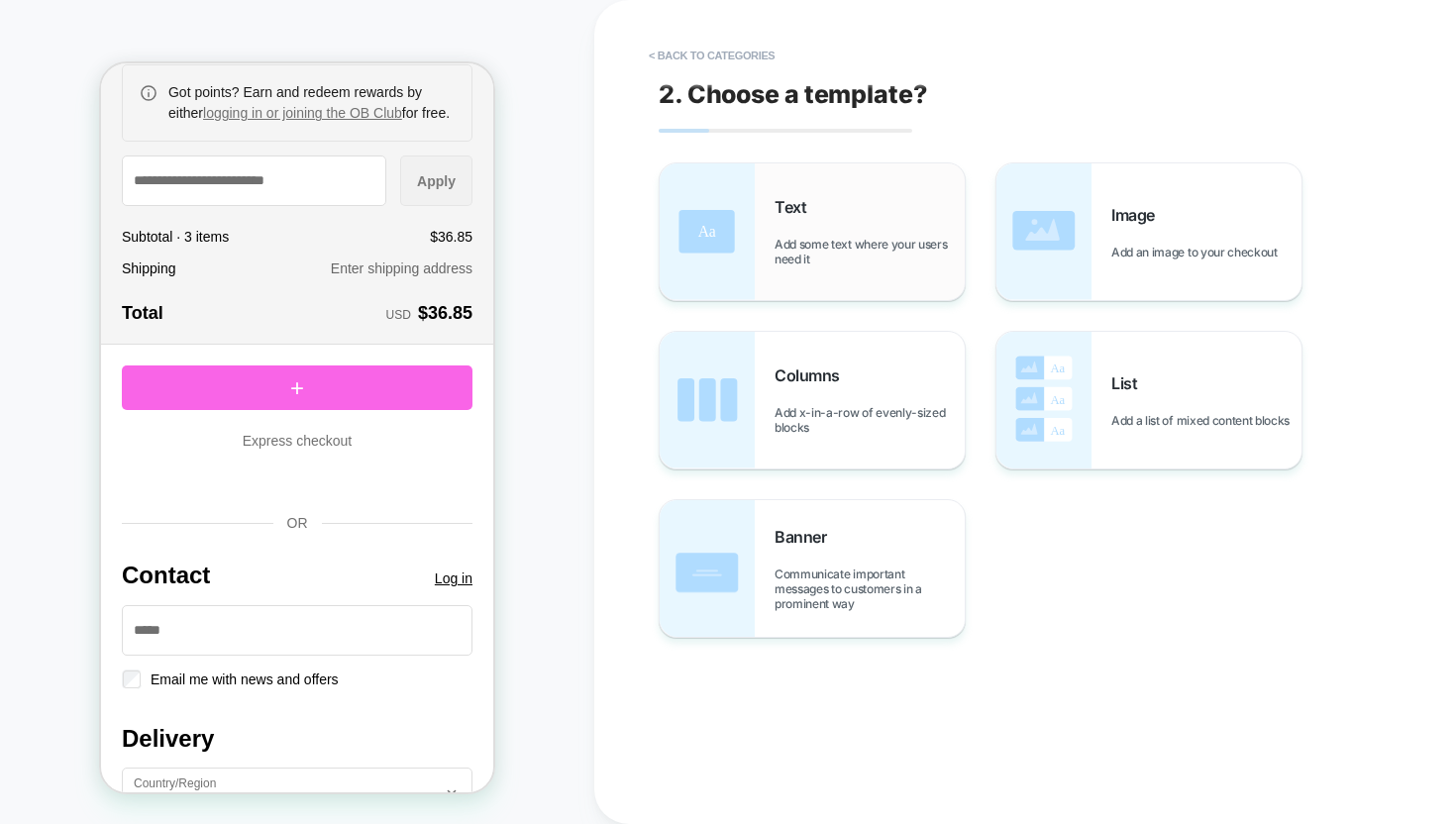 click on "Text Add some text where your users need it" at bounding box center (870, 232) 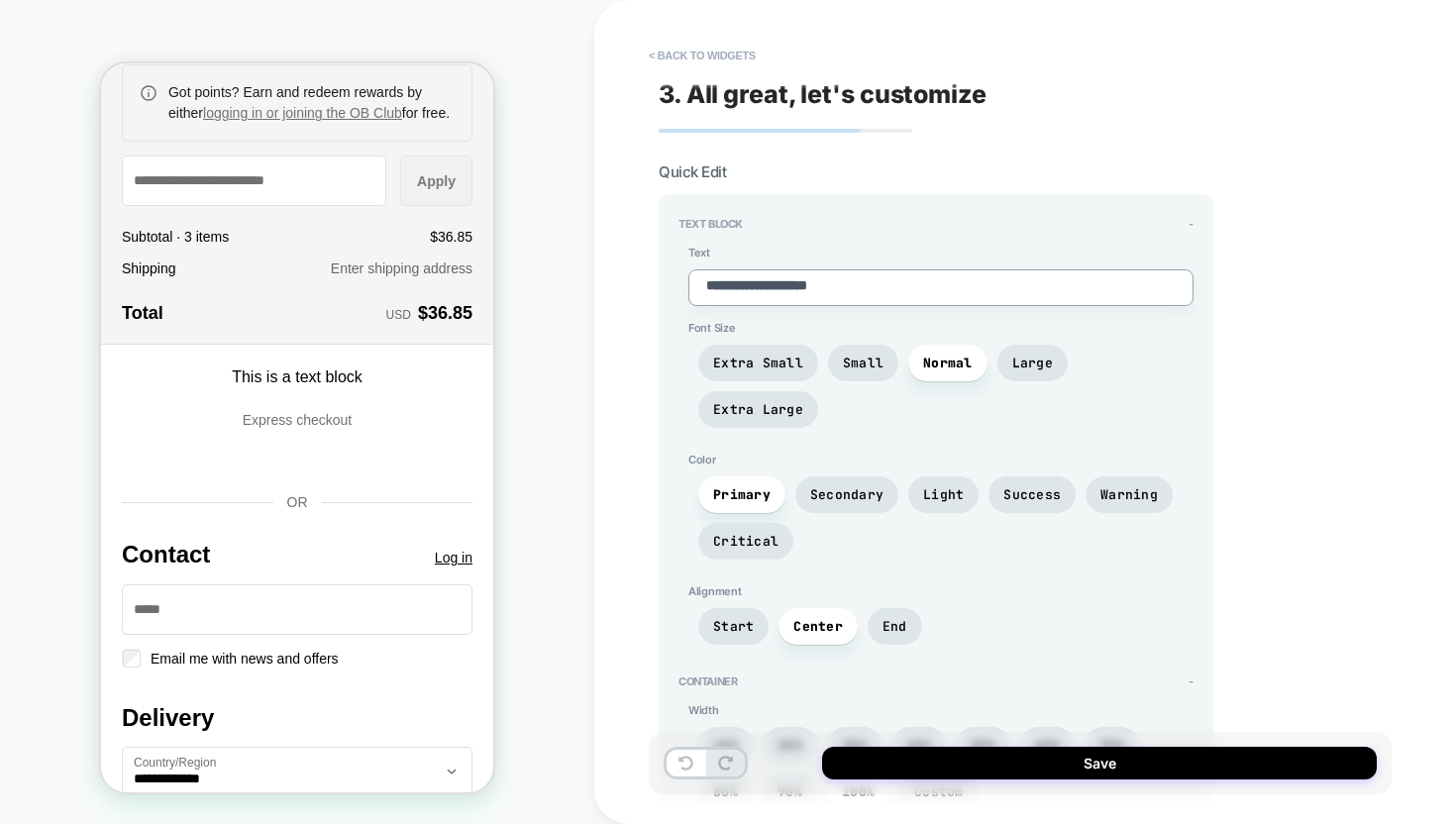 drag, startPoint x: 897, startPoint y: 278, endPoint x: 692, endPoint y: 278, distance: 205 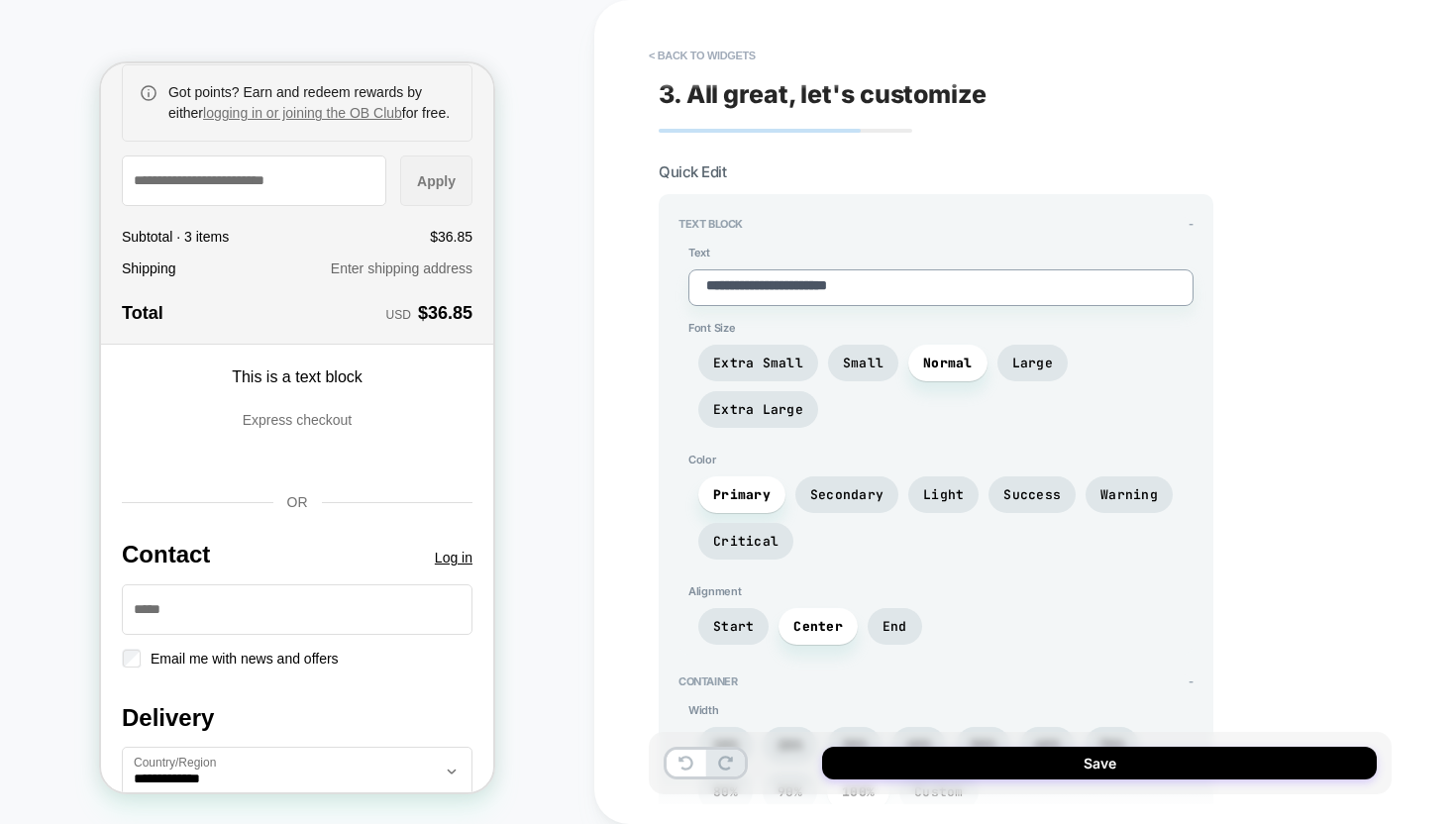 type on "*" 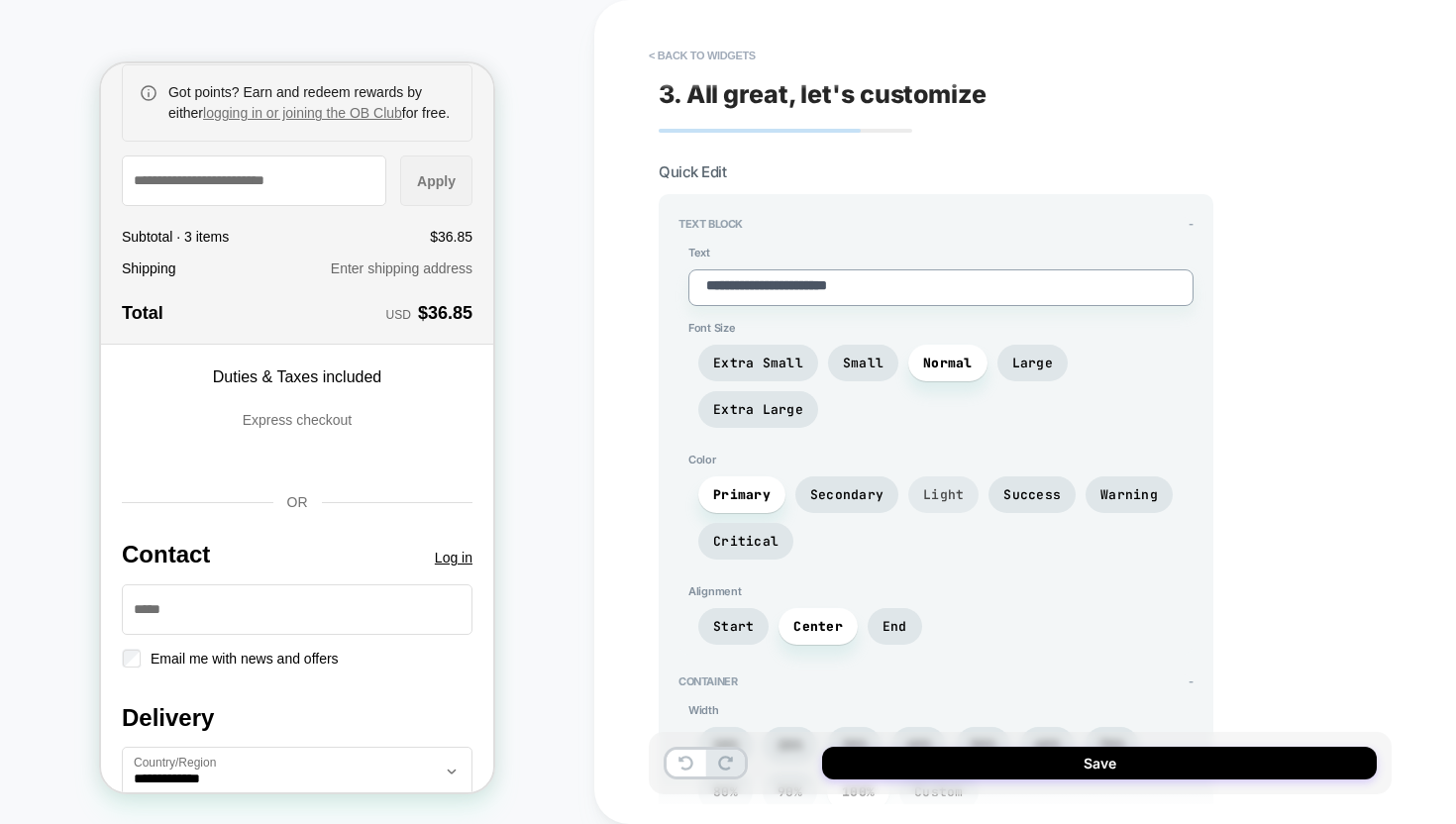 type on "**********" 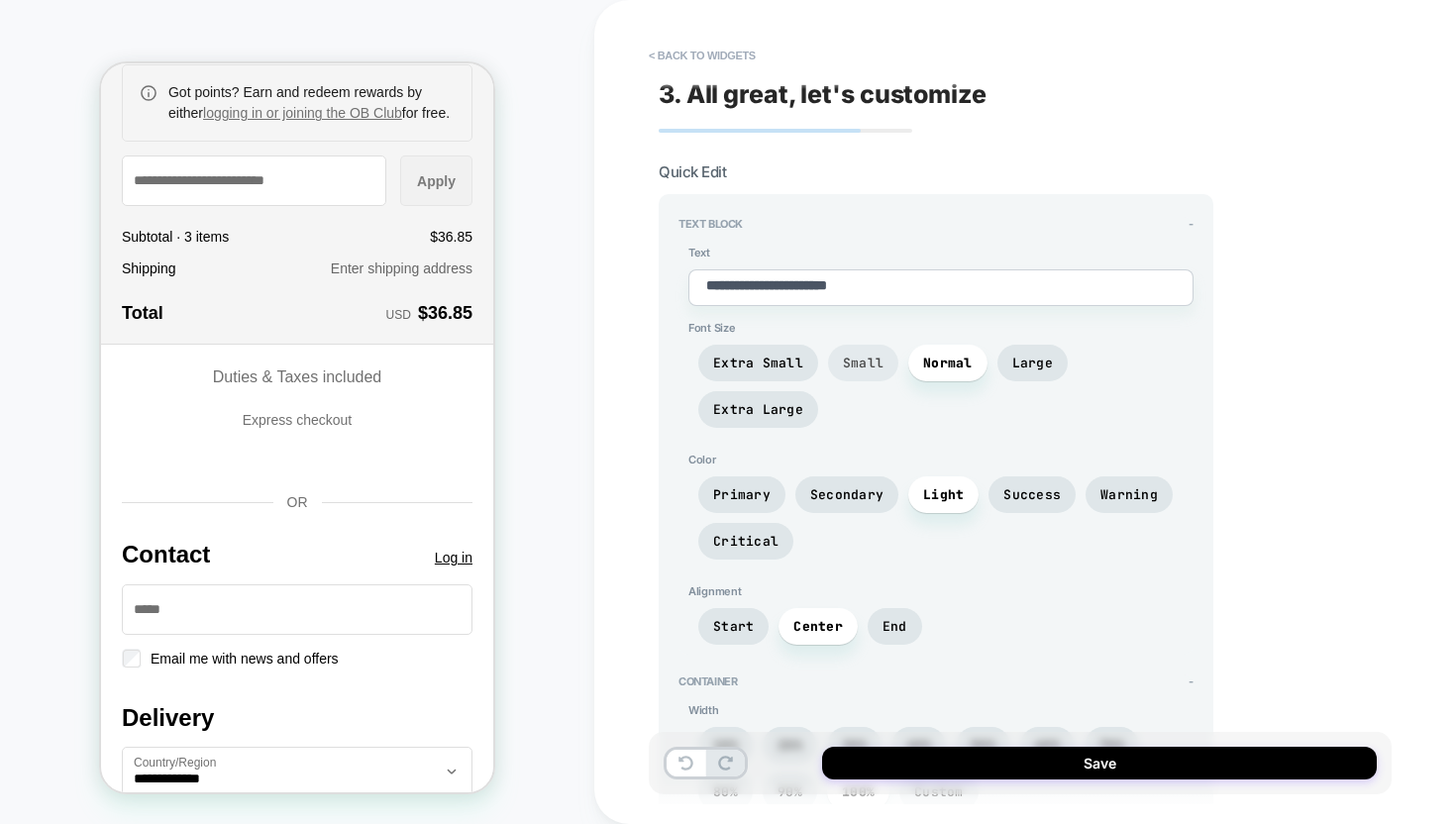 click on "Small" at bounding box center (863, 362) 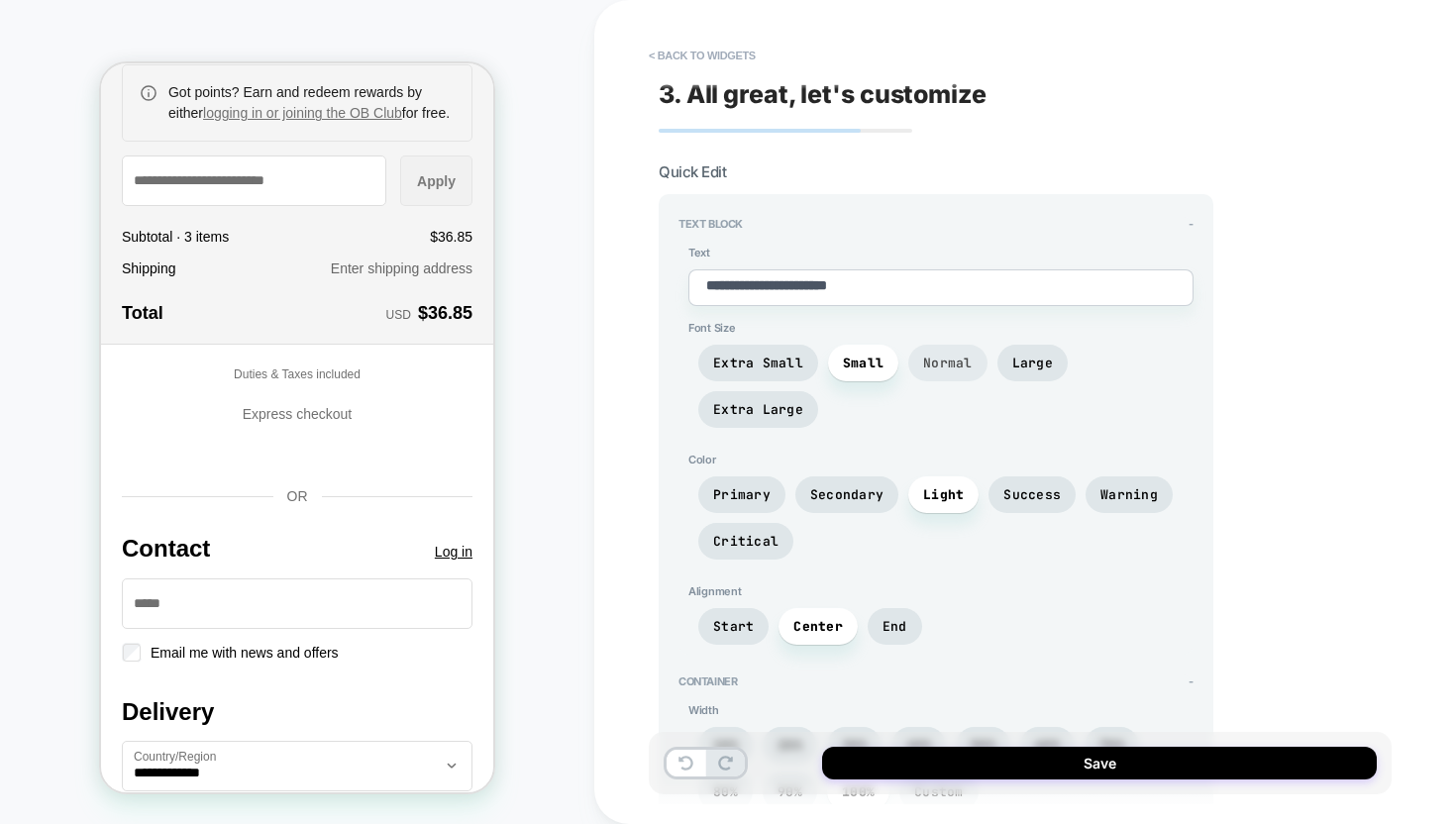 click on "Normal" at bounding box center (948, 362) 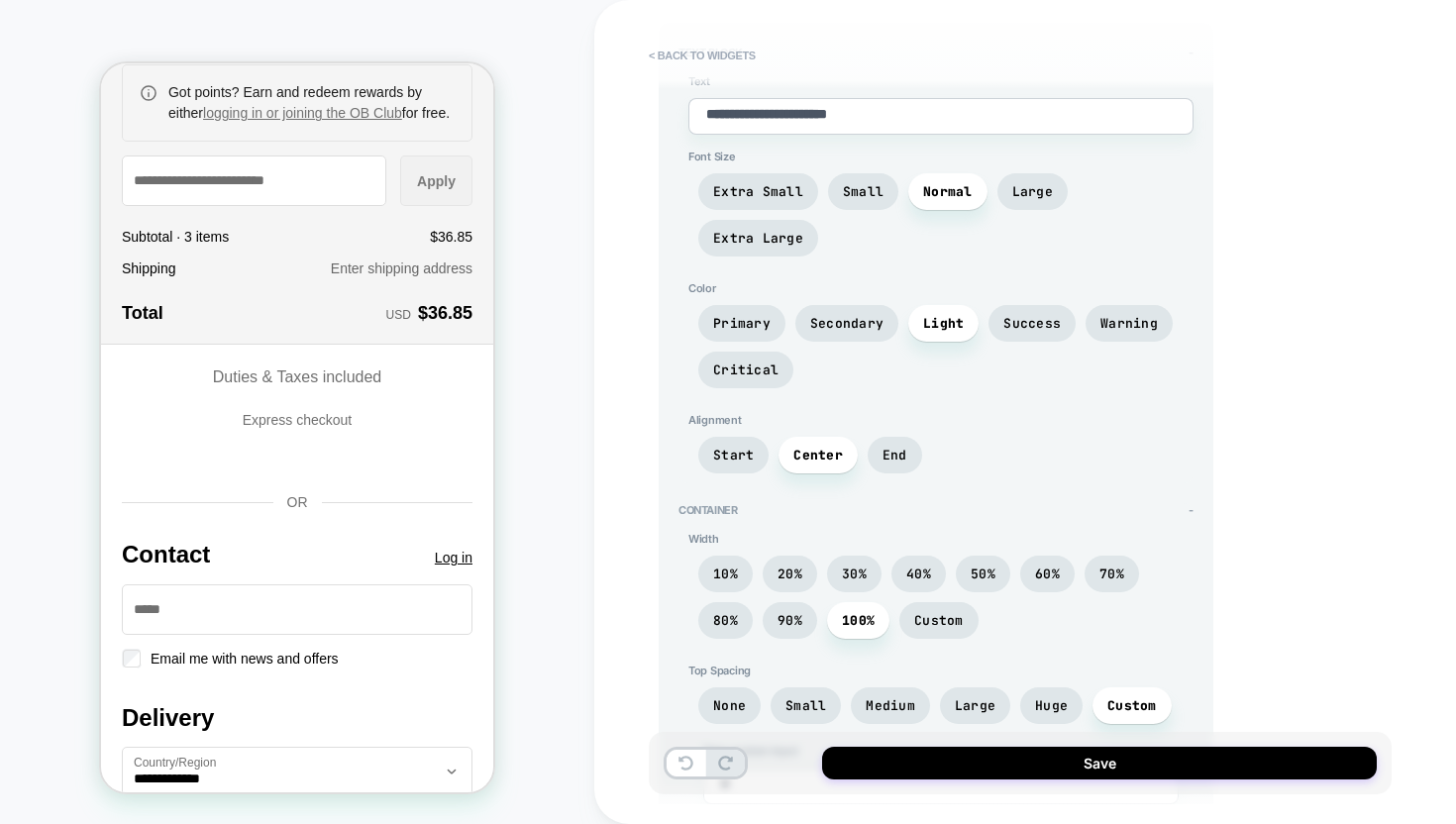 scroll, scrollTop: 175, scrollLeft: 0, axis: vertical 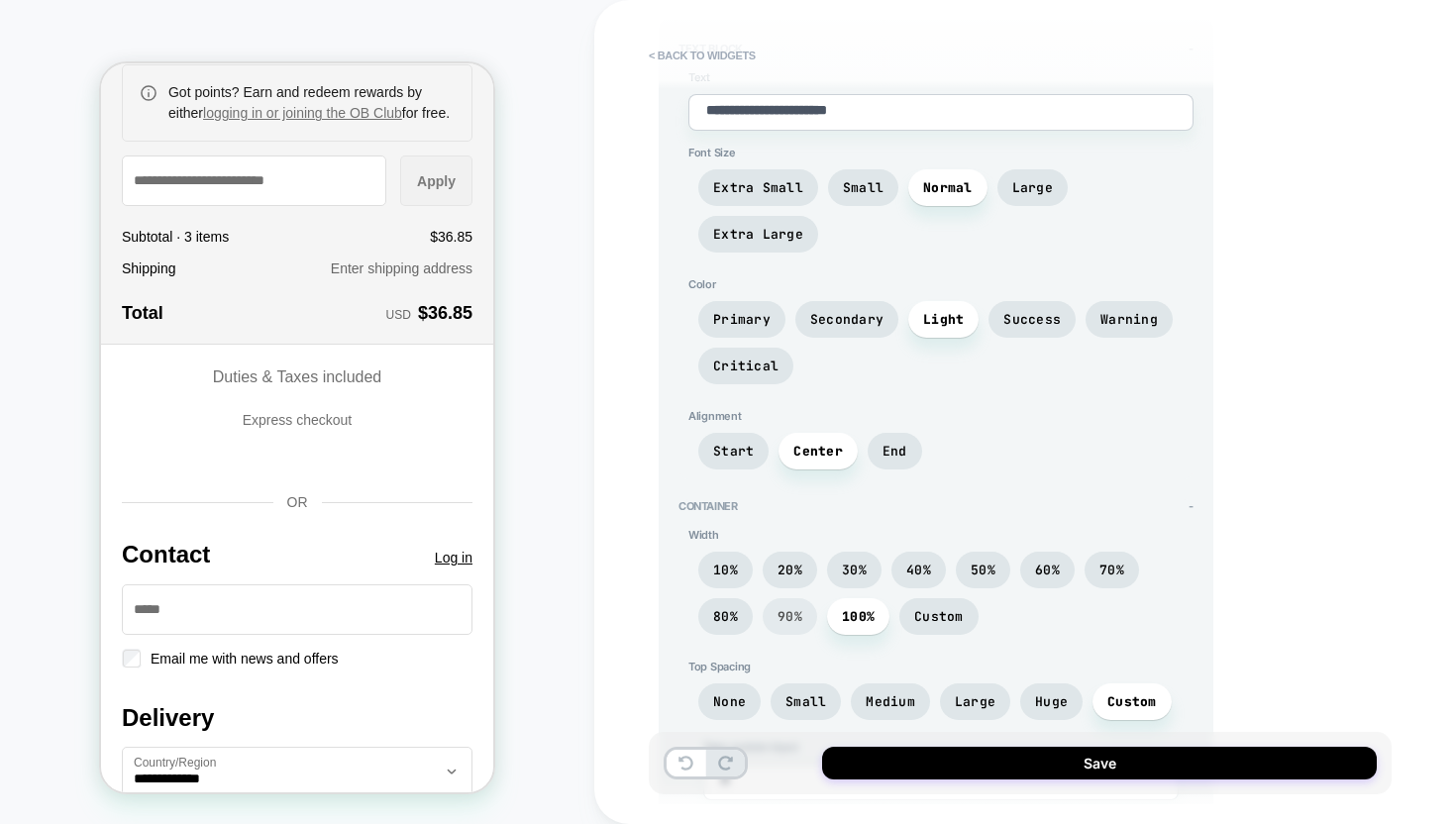 click on "90%" at bounding box center (789, 616) 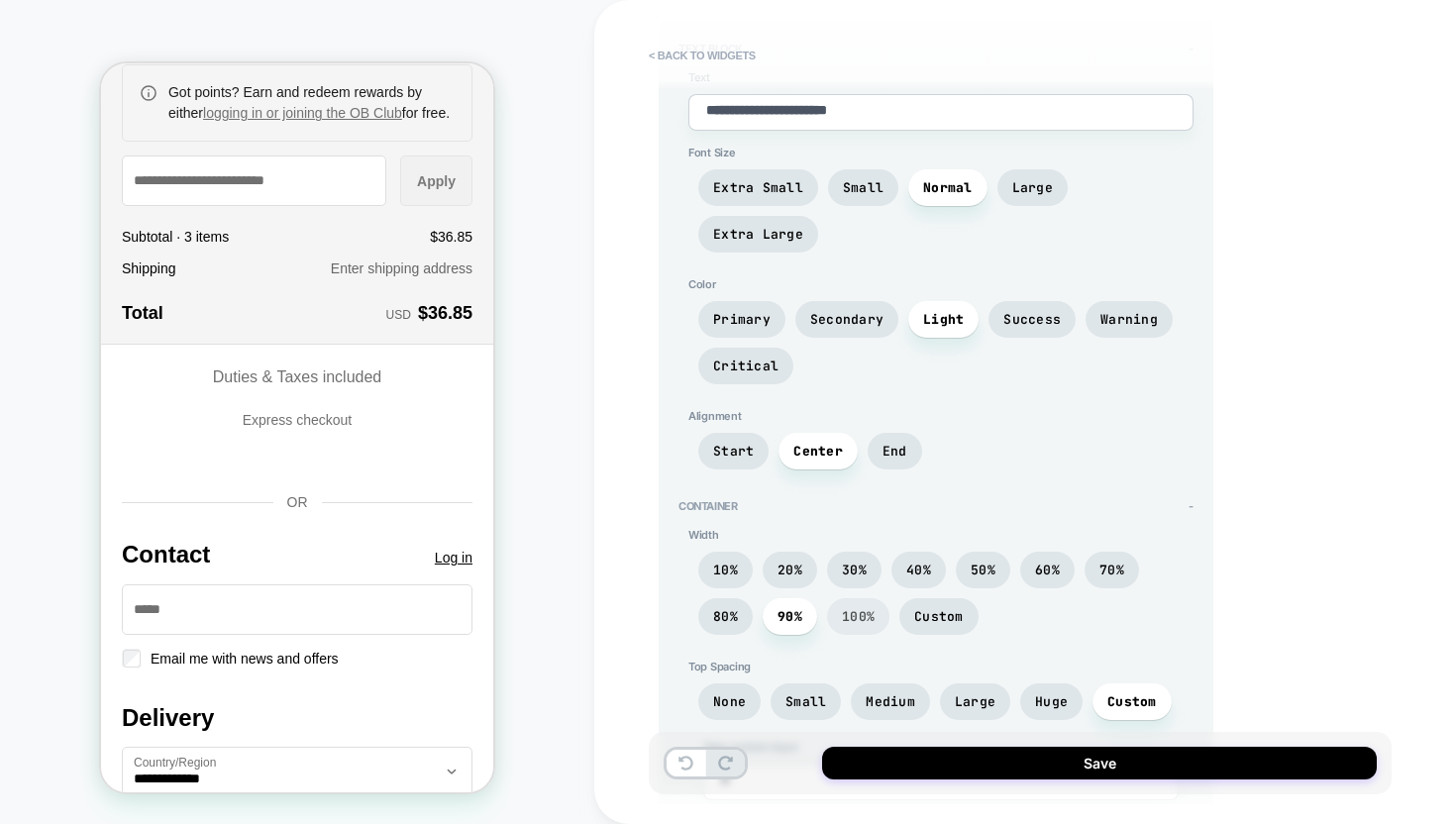 click on "100%" at bounding box center [858, 616] 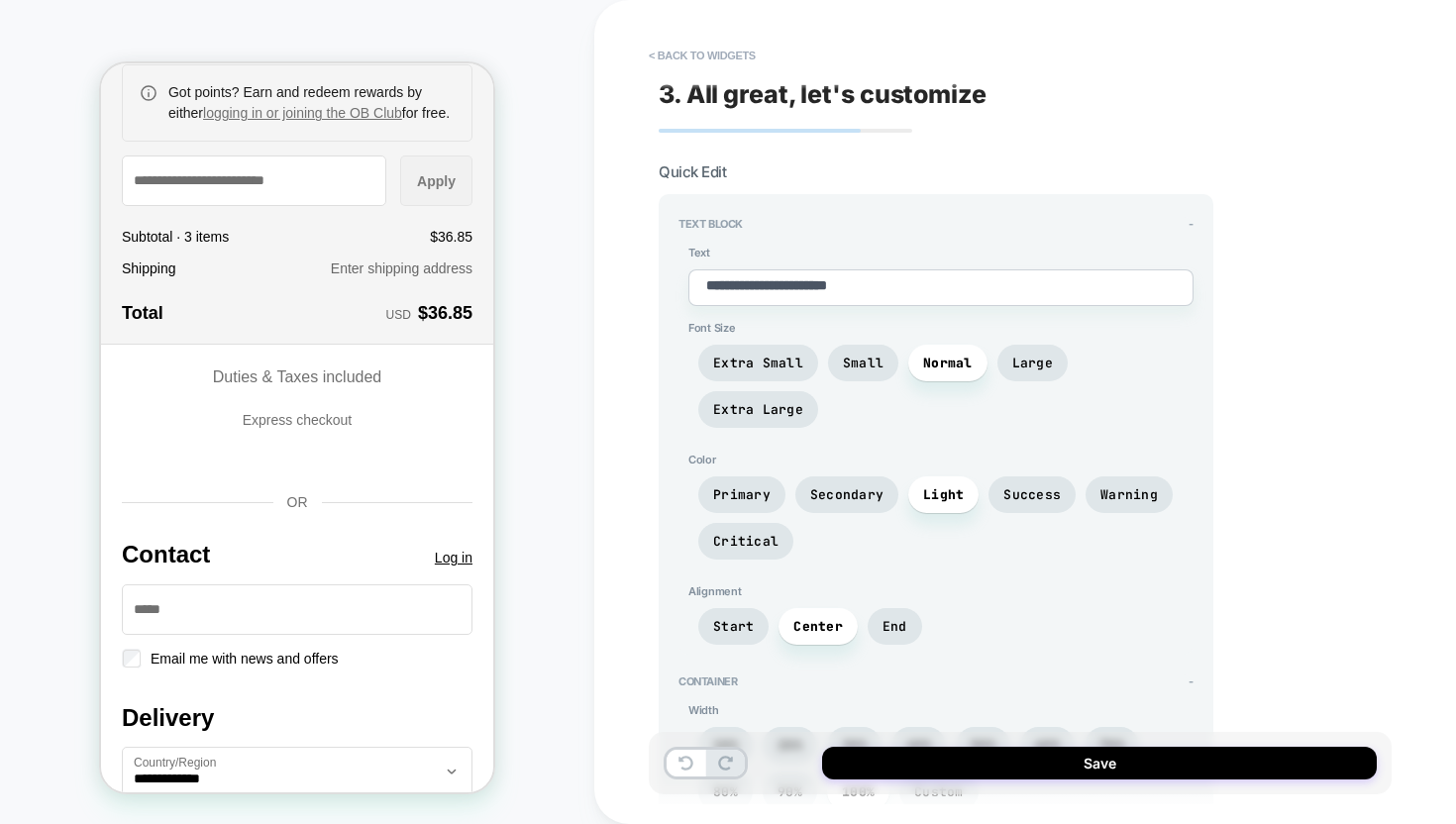 scroll, scrollTop: 573, scrollLeft: 0, axis: vertical 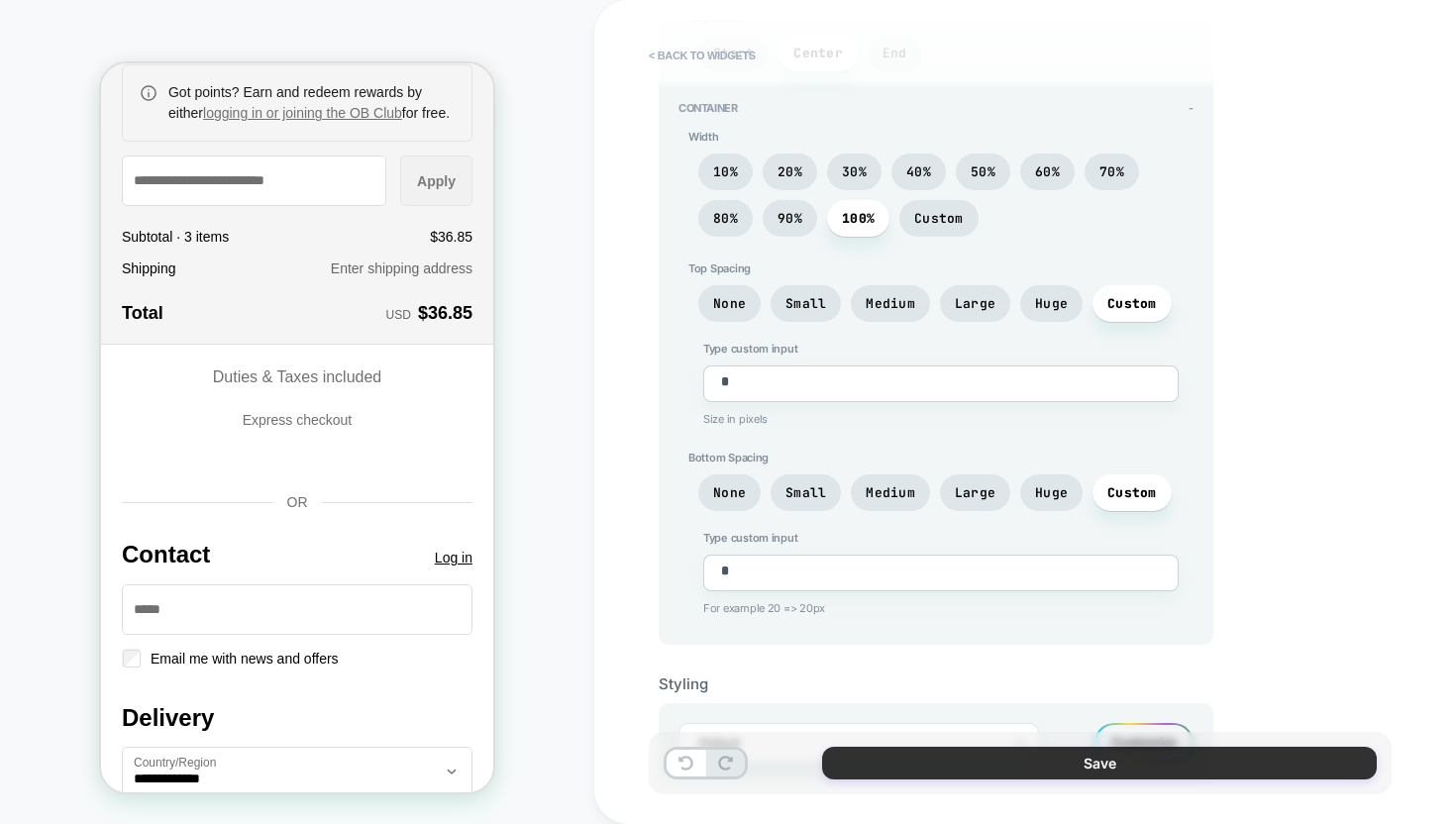 click on "Save" at bounding box center [1099, 763] 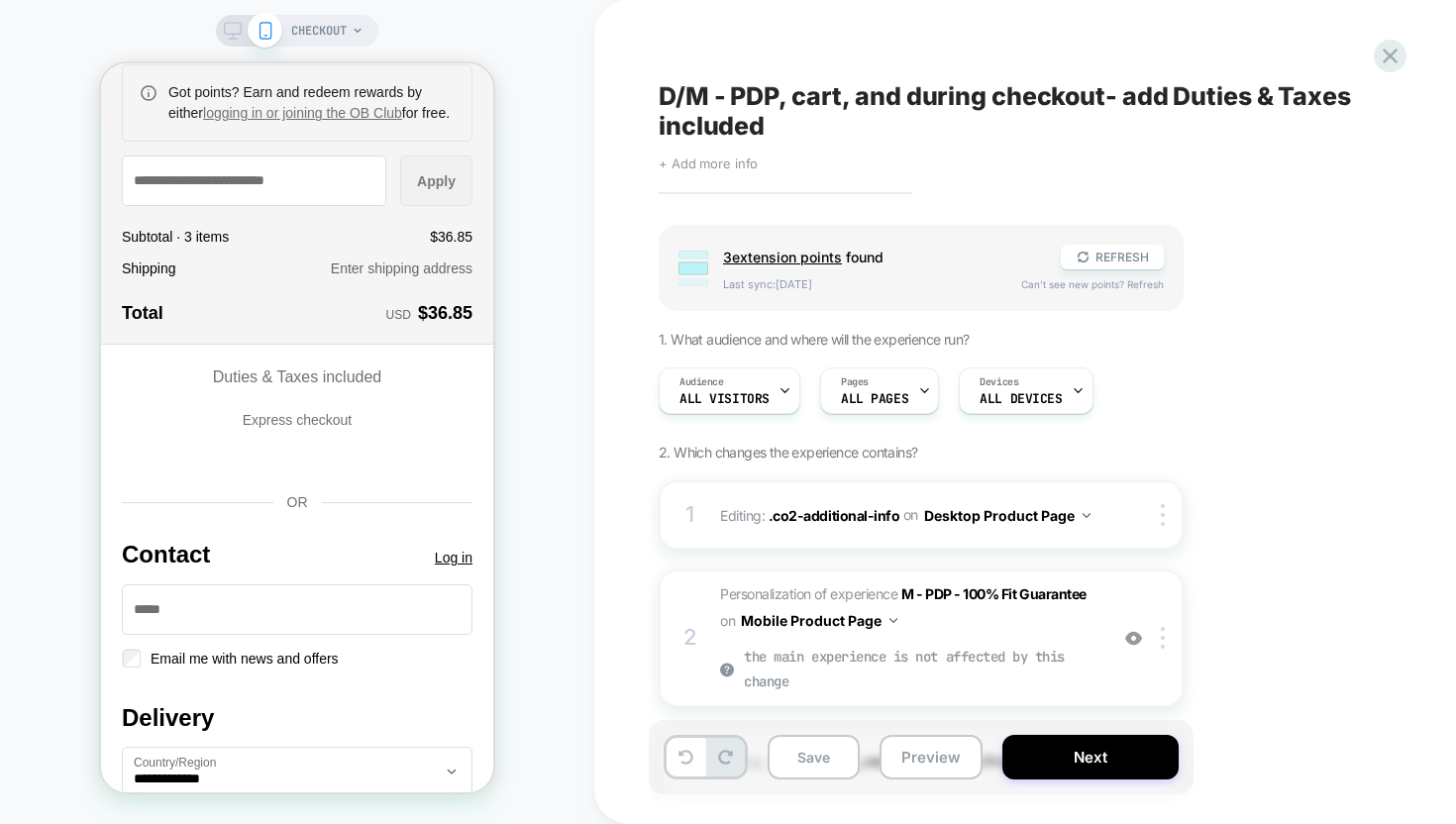 click 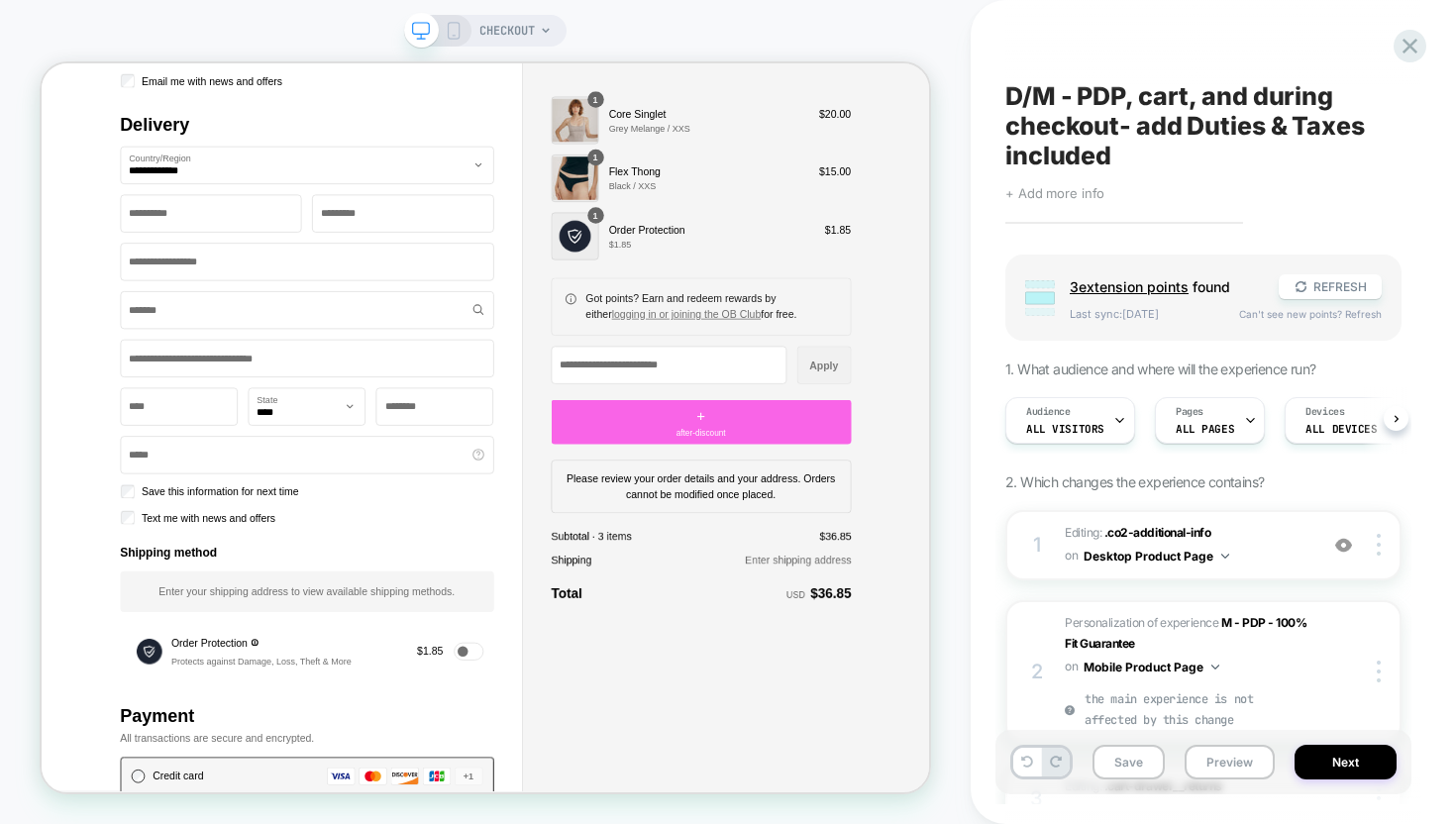 scroll, scrollTop: 0, scrollLeft: 1, axis: horizontal 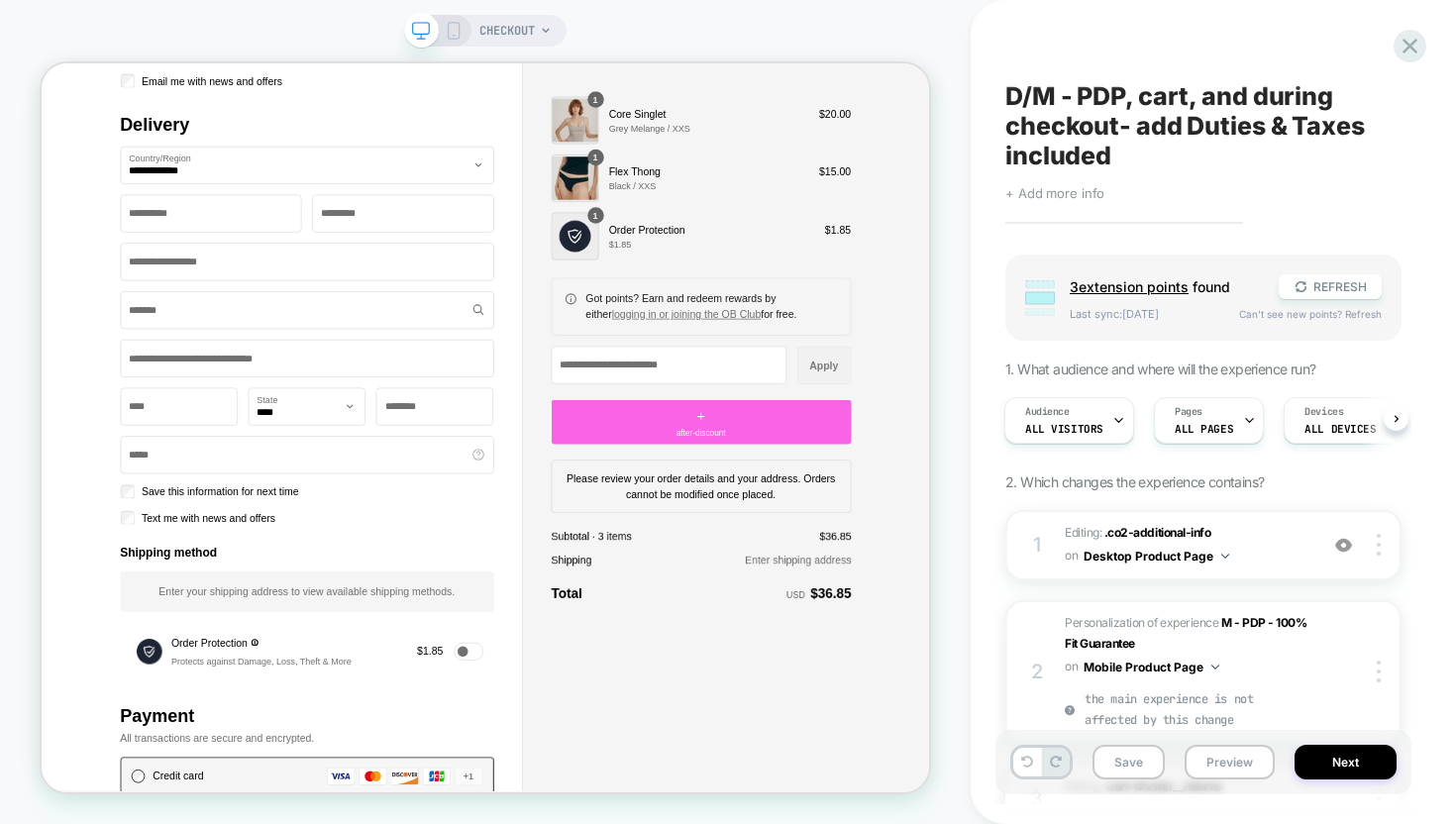 click on "Please review your order details and your address. Orders cannot be modified once placed." at bounding box center (921, 627) 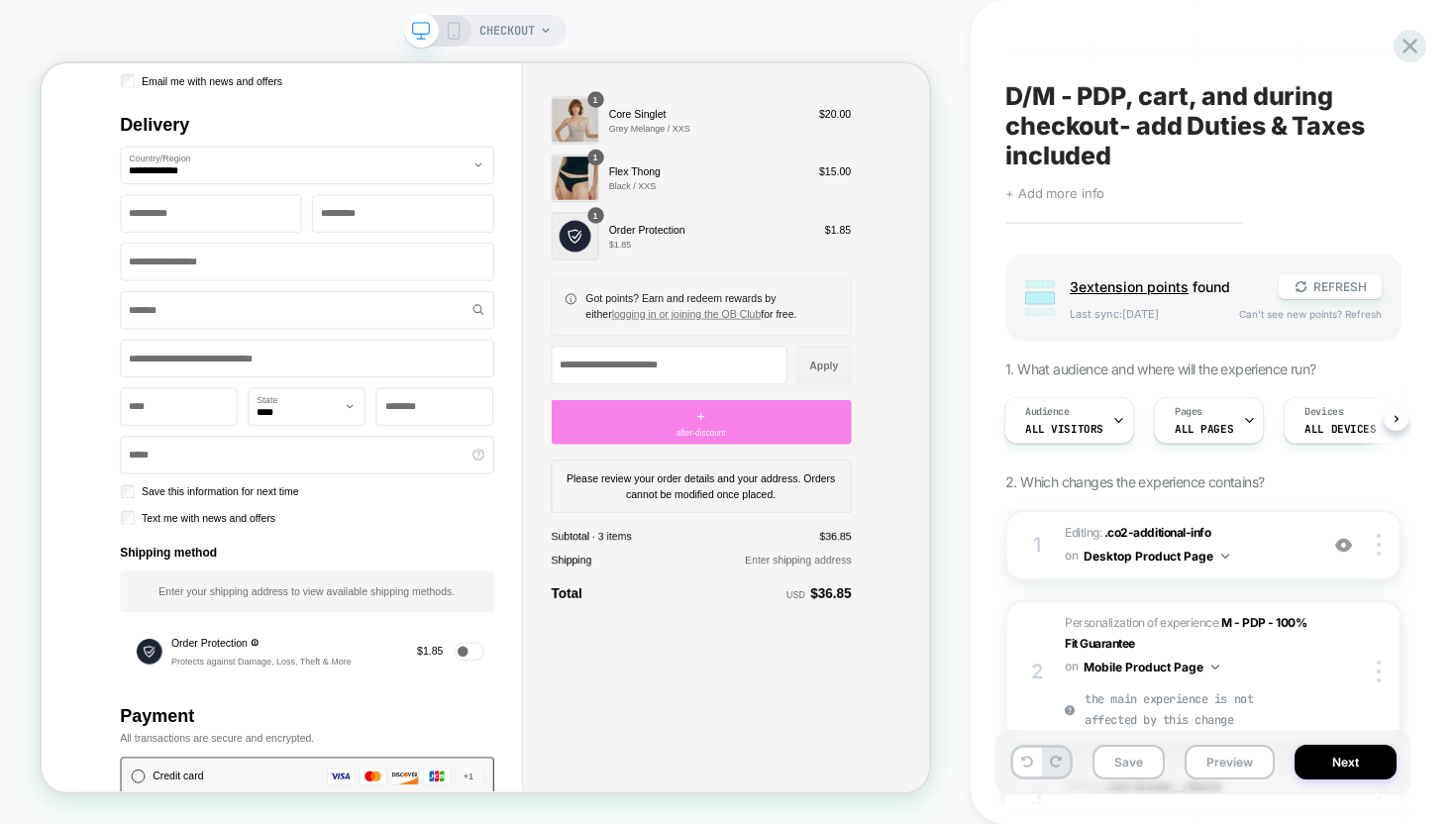 click on "after-discount" at bounding box center (920, 557) 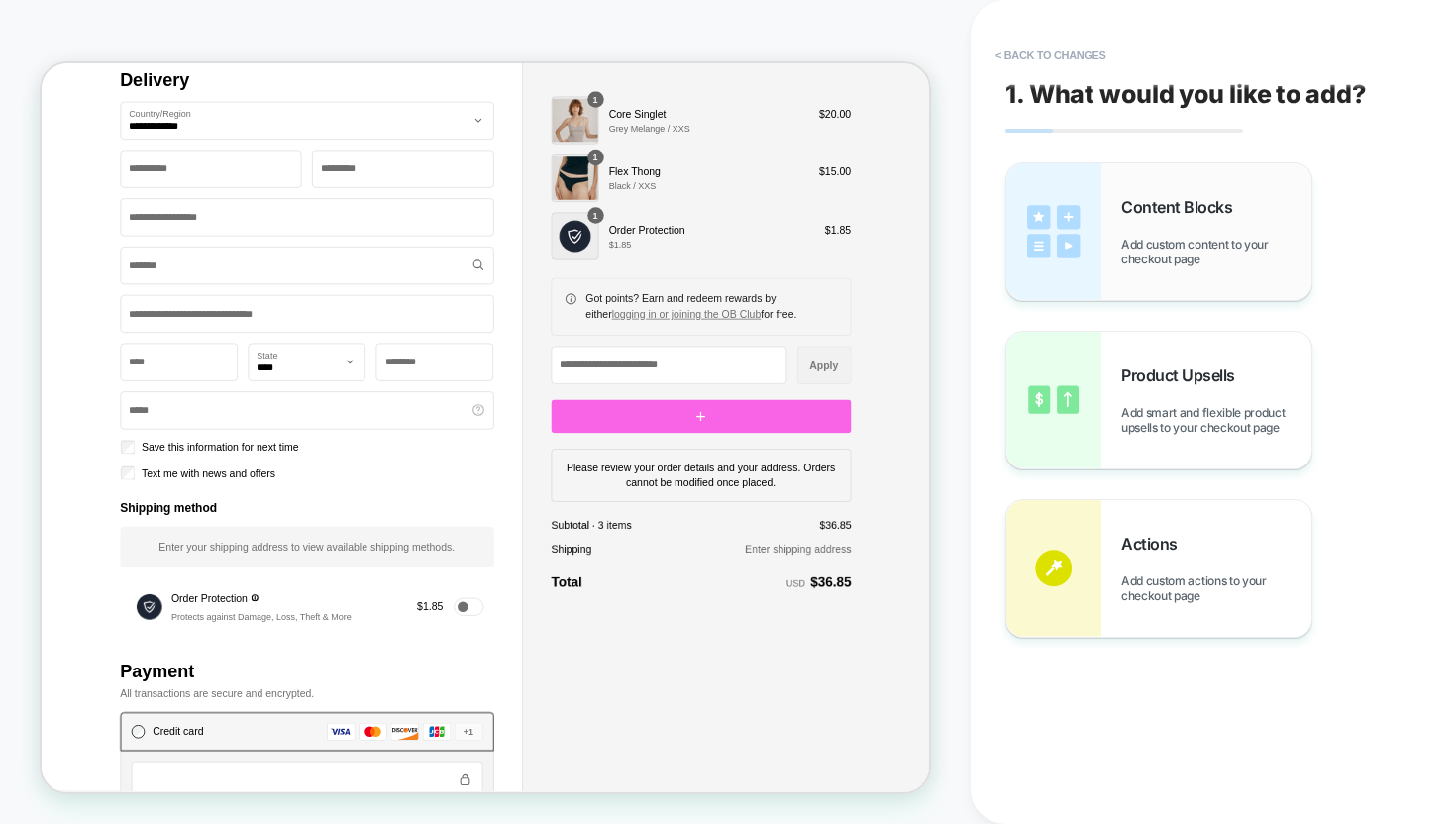 click at bounding box center [1054, 232] 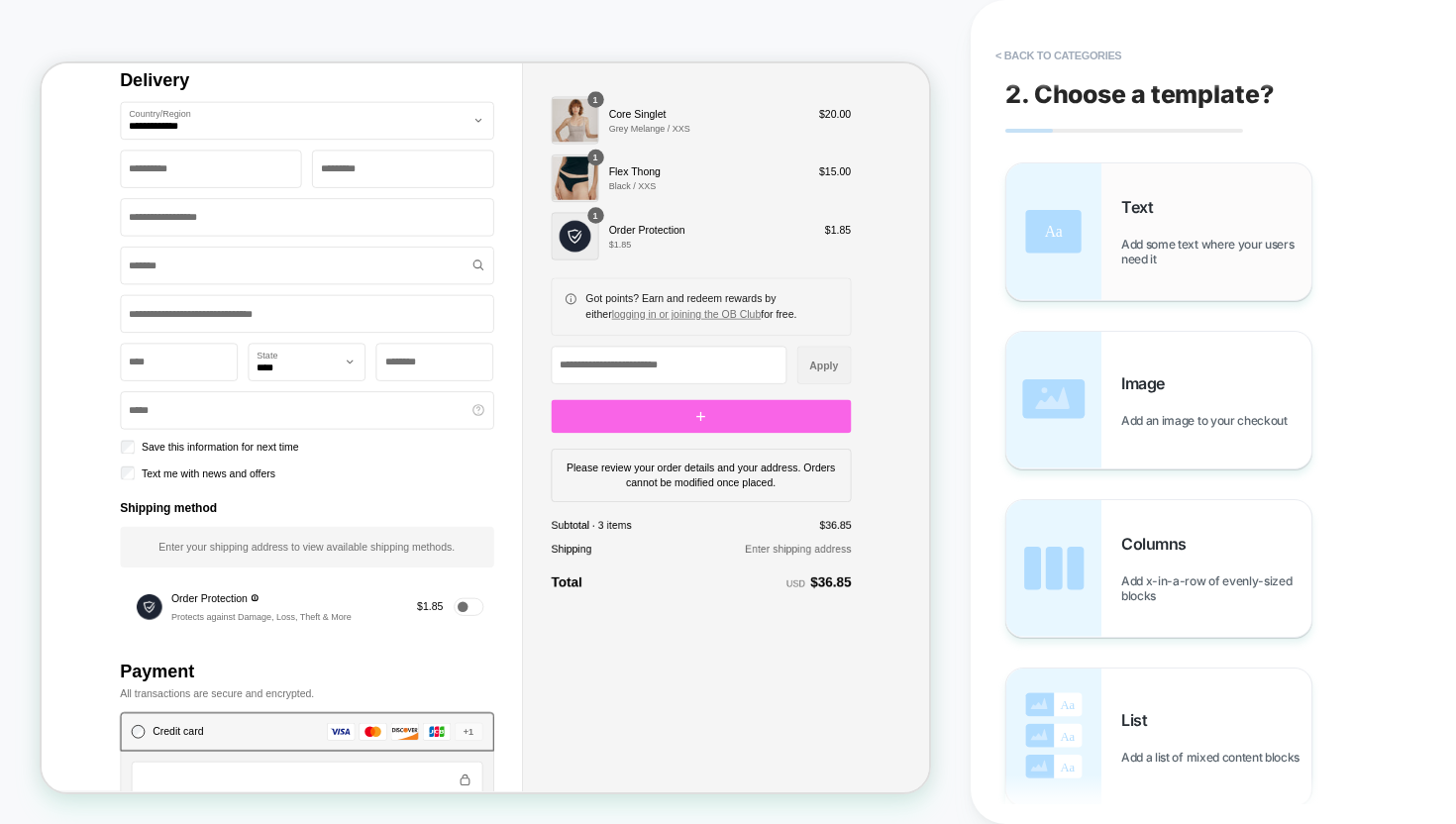 click on "Text Add some text where your users need it" at bounding box center [1216, 232] 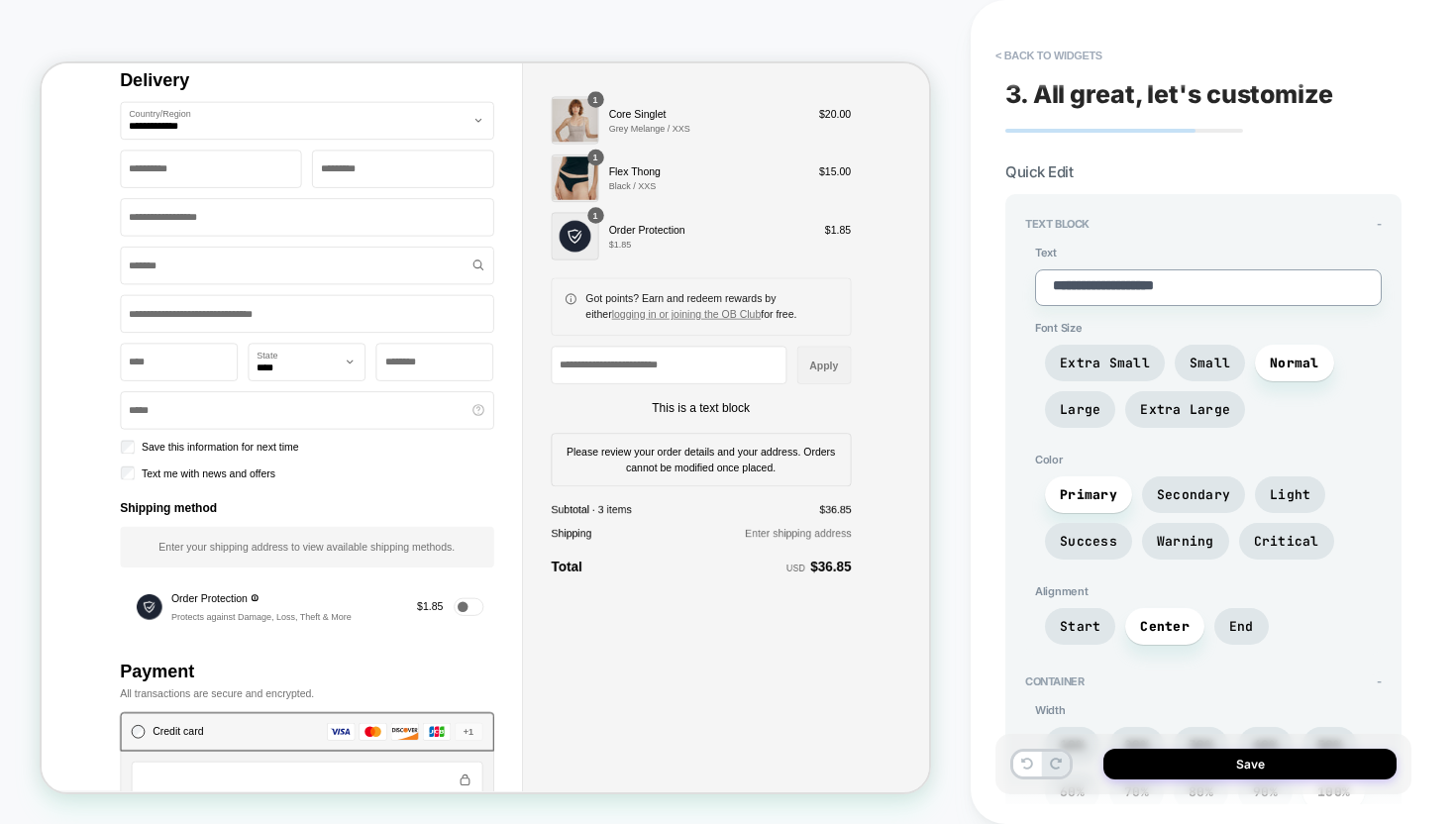 drag, startPoint x: 1210, startPoint y: 287, endPoint x: 1048, endPoint y: 287, distance: 162 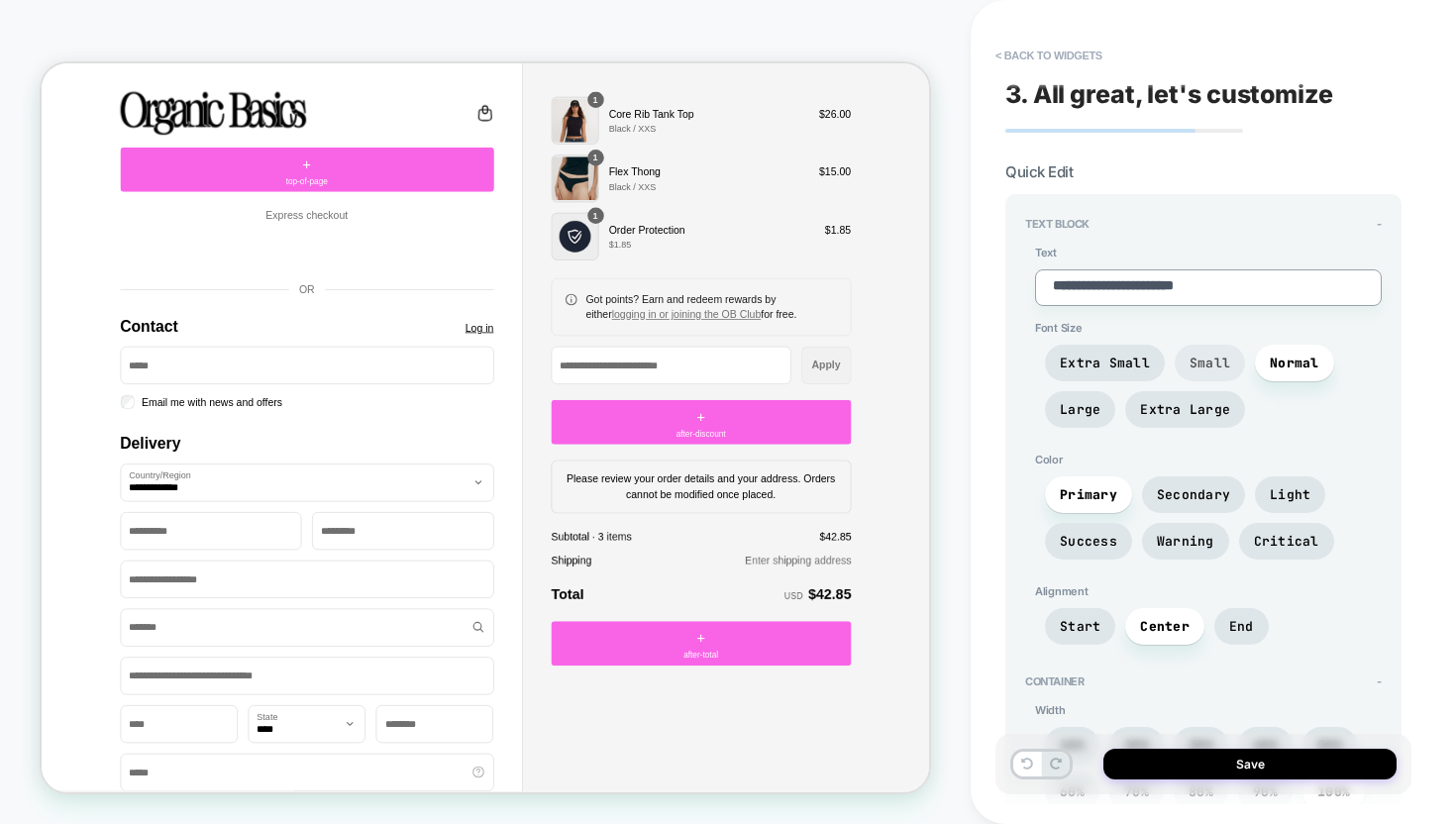 scroll, scrollTop: 0, scrollLeft: 0, axis: both 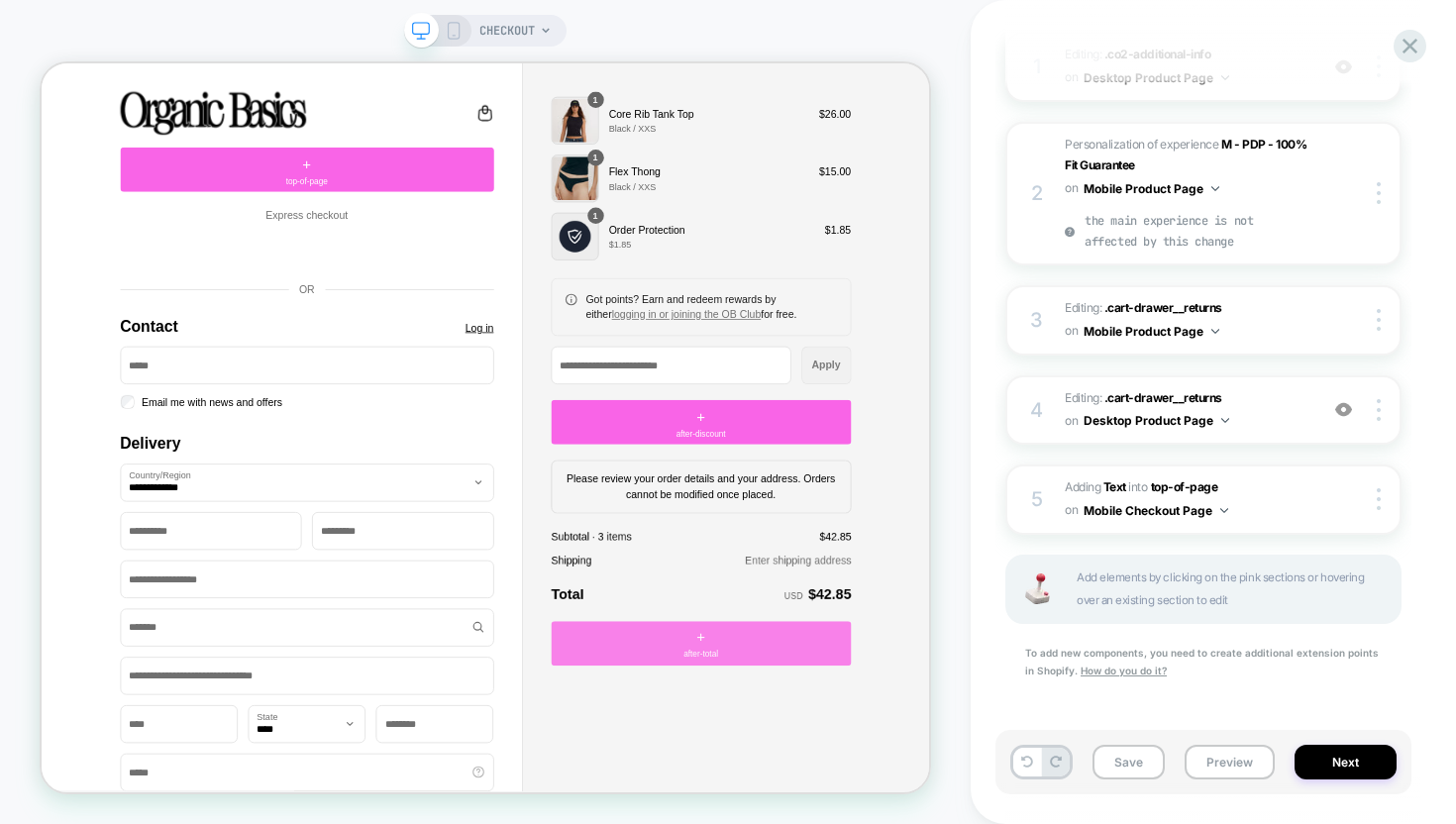 click on "+ after-total" at bounding box center [921, 837] 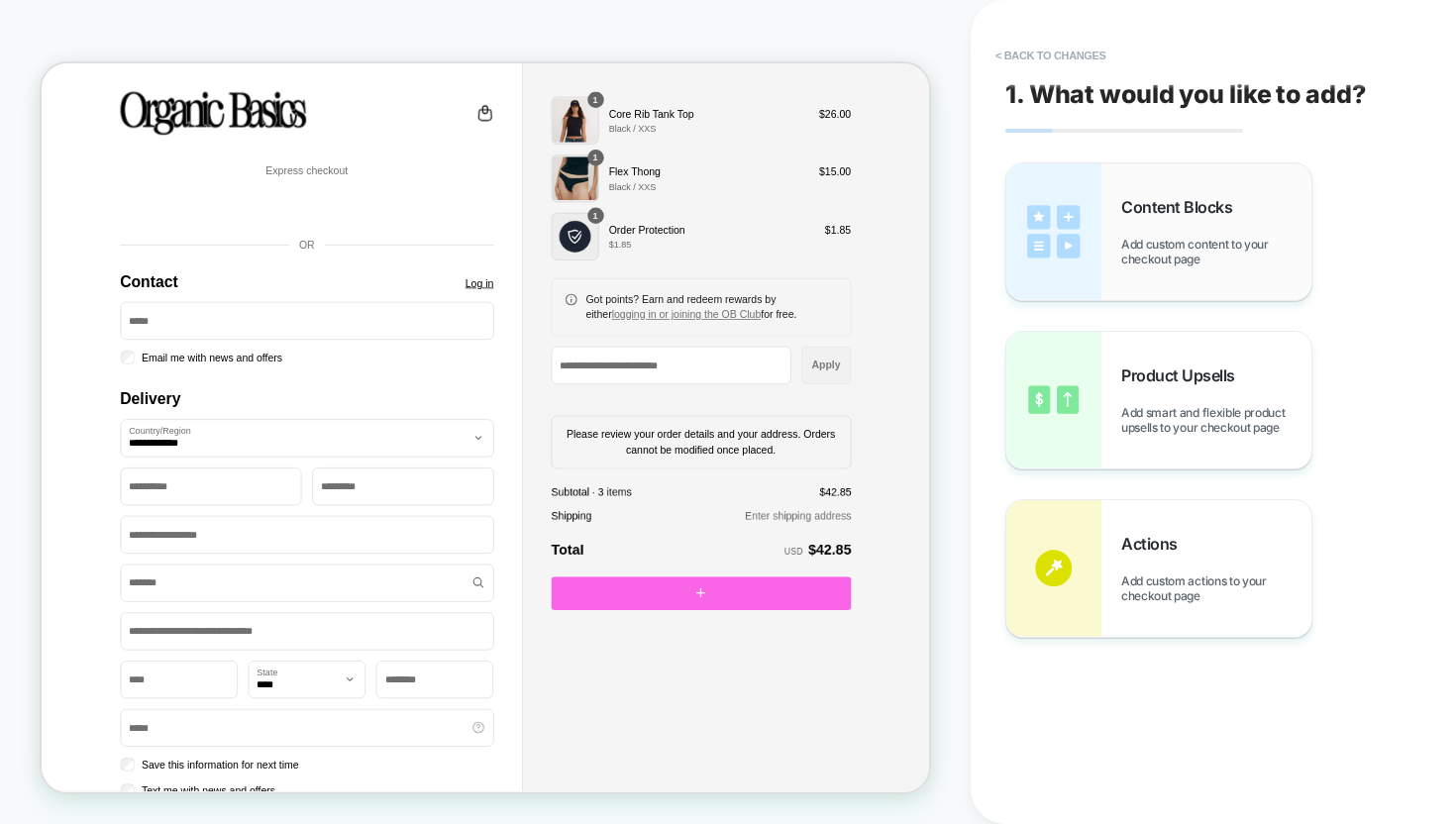 click on "Content Blocks Add custom content to your checkout page" at bounding box center [1216, 232] 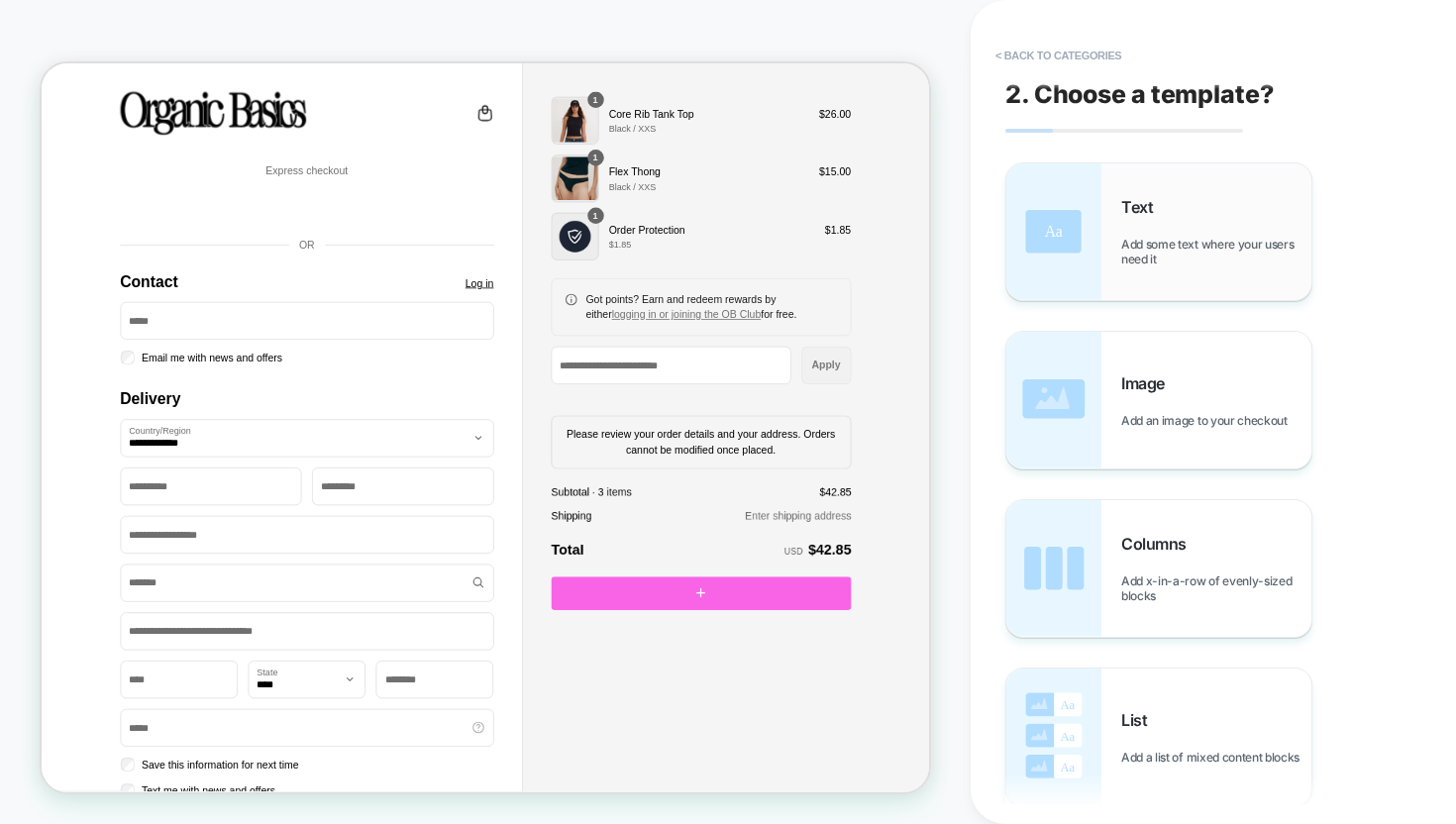click on "Add some text where your users need it" at bounding box center (1216, 252) 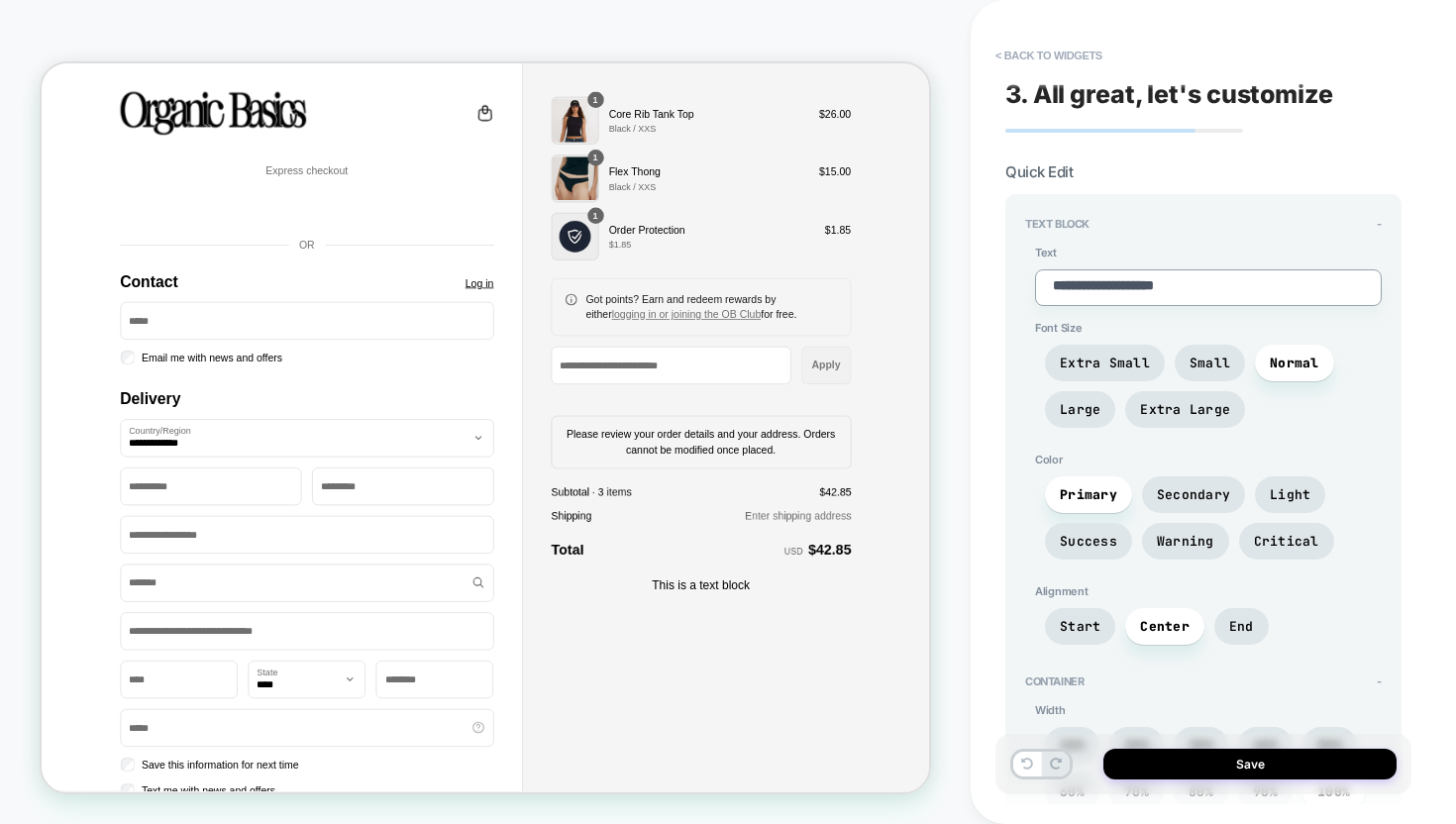 drag, startPoint x: 1251, startPoint y: 352, endPoint x: 1167, endPoint y: 363, distance: 84.71718 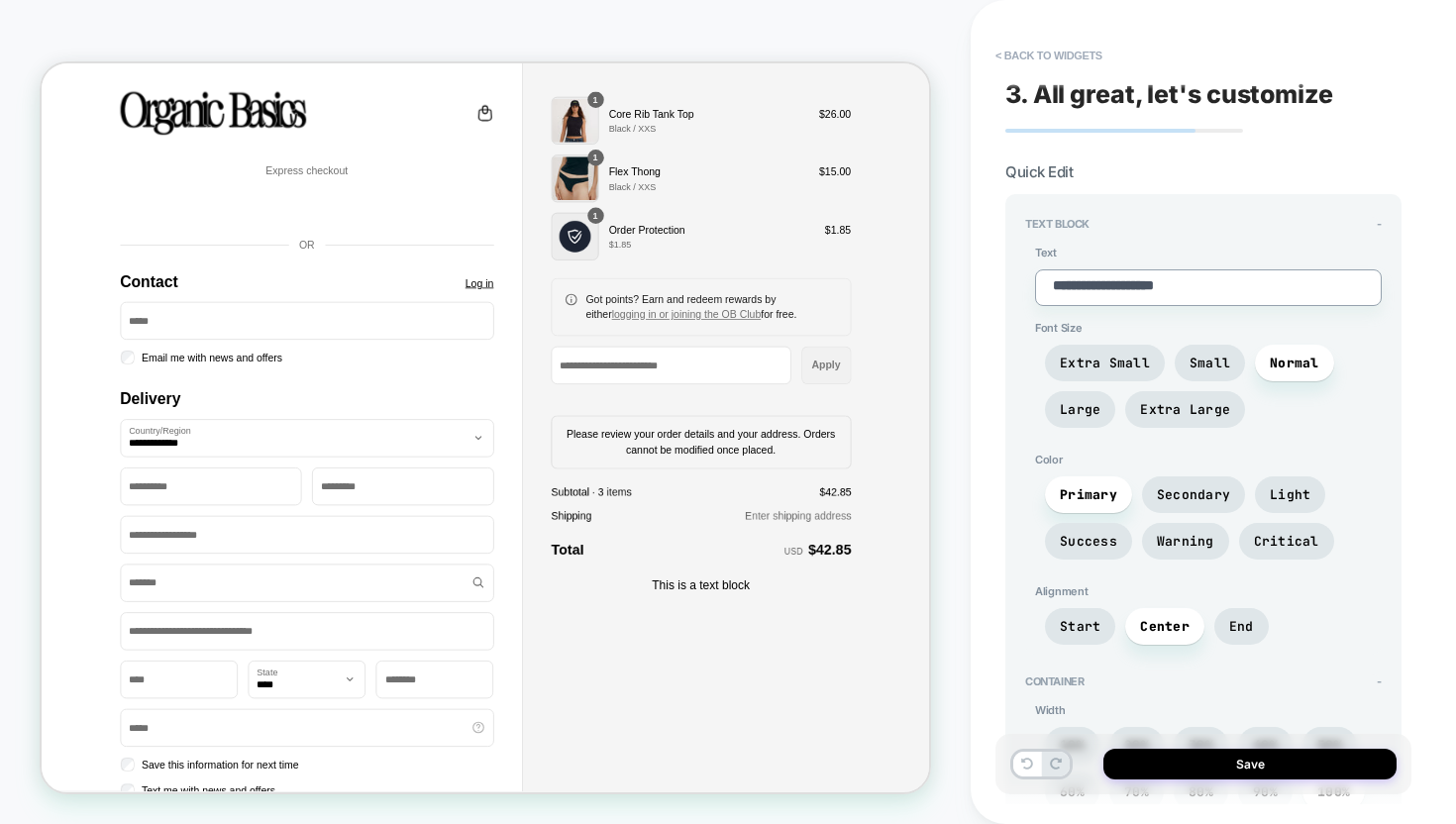 paste on "***" 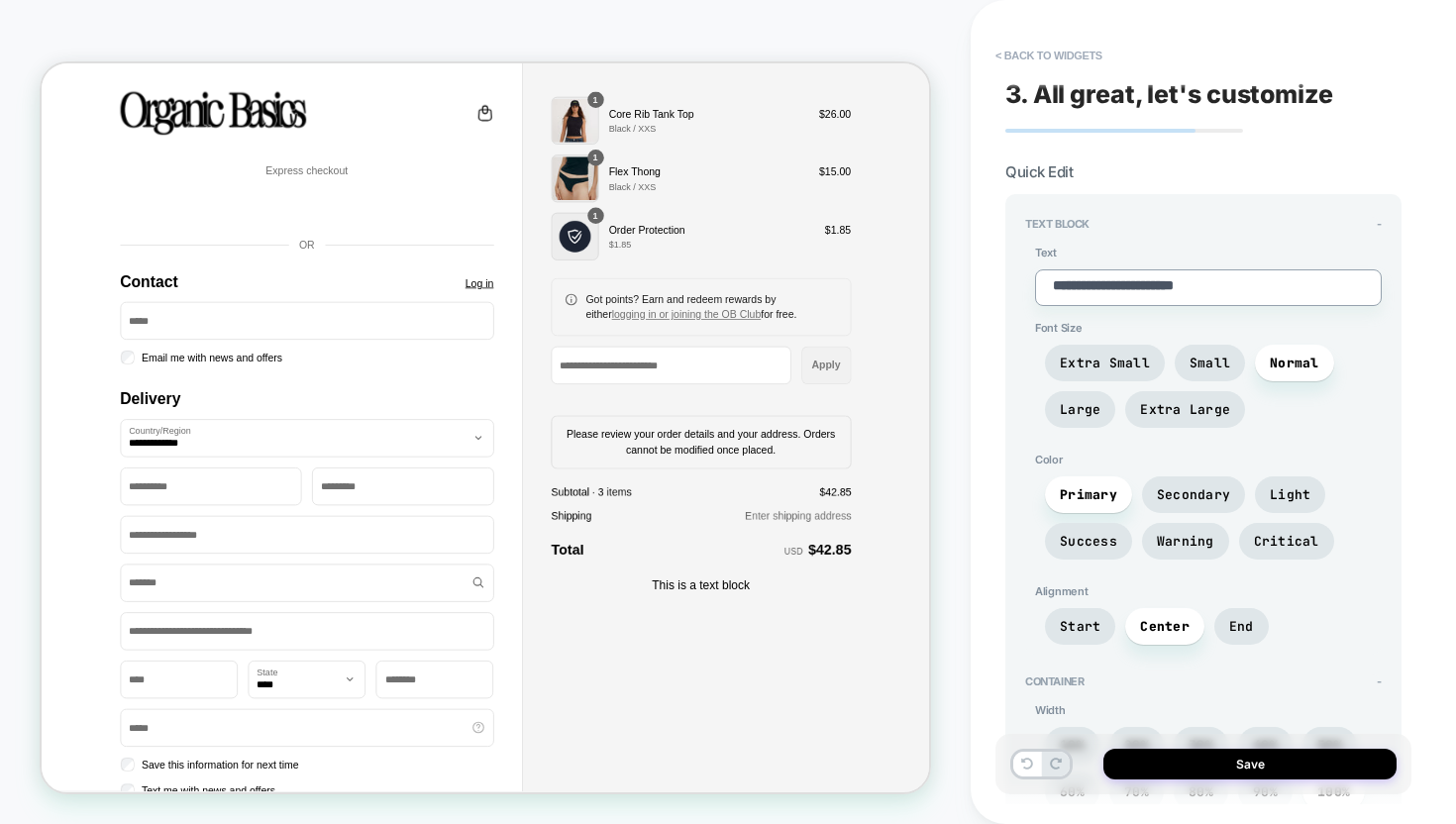 type on "*" 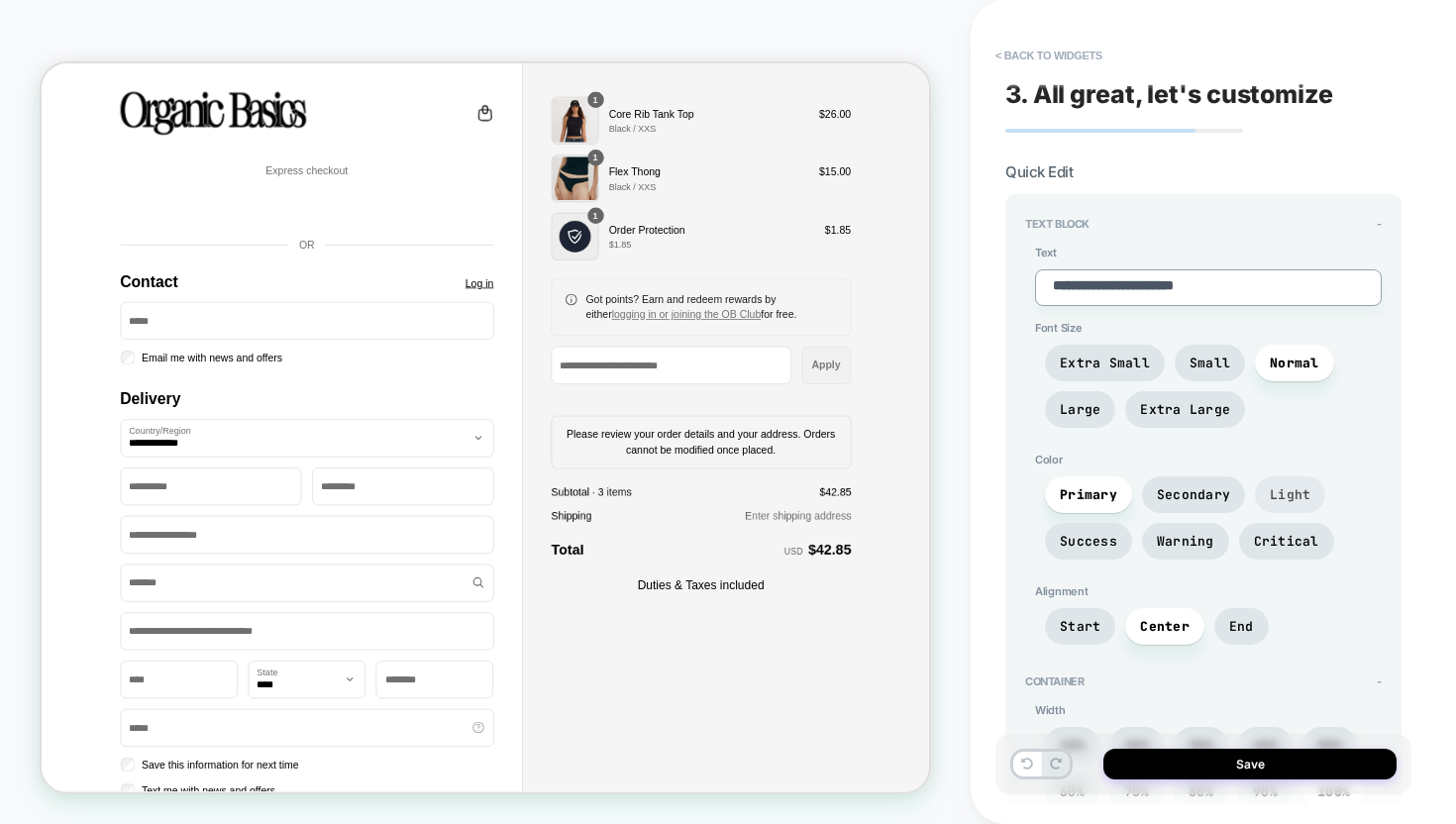 type on "**********" 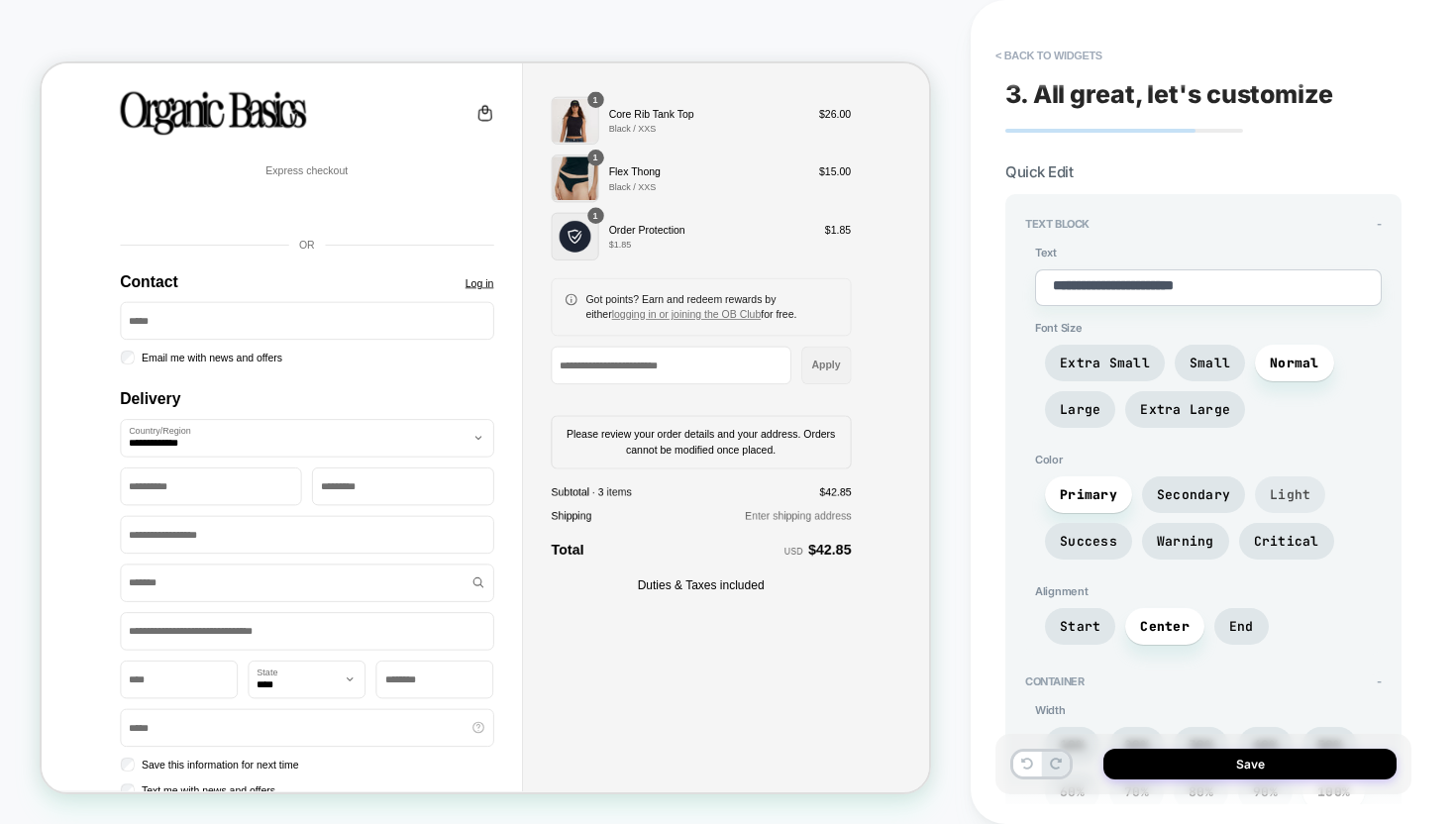 click on "Light" at bounding box center [1290, 494] 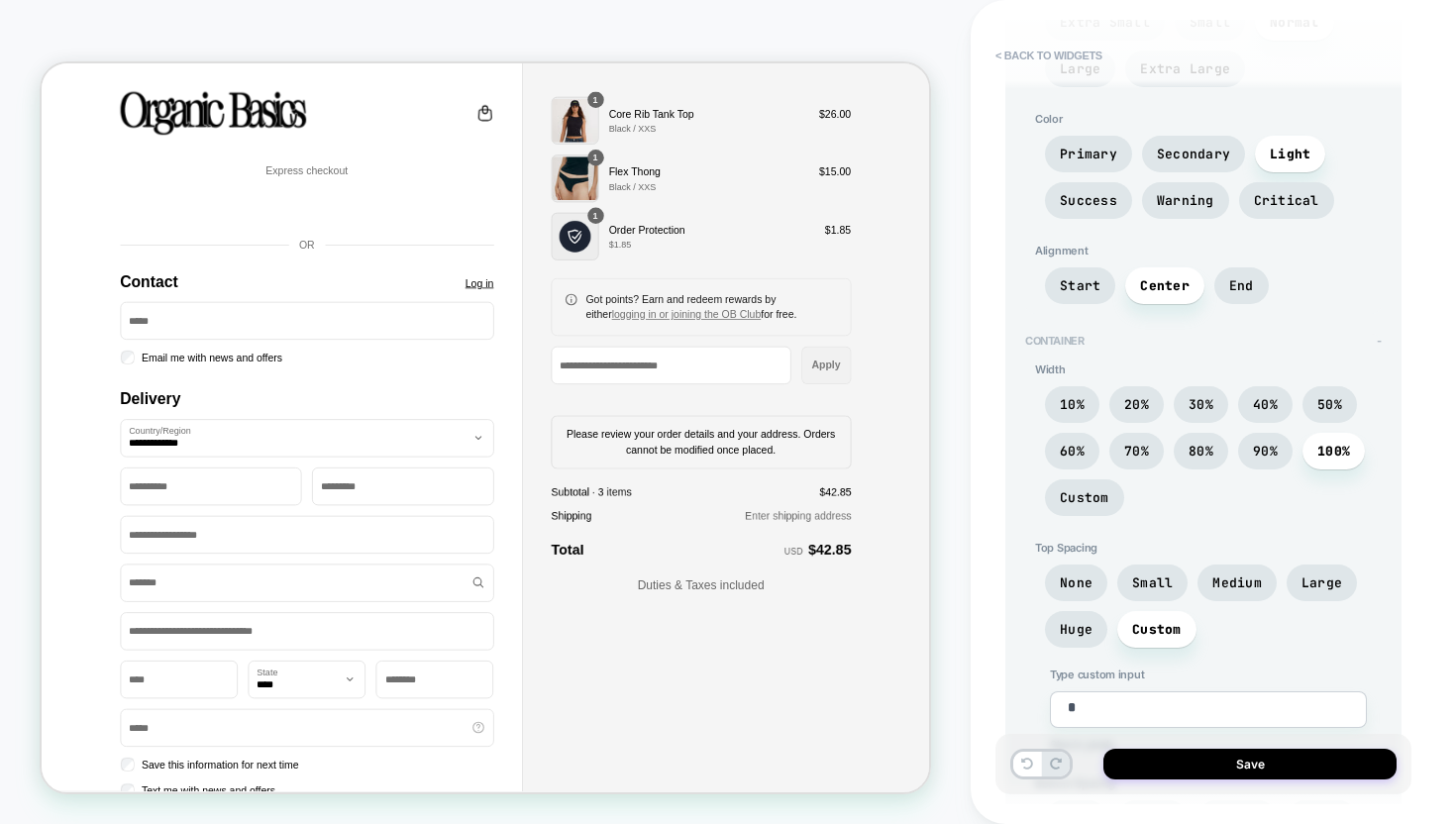 scroll, scrollTop: 336, scrollLeft: 0, axis: vertical 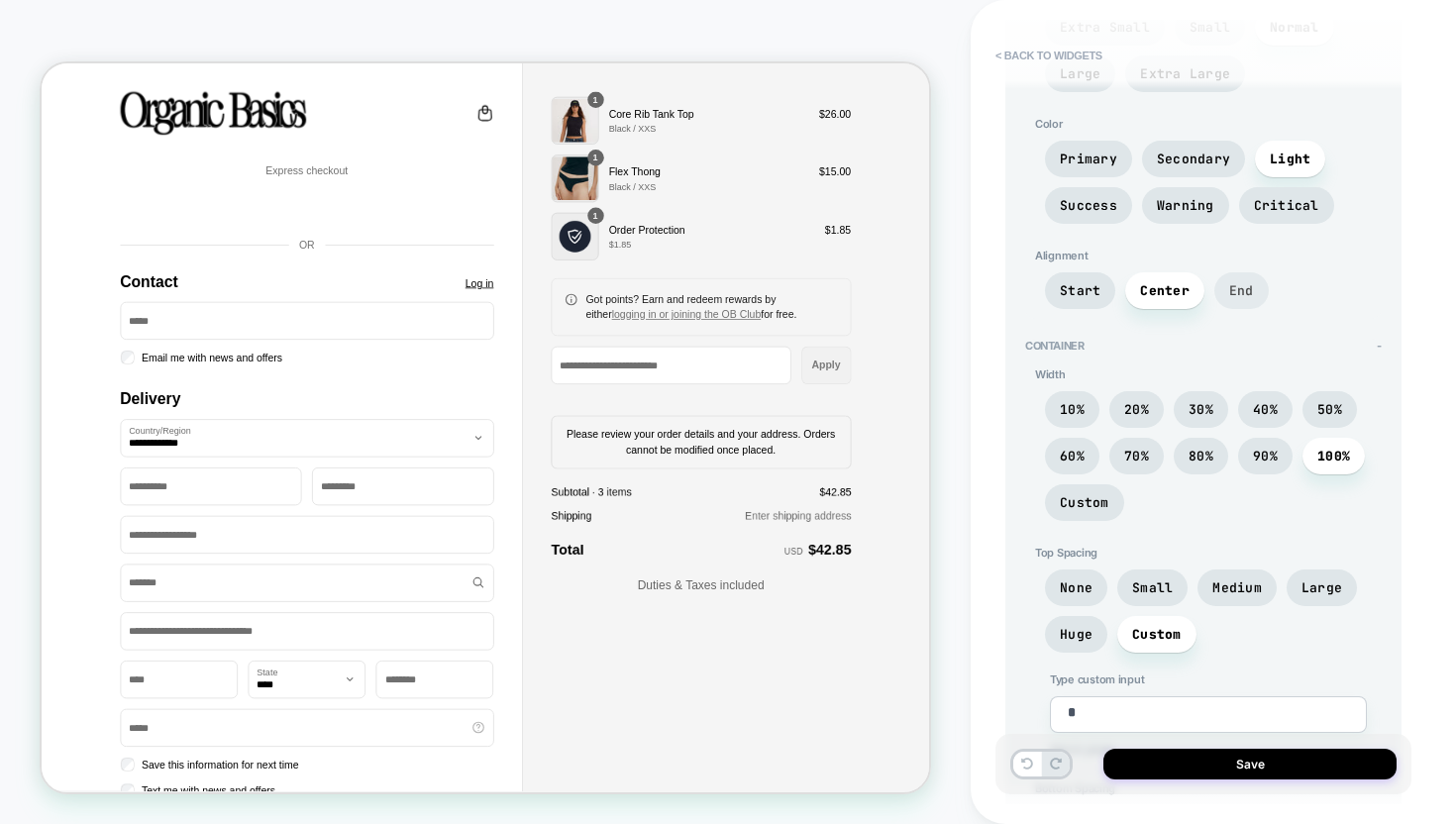 click on "End" at bounding box center [1241, 290] 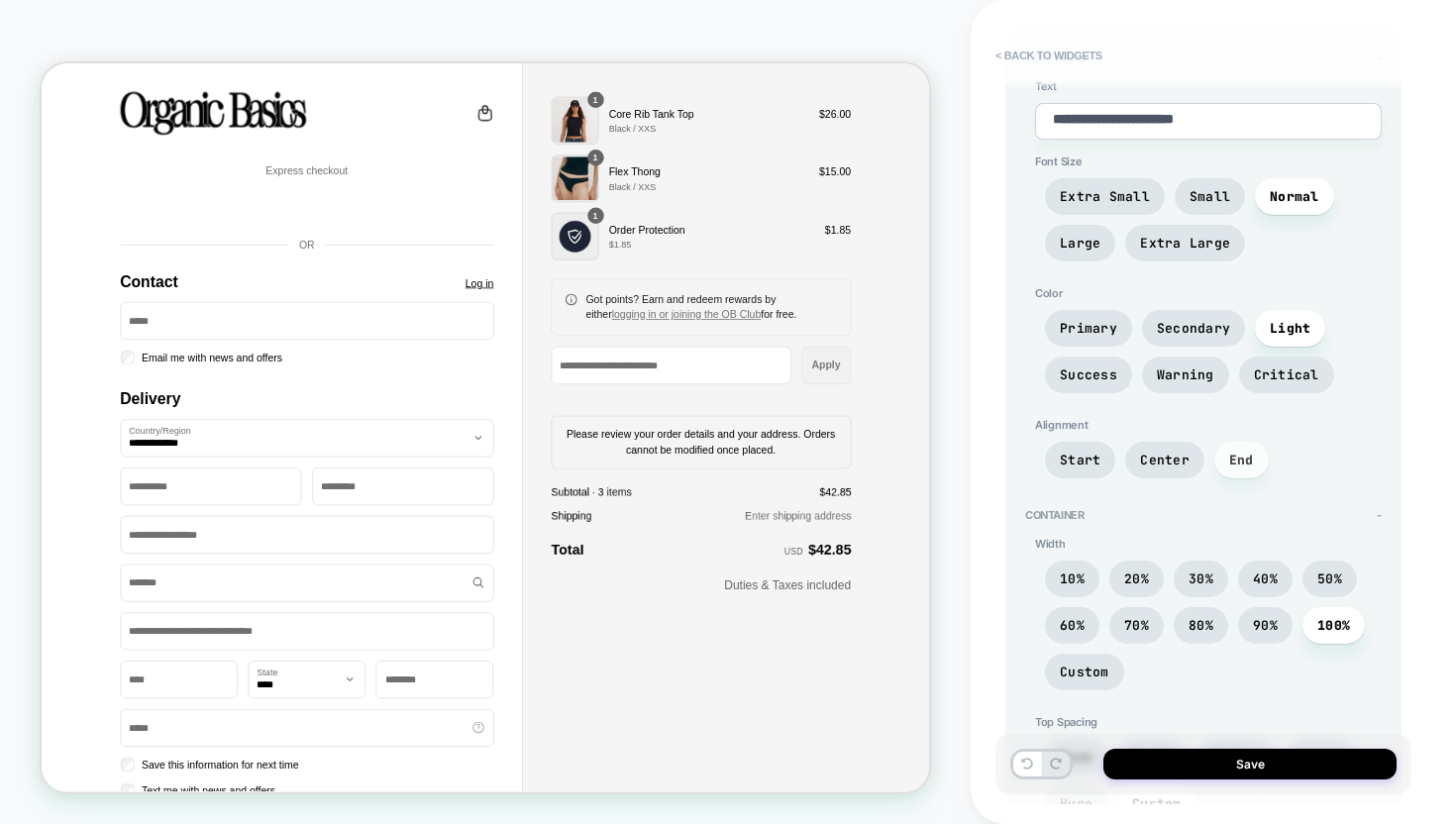 scroll, scrollTop: 164, scrollLeft: 0, axis: vertical 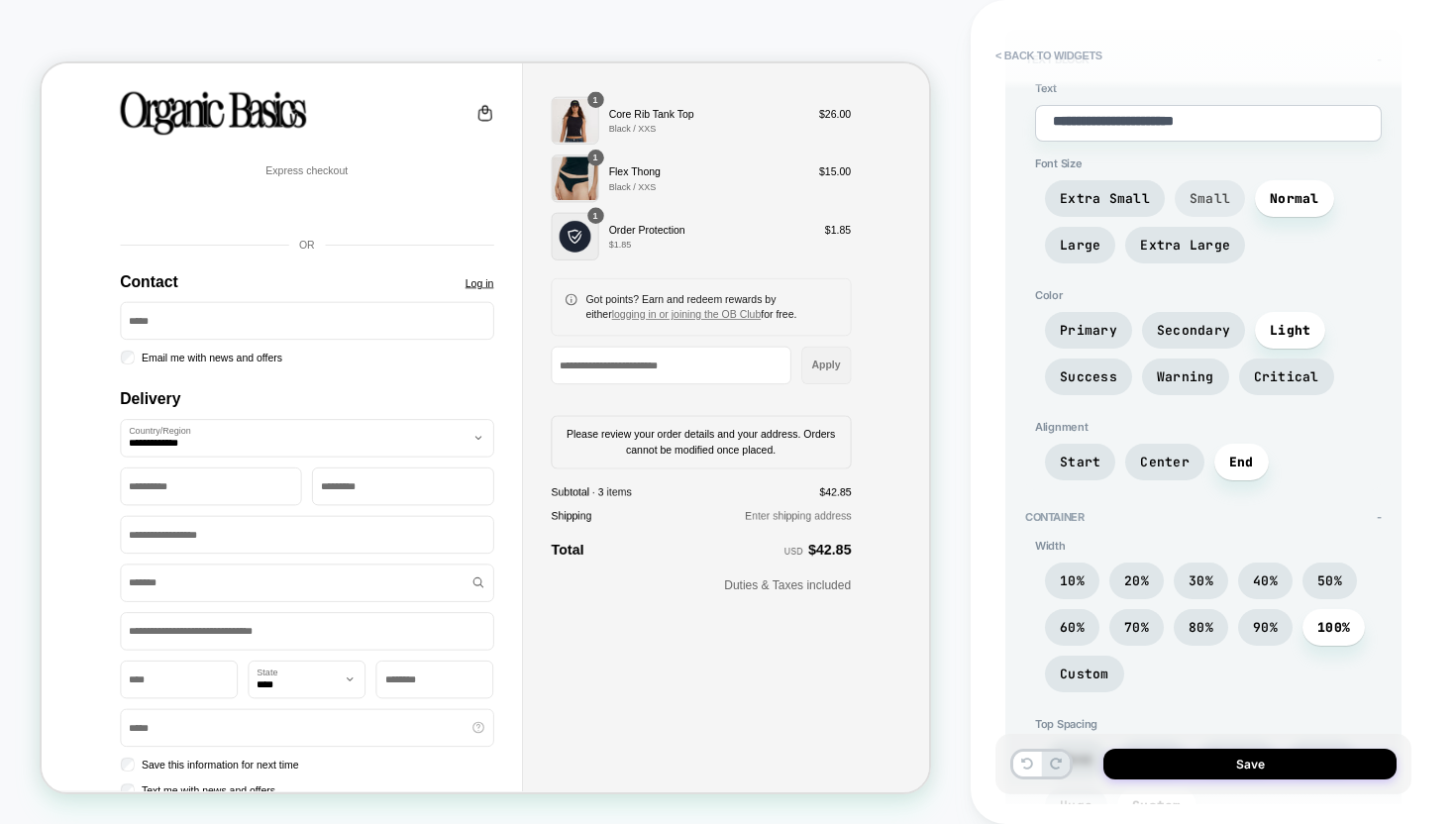 click on "Small" at bounding box center (1209, 198) 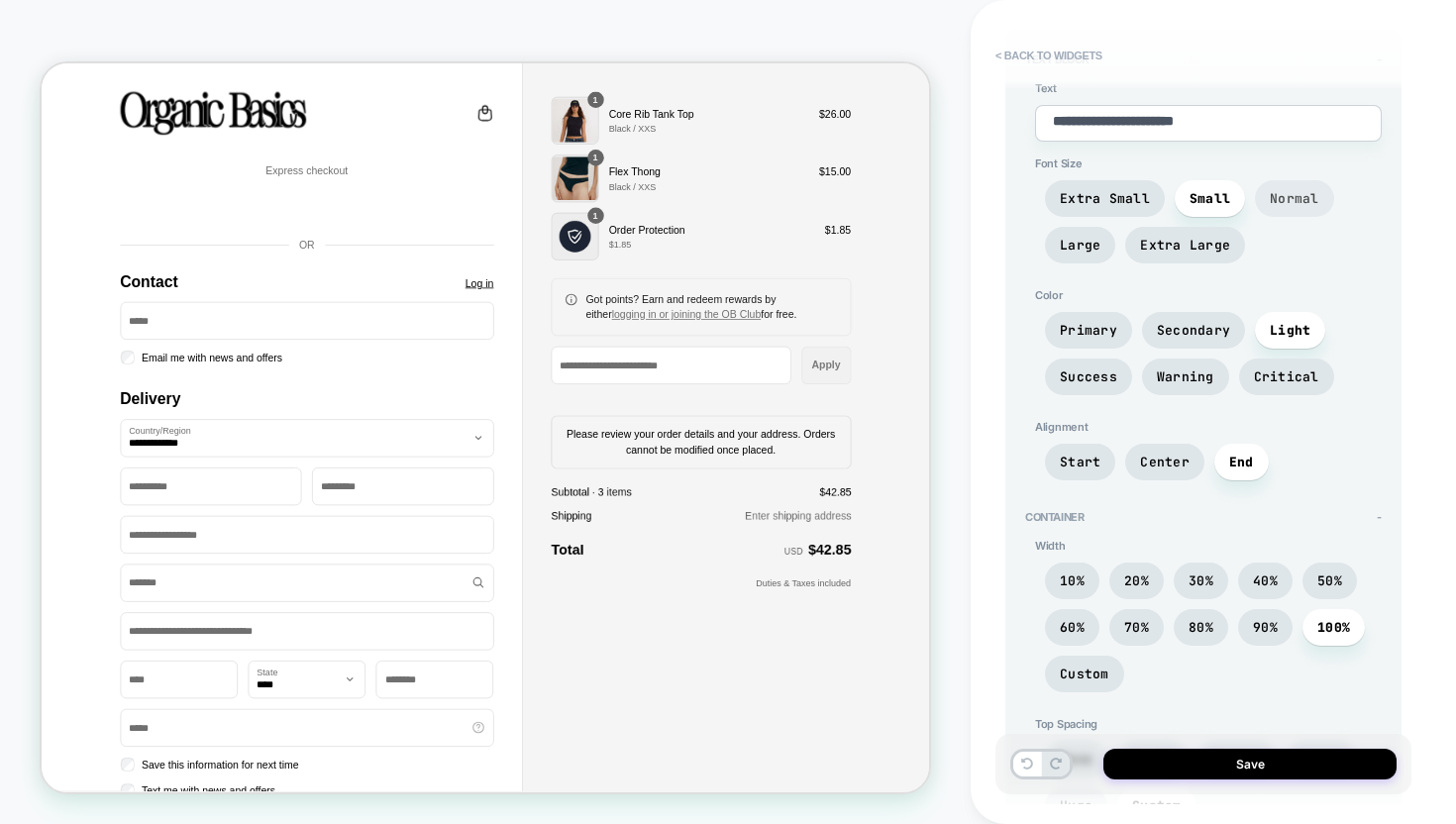 click on "Normal" at bounding box center [1295, 198] 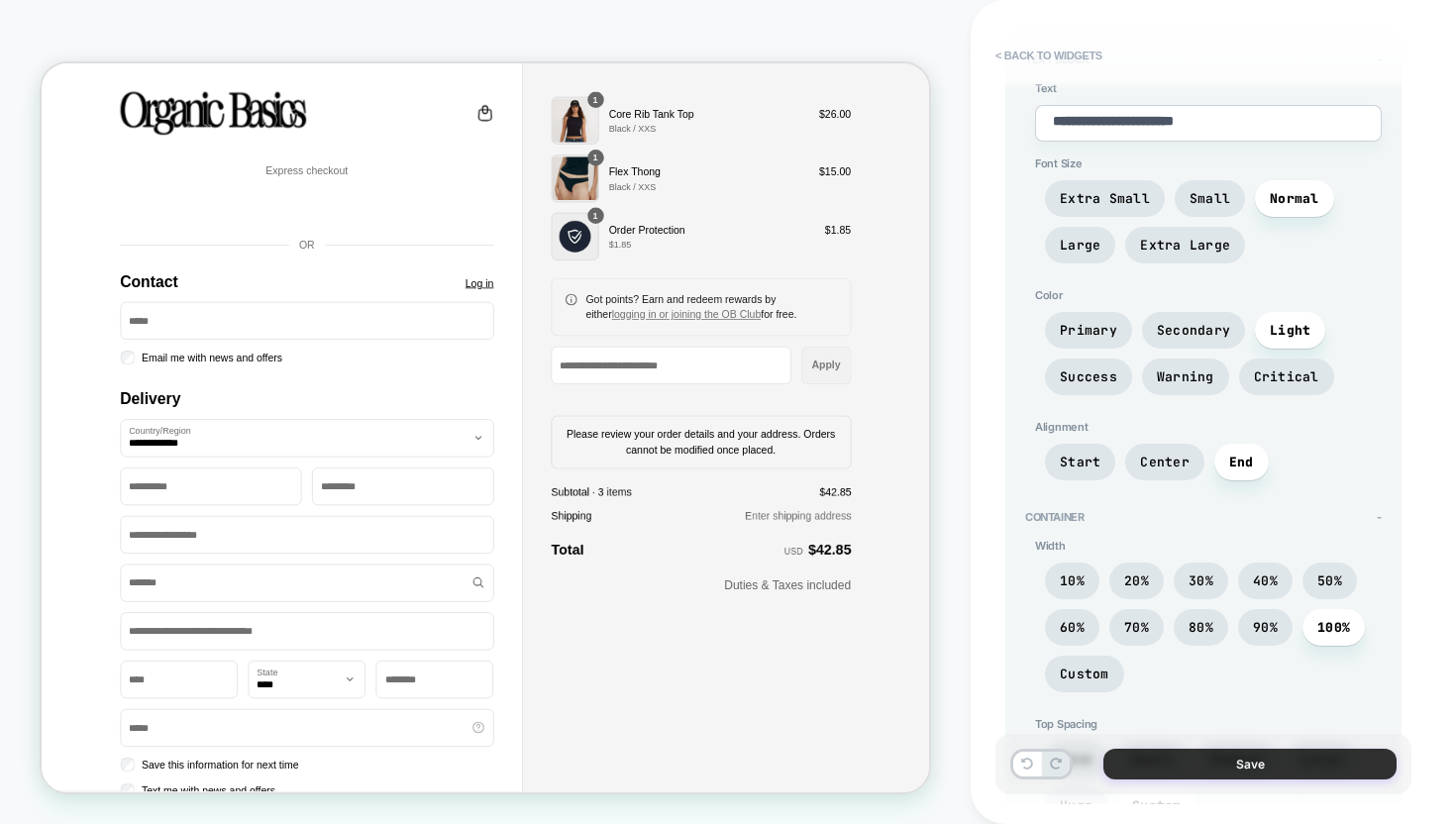 click on "Save" at bounding box center [1250, 764] 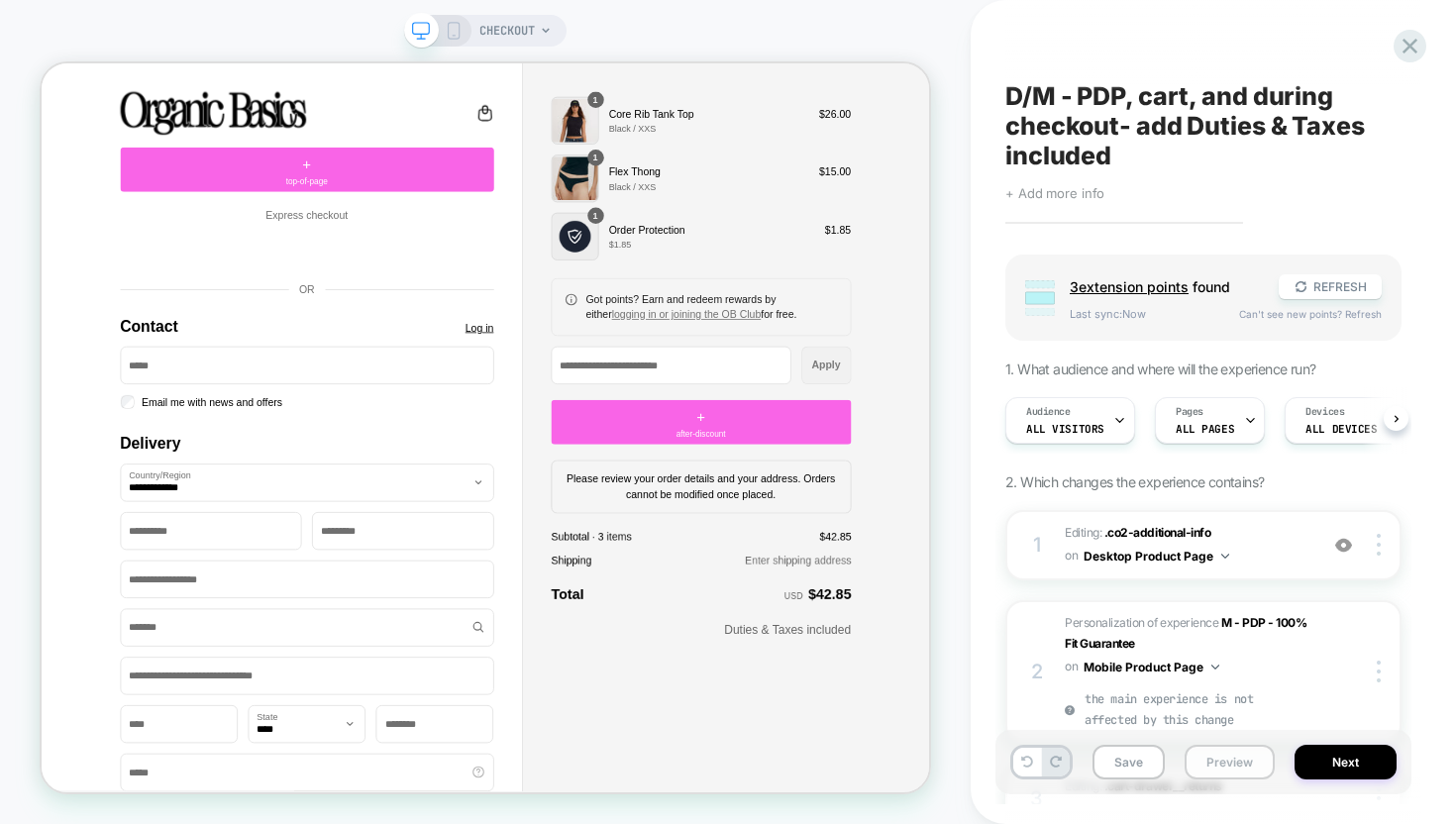 scroll, scrollTop: 0, scrollLeft: 1, axis: horizontal 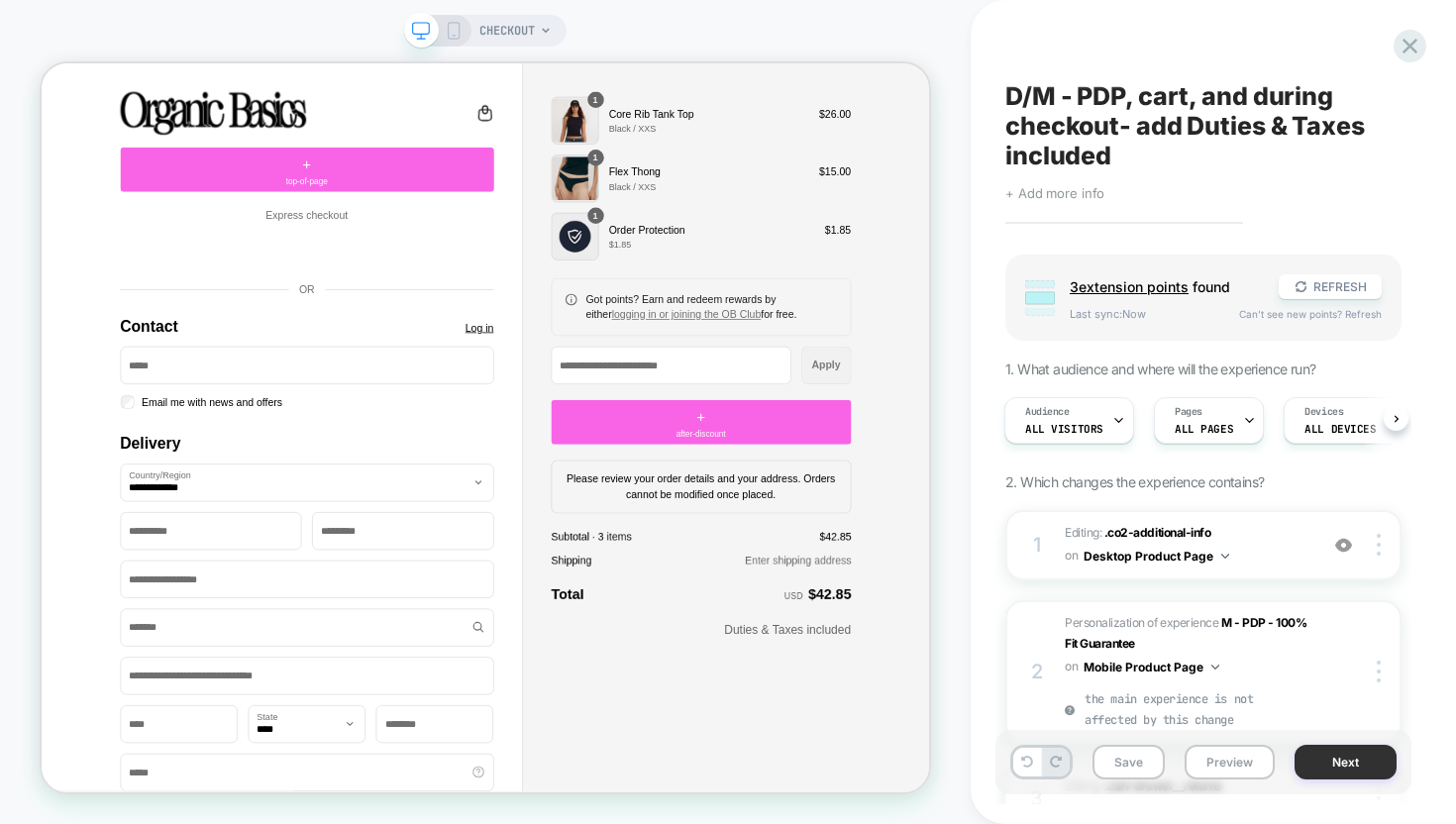 click on "Next" at bounding box center [1345, 762] 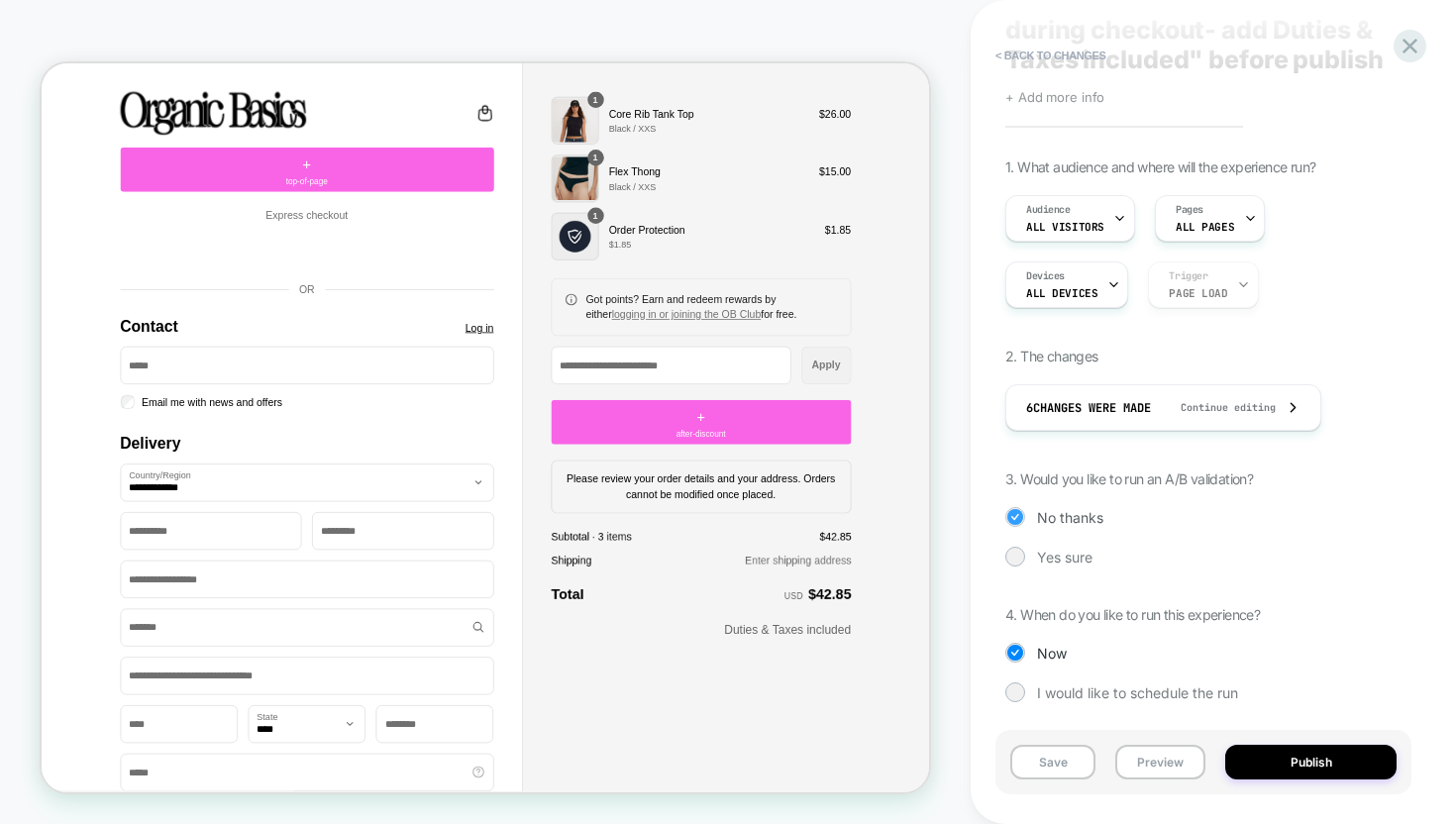 scroll, scrollTop: 102, scrollLeft: 0, axis: vertical 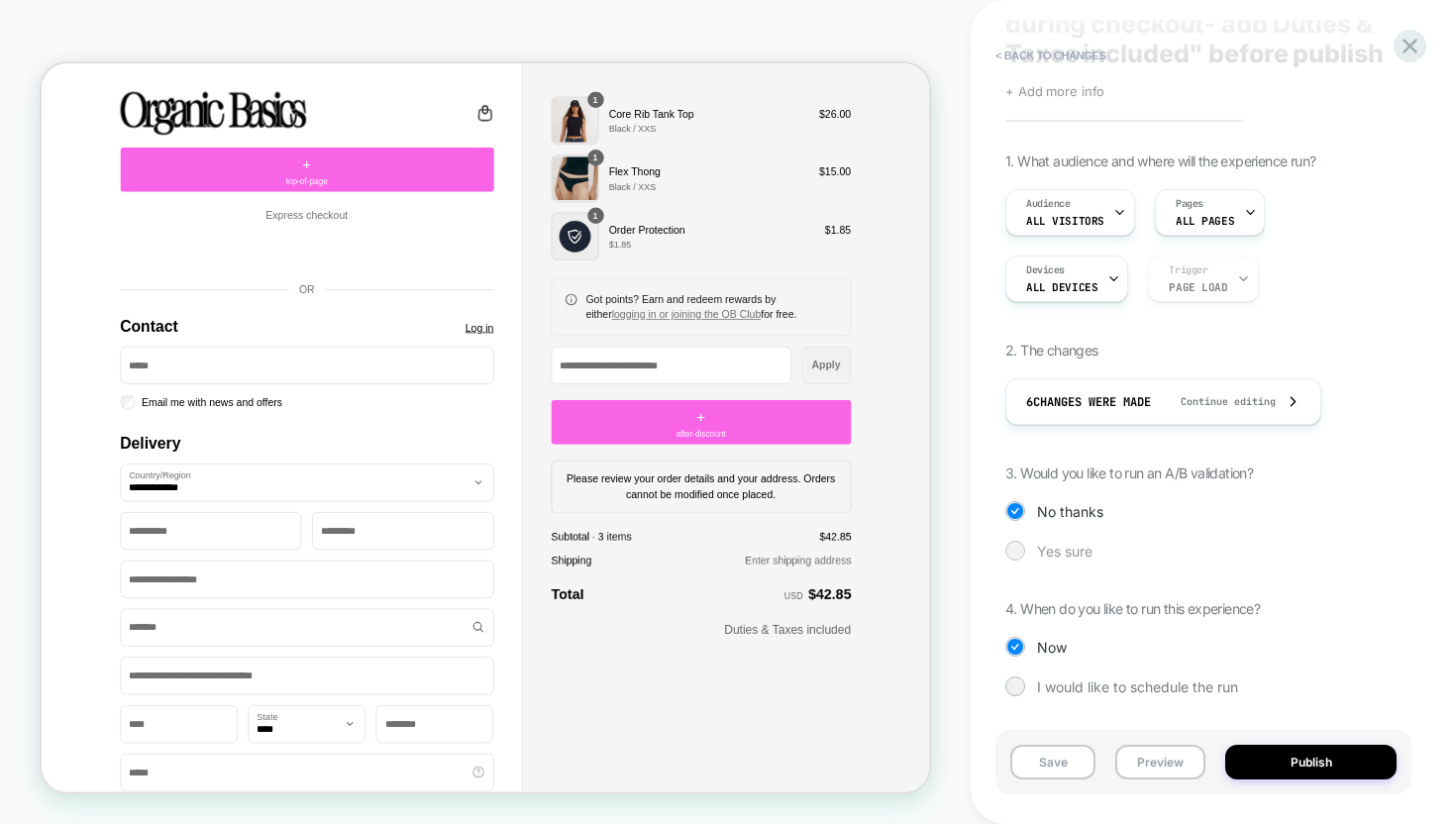 click on "Yes sure" at bounding box center (1065, 551) 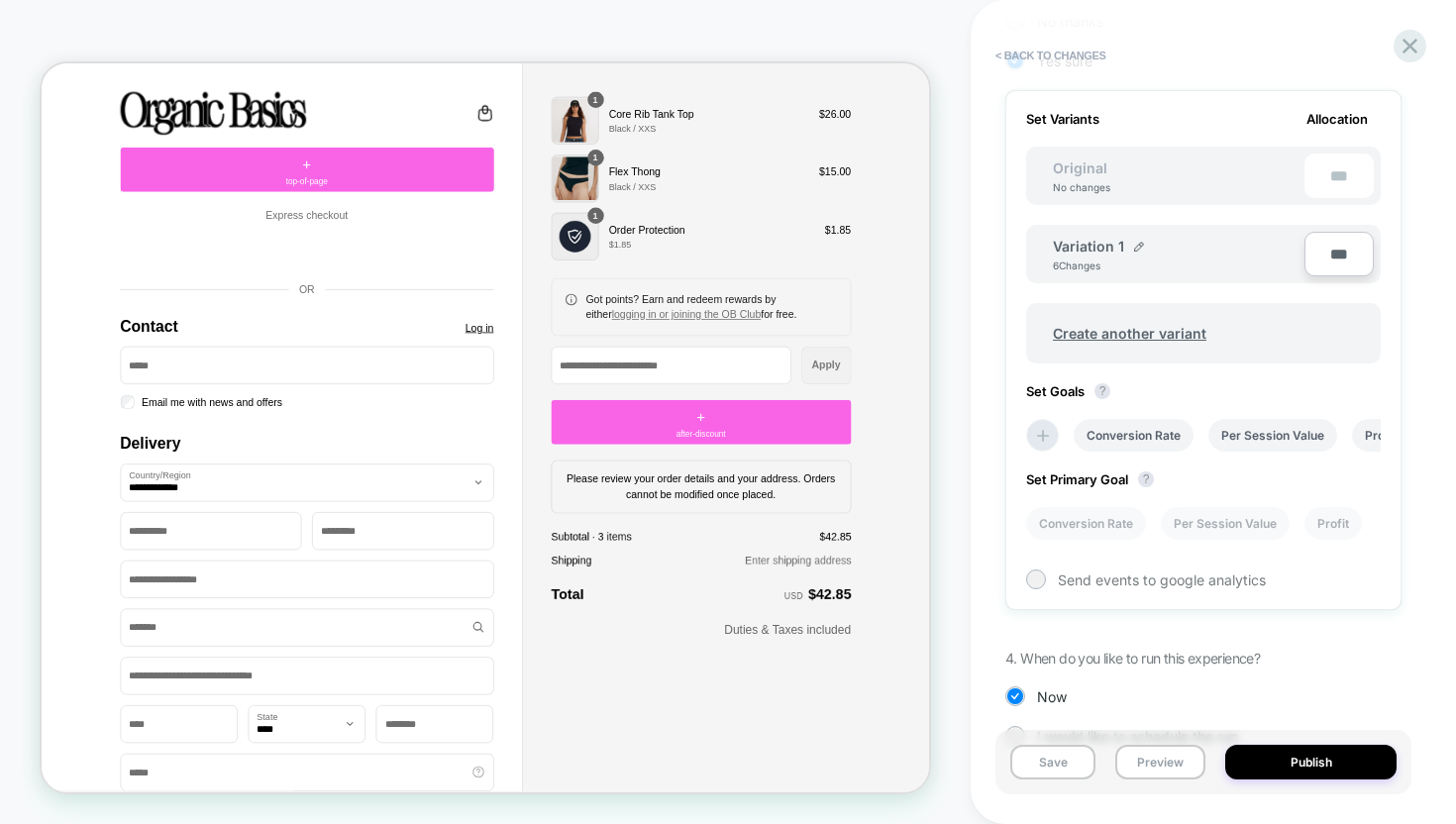 scroll, scrollTop: 643, scrollLeft: 0, axis: vertical 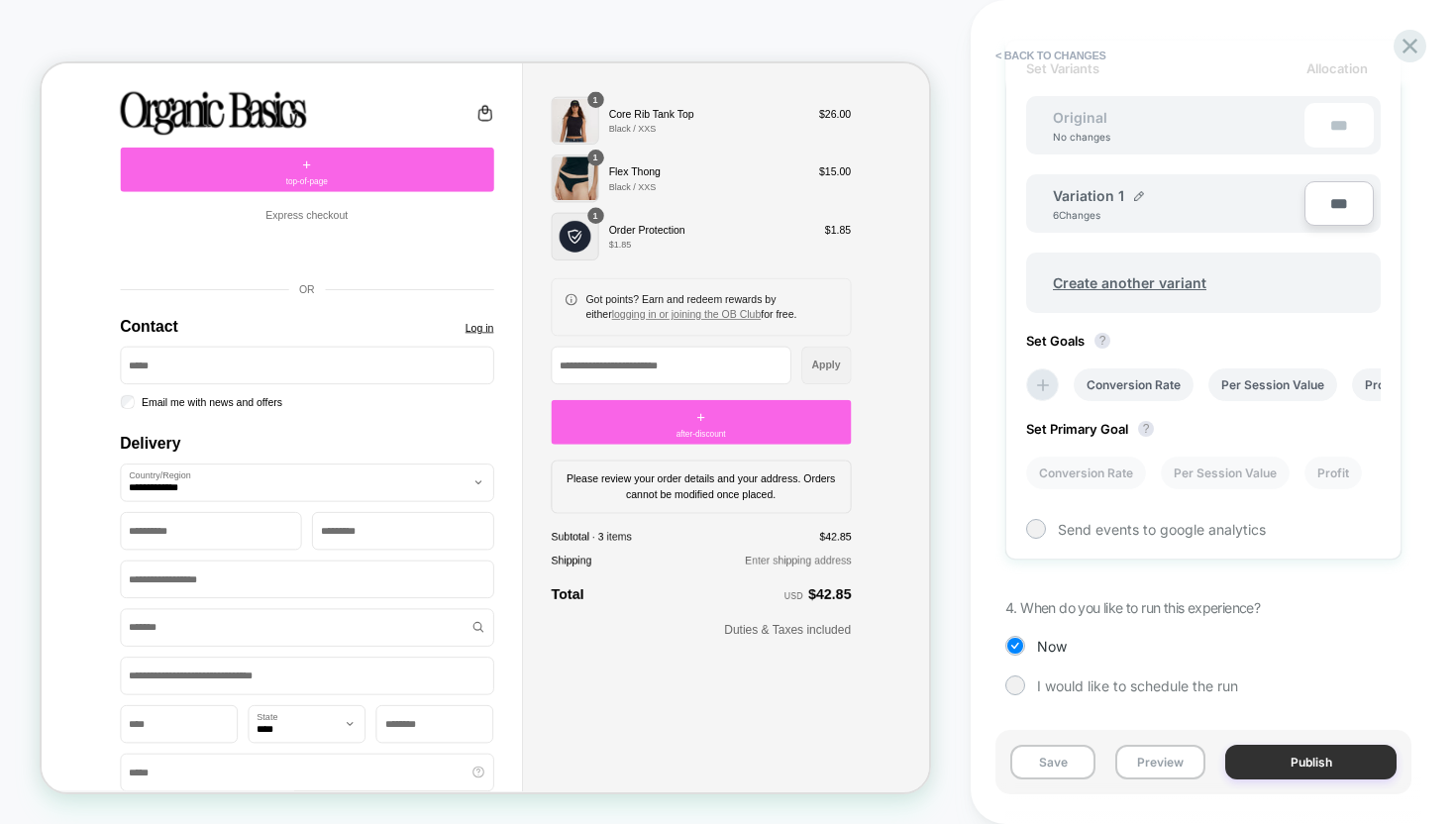click on "Publish" at bounding box center (1310, 762) 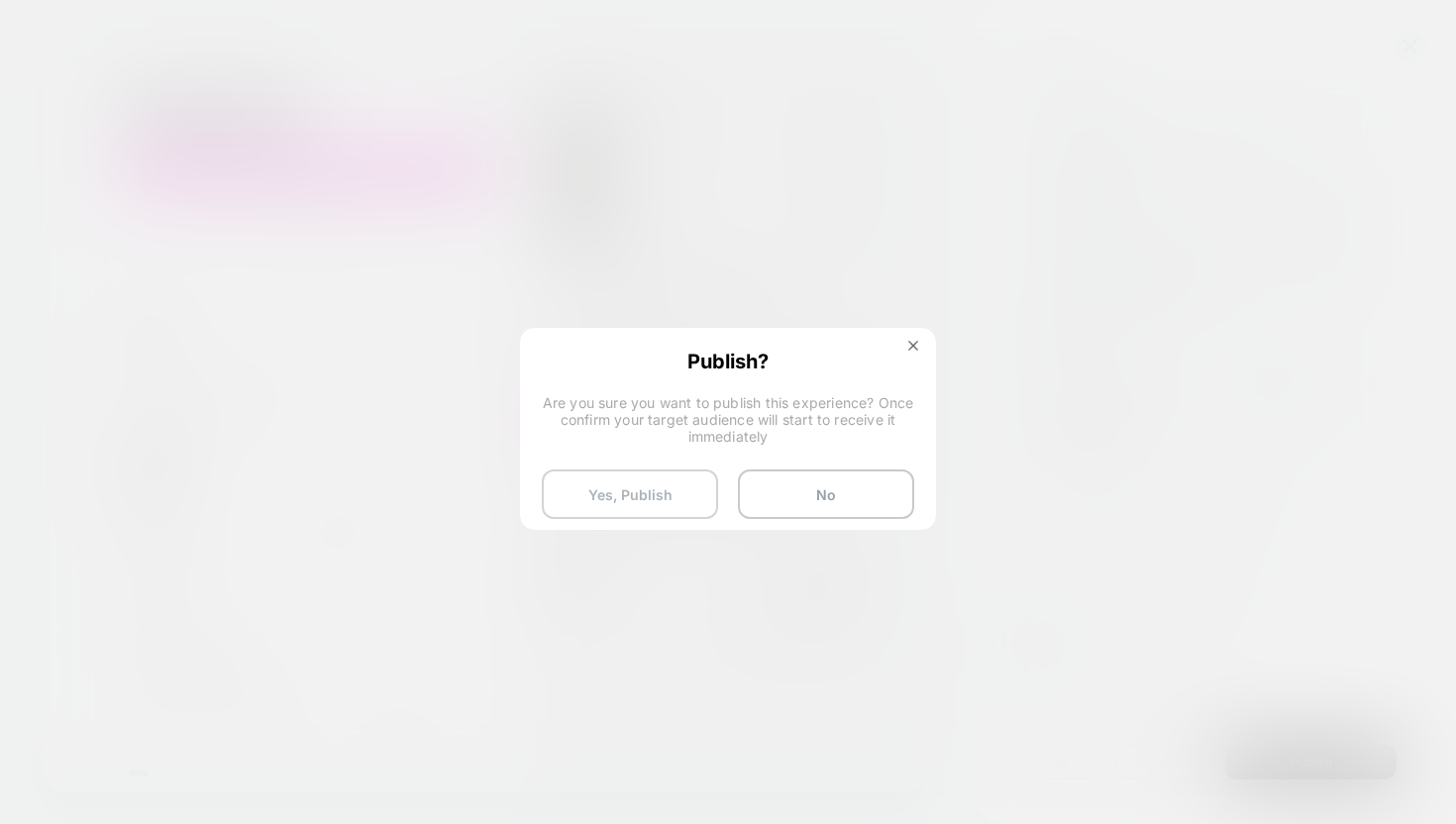 click on "Yes, Publish" at bounding box center (630, 494) 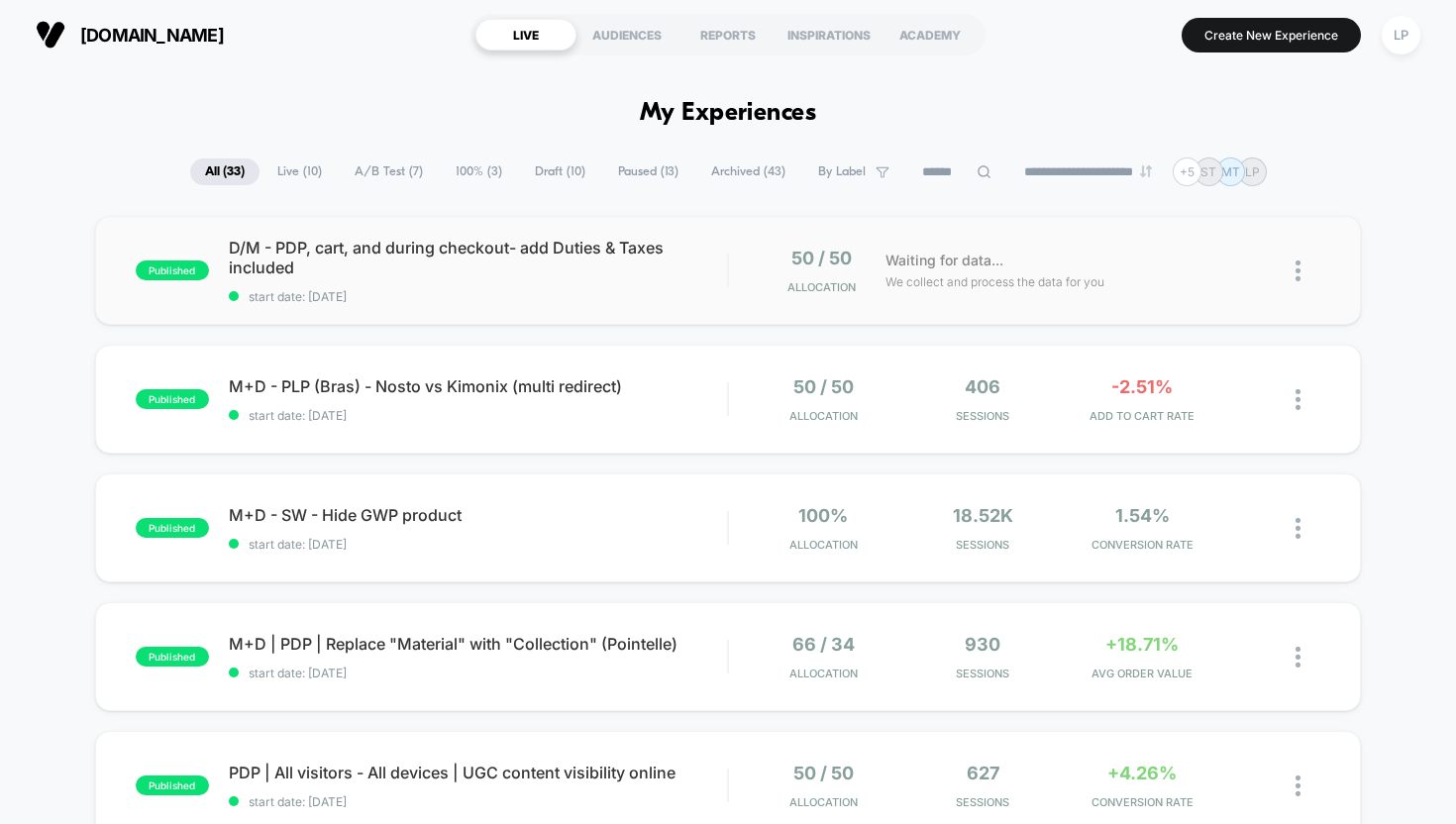 click at bounding box center [1298, 270] 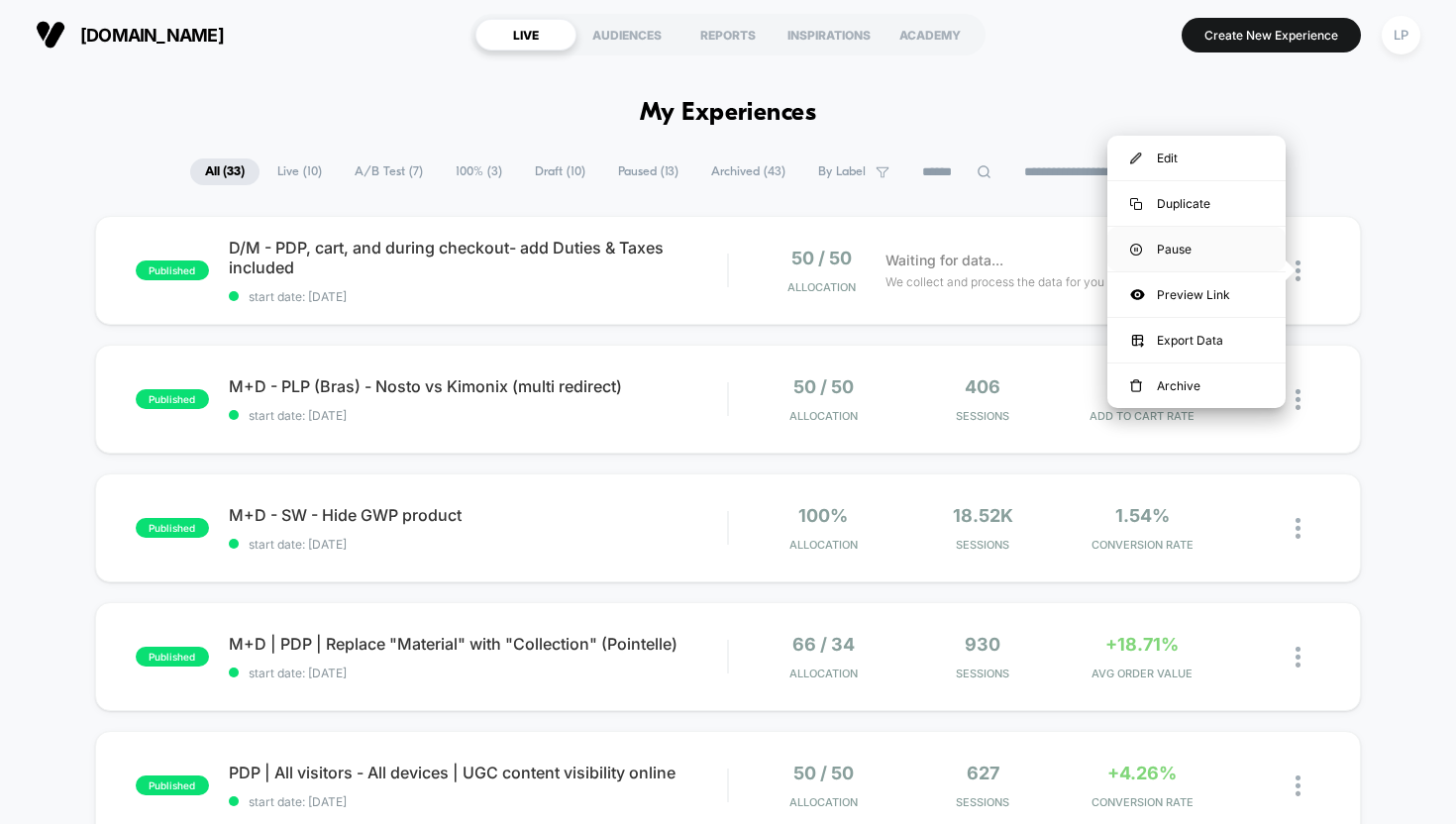 click on "Pause" at bounding box center [1196, 249] 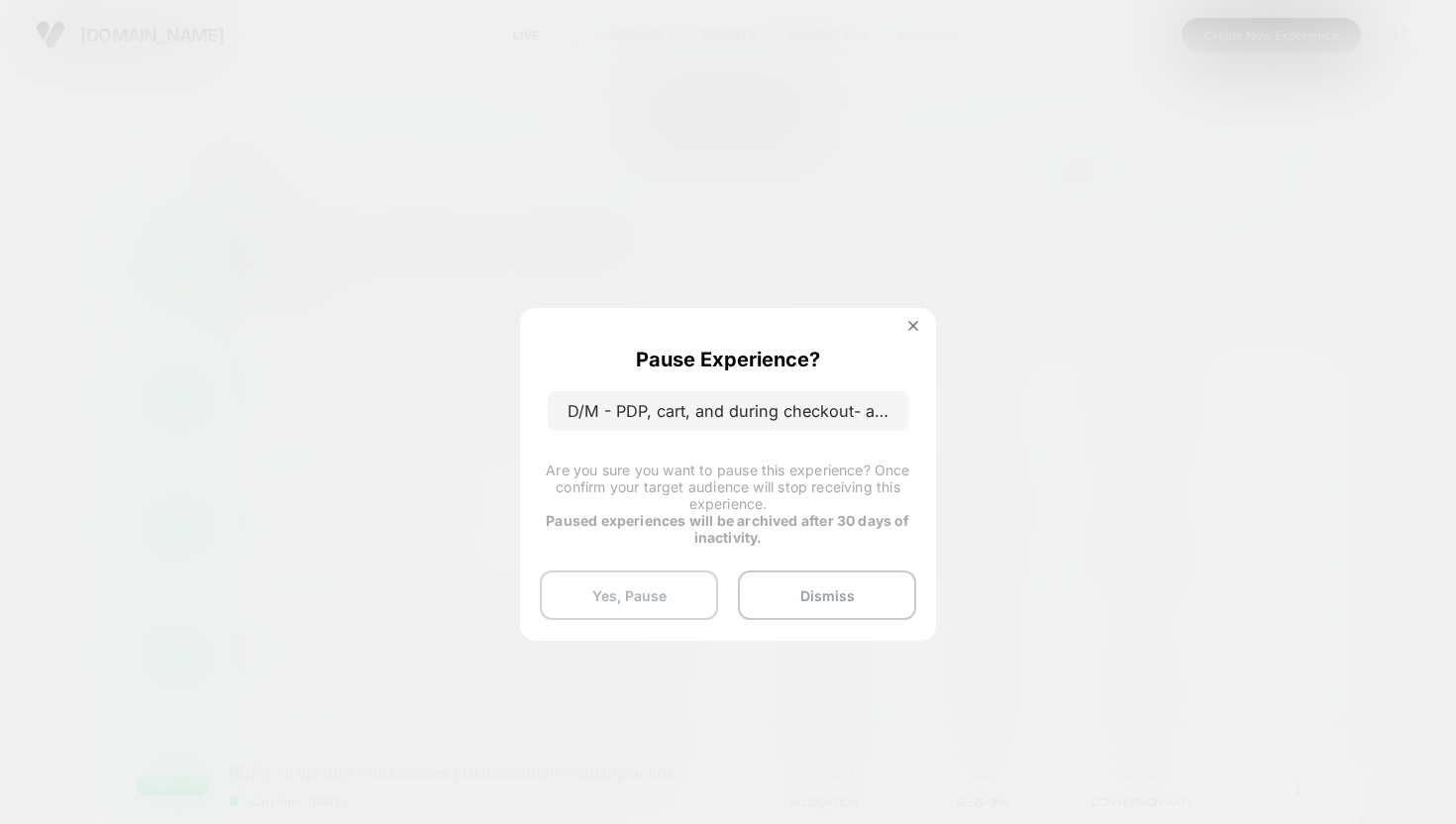 click on "Yes, Pause" at bounding box center [629, 595] 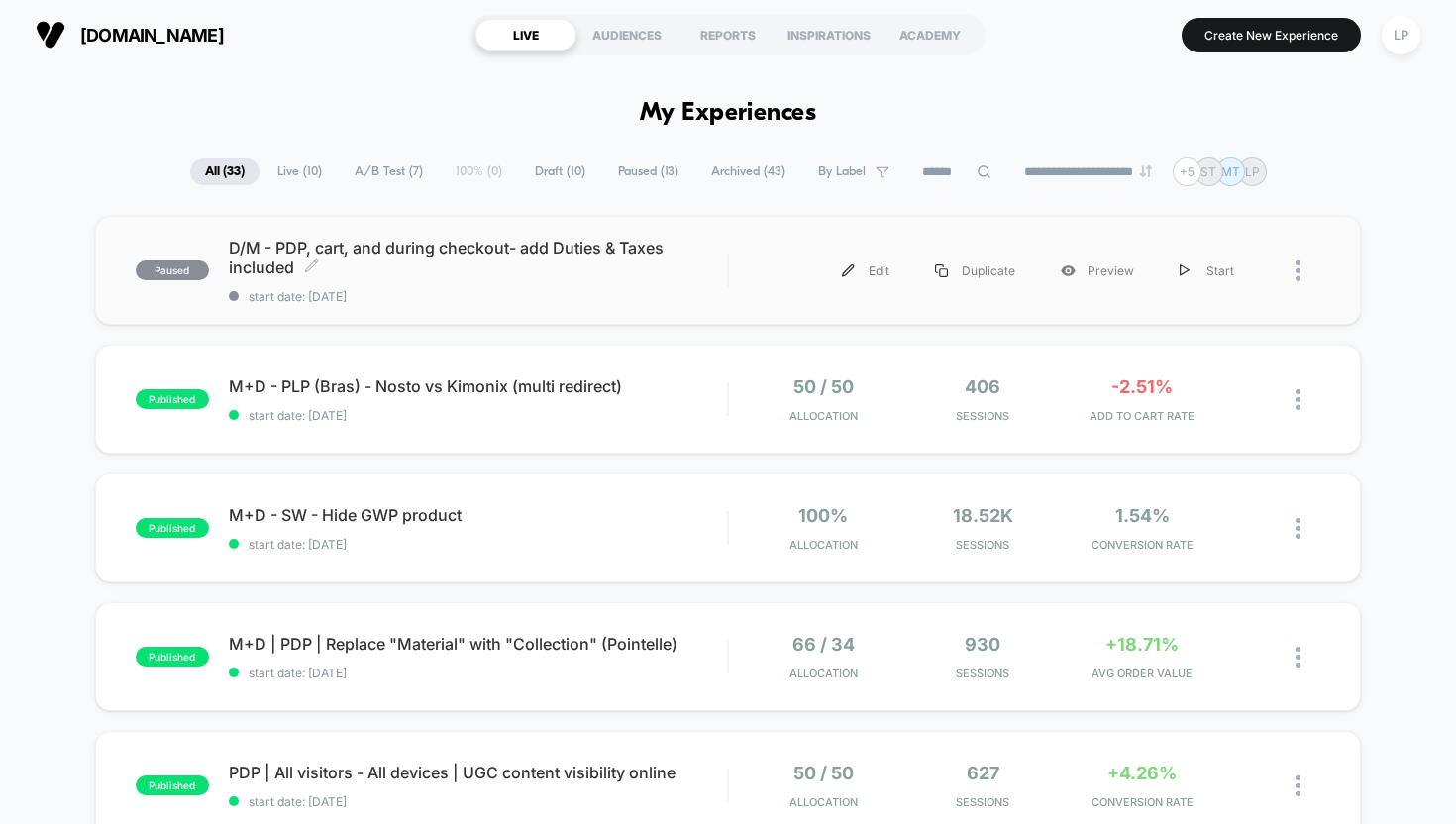 click on "D/M - PDP, cart, and during checkout- add Duties & Taxes included﻿ Click to edit experience details" at bounding box center (478, 258) 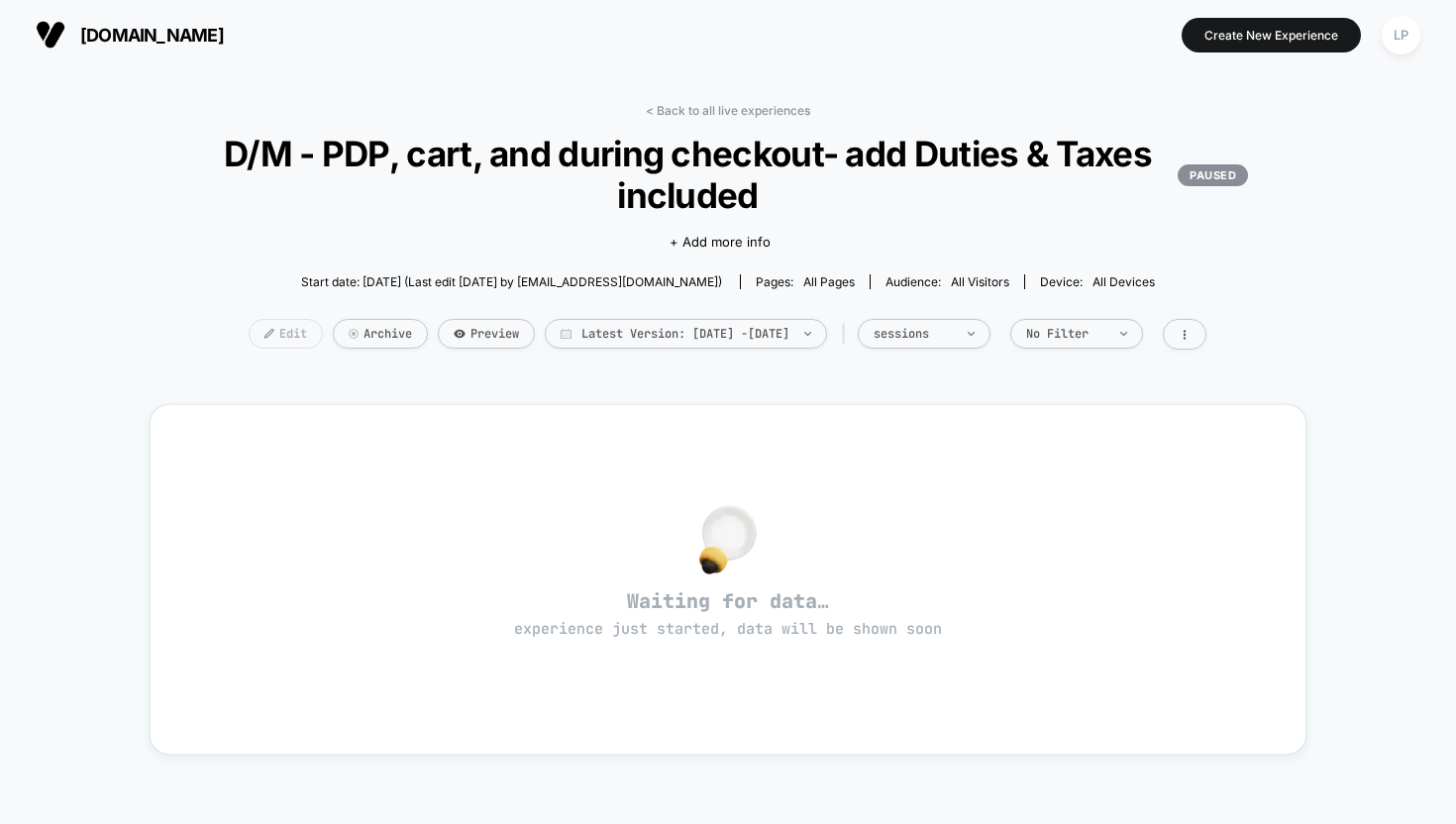 click on "Edit" at bounding box center (285, 334) 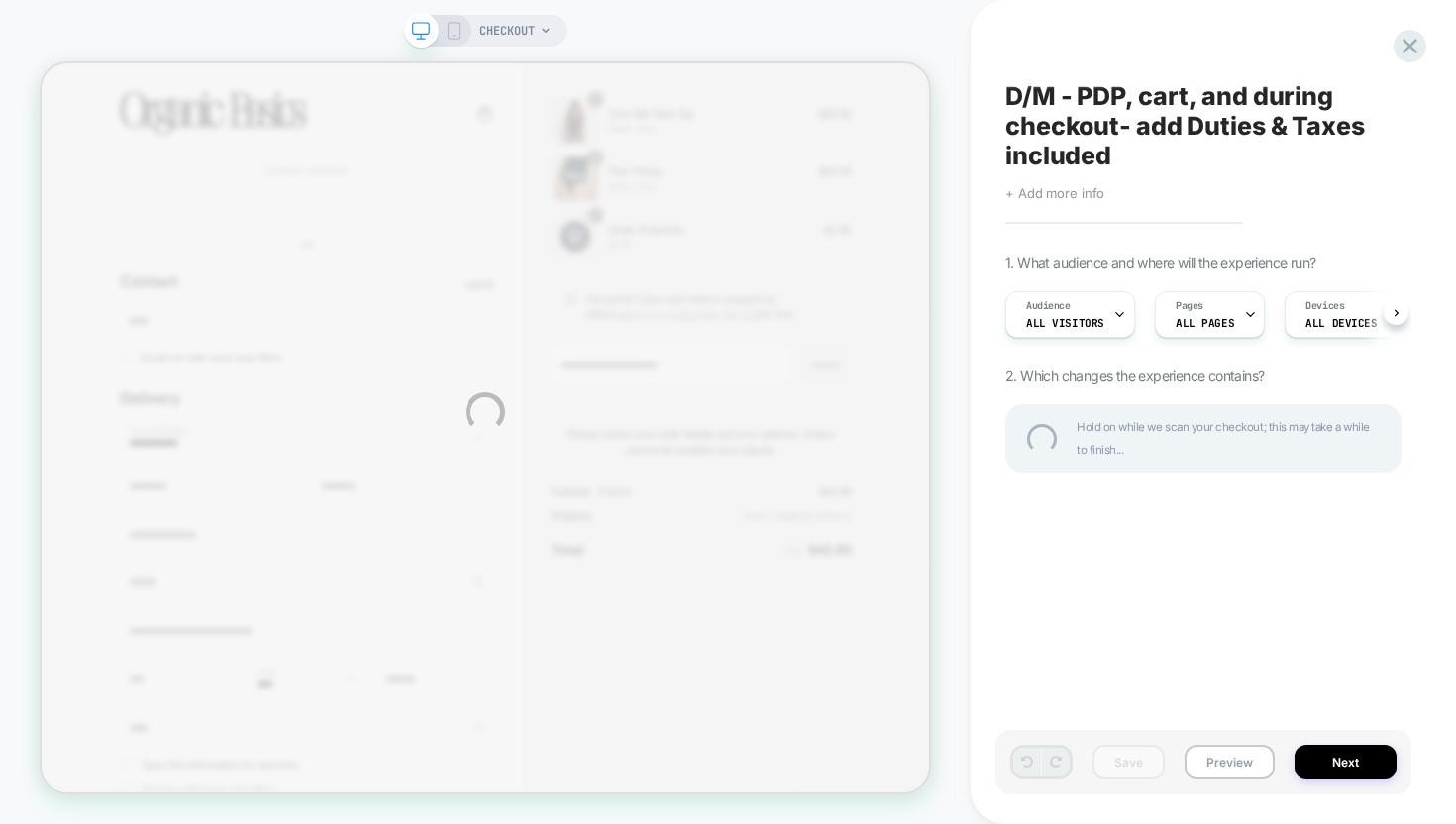 scroll, scrollTop: 0, scrollLeft: 0, axis: both 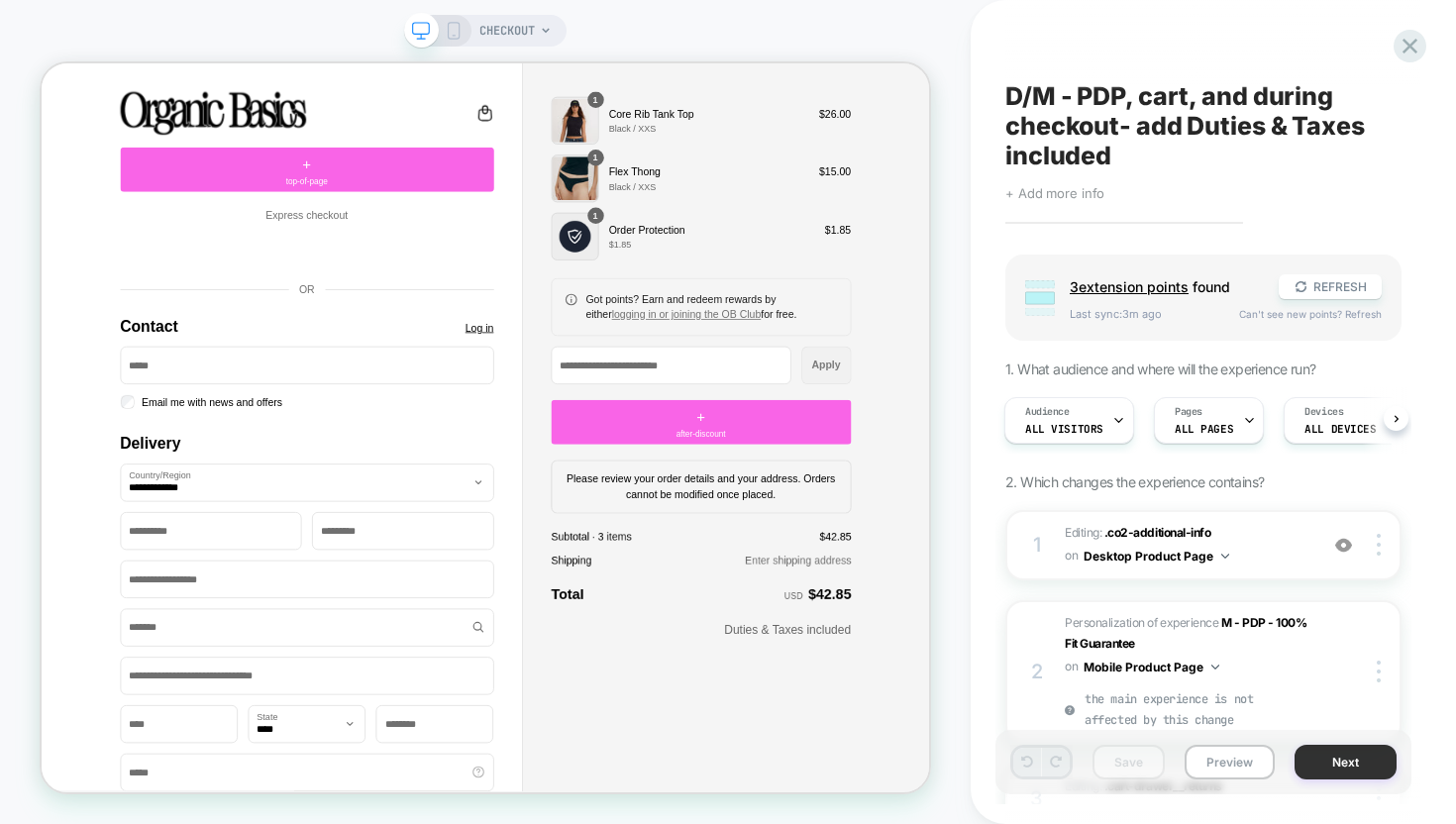 click on "Next" at bounding box center [1345, 762] 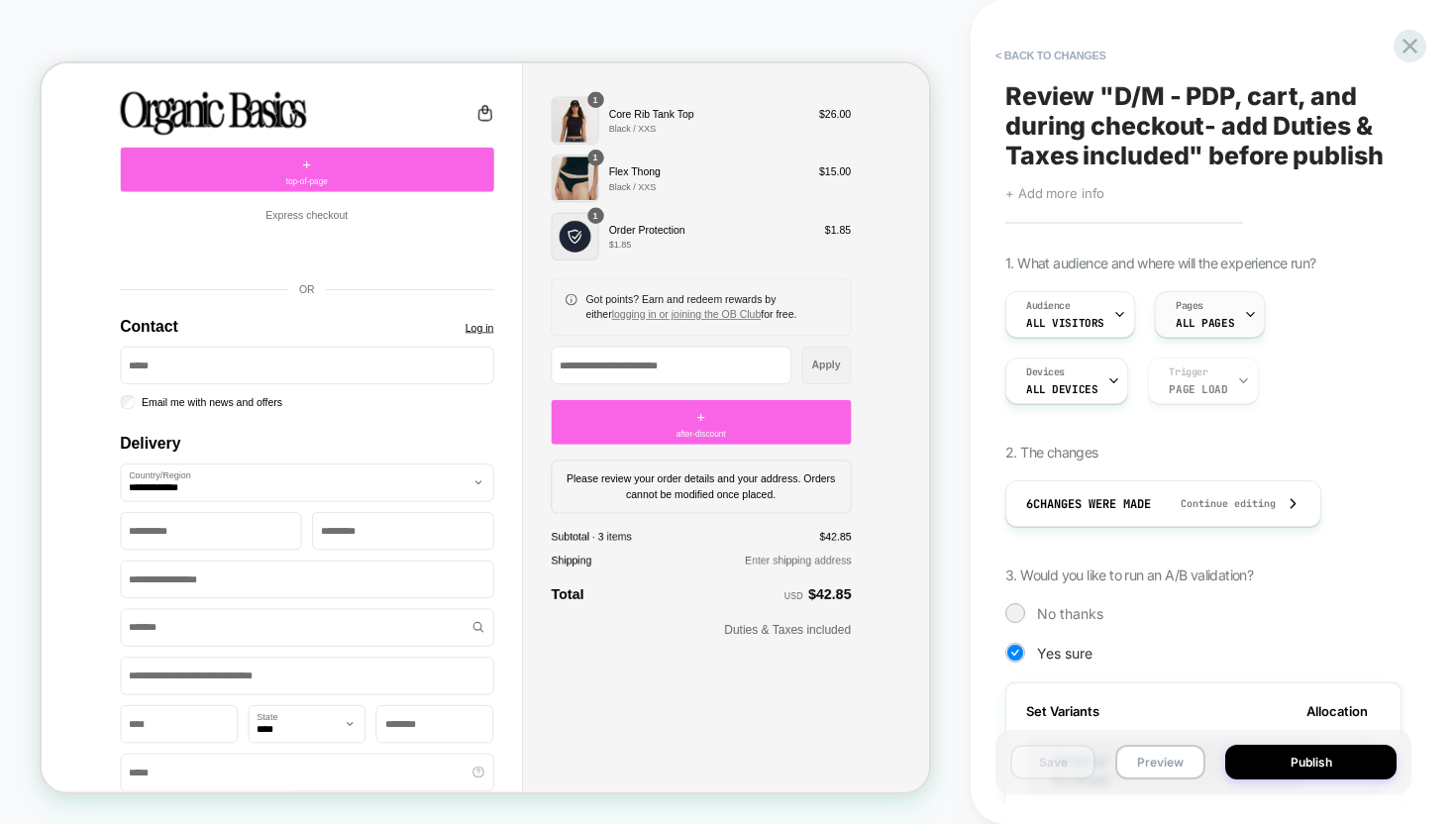 click on "ALL PAGES" at bounding box center [1204, 323] 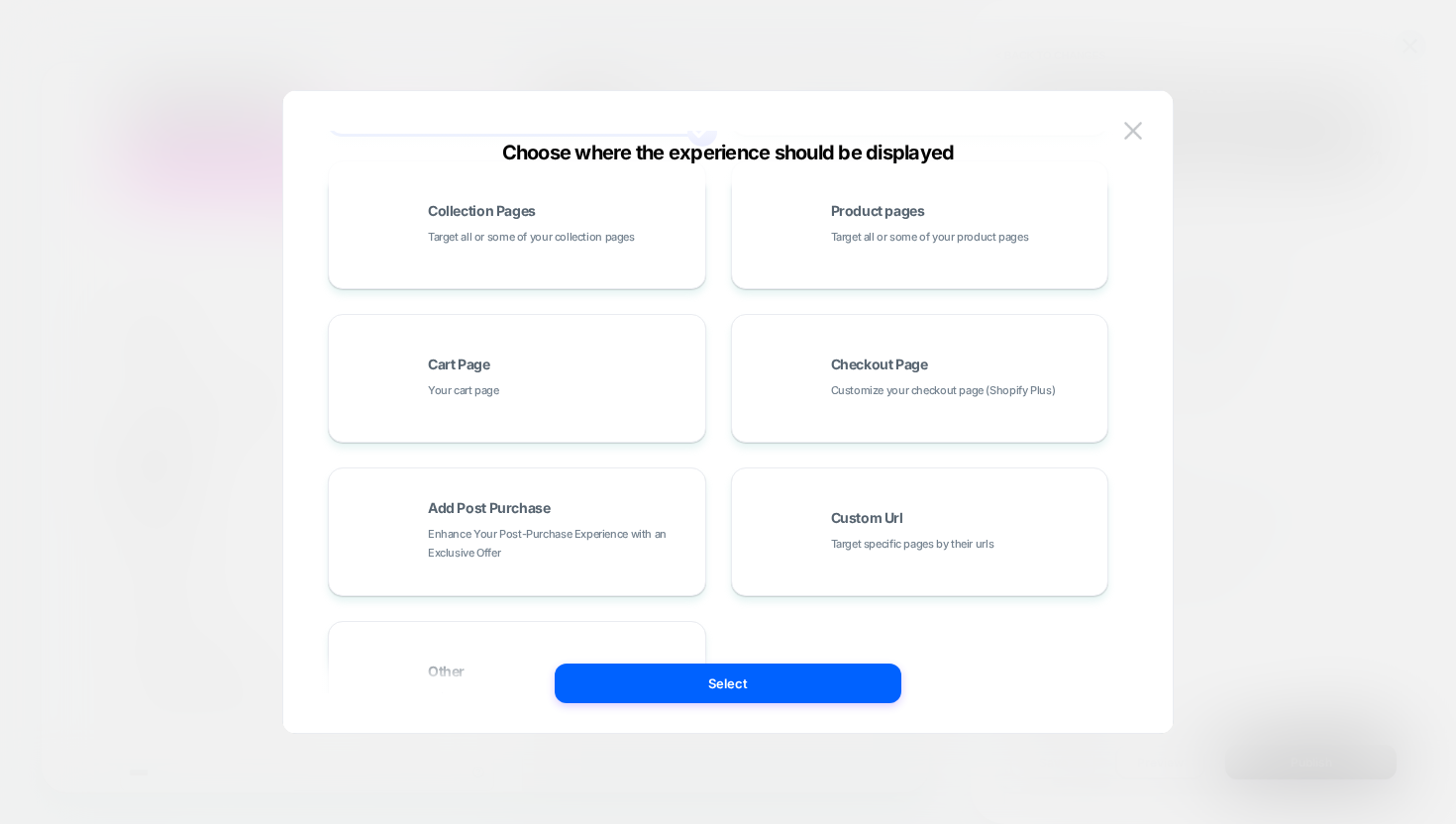 scroll, scrollTop: 299, scrollLeft: 0, axis: vertical 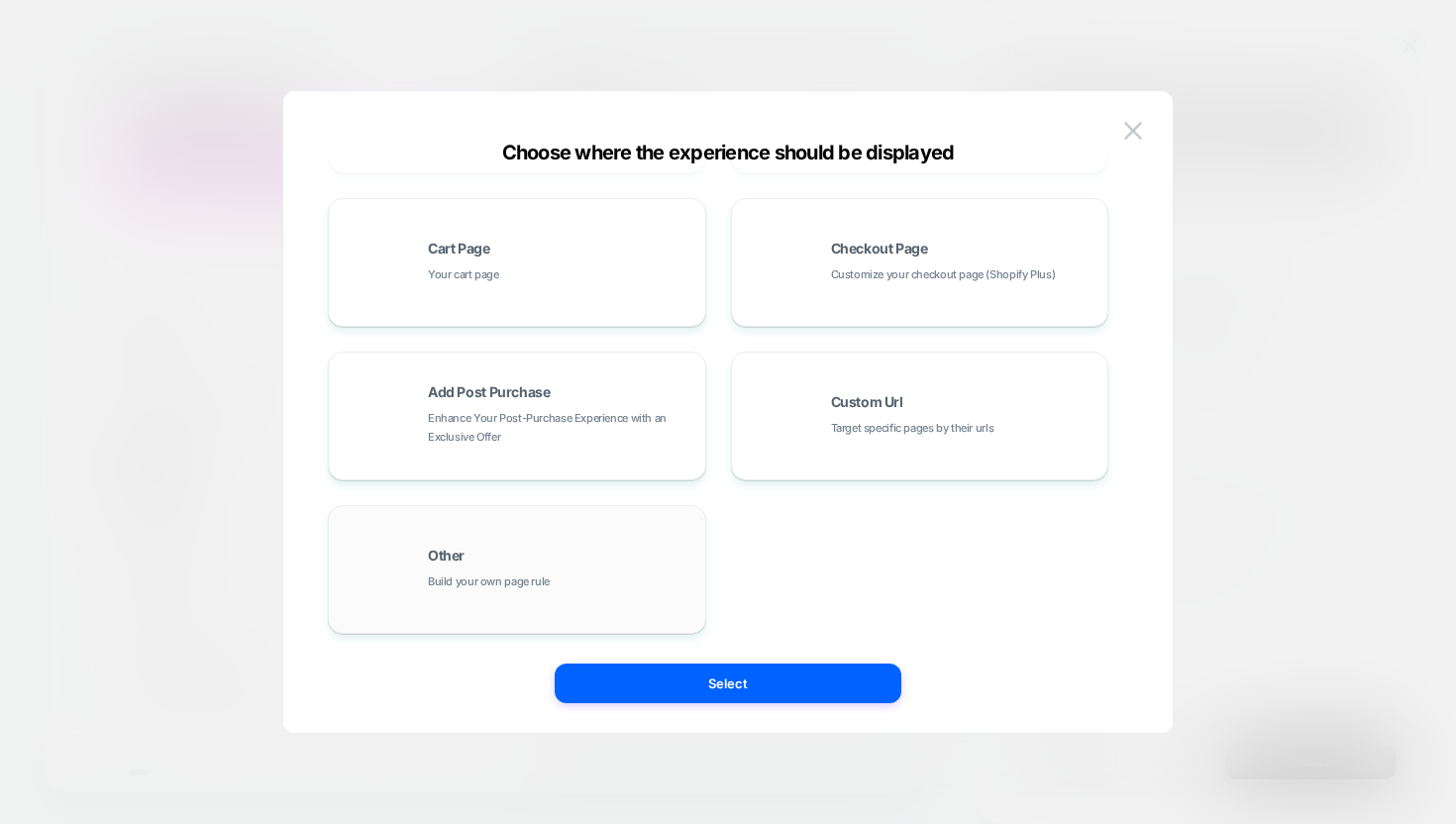 click on "Other Build your own page rule" at bounding box center [517, 569] 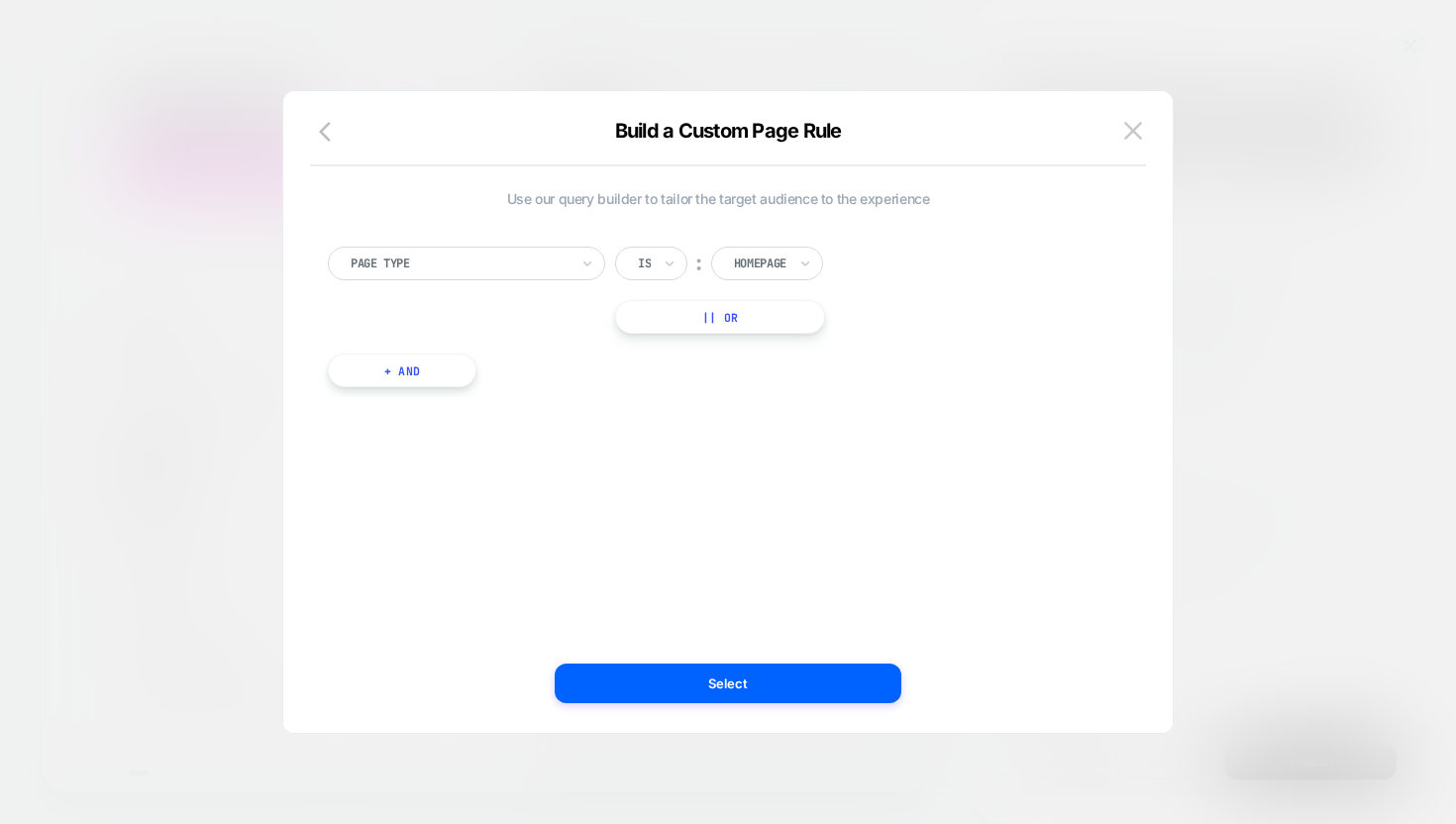 scroll, scrollTop: 0, scrollLeft: 0, axis: both 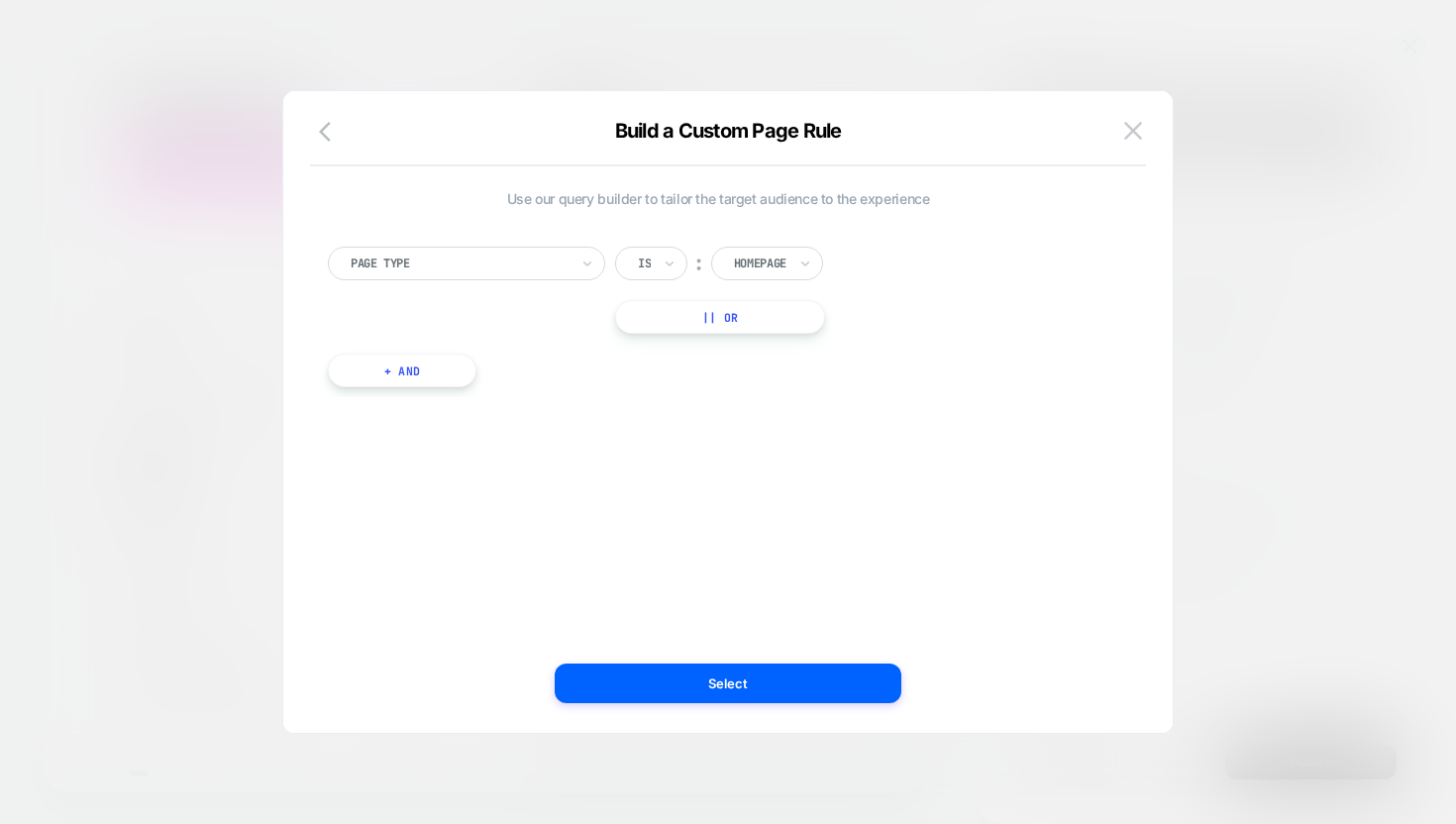 click at bounding box center (460, 263) 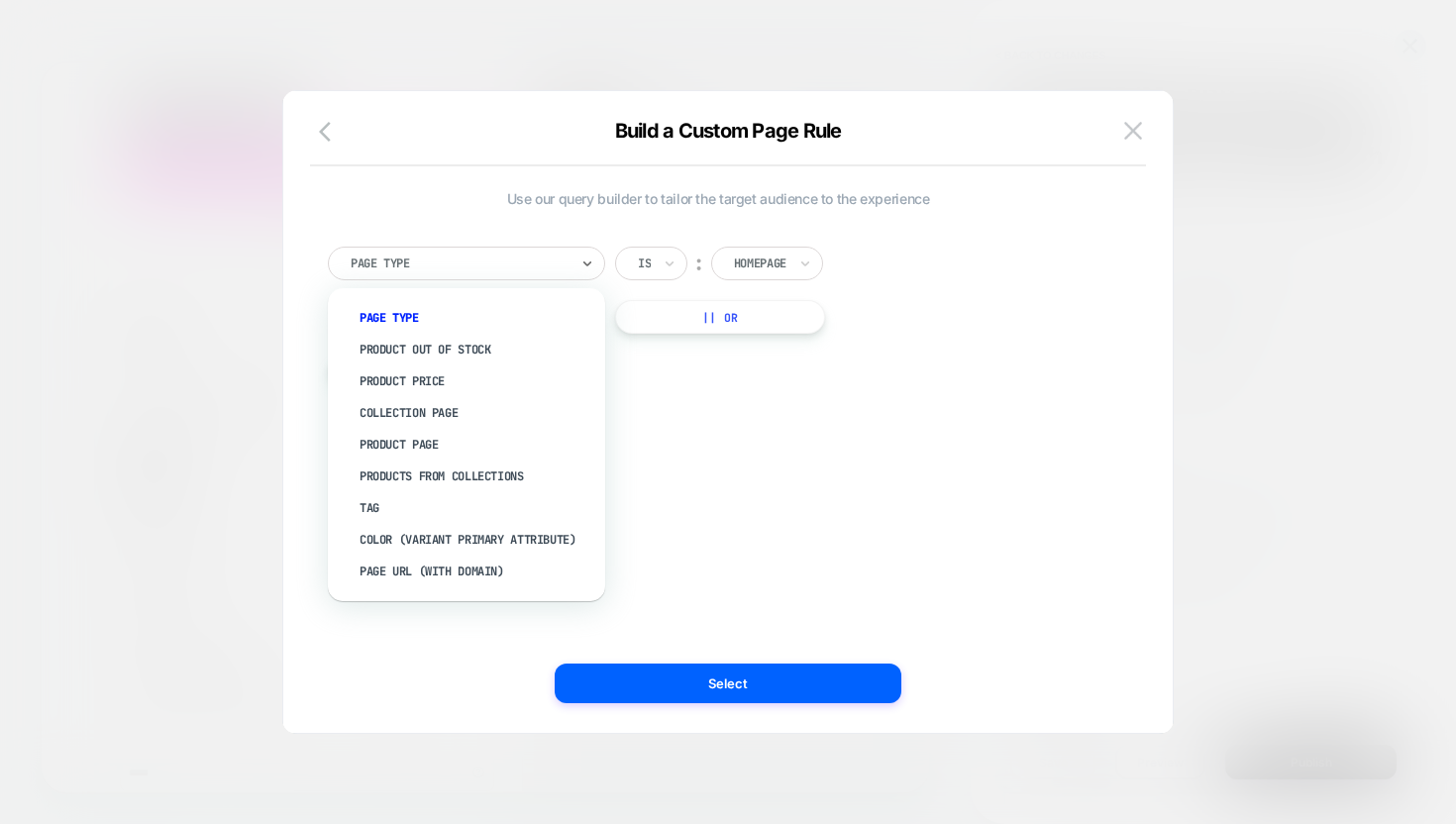 click at bounding box center [760, 263] 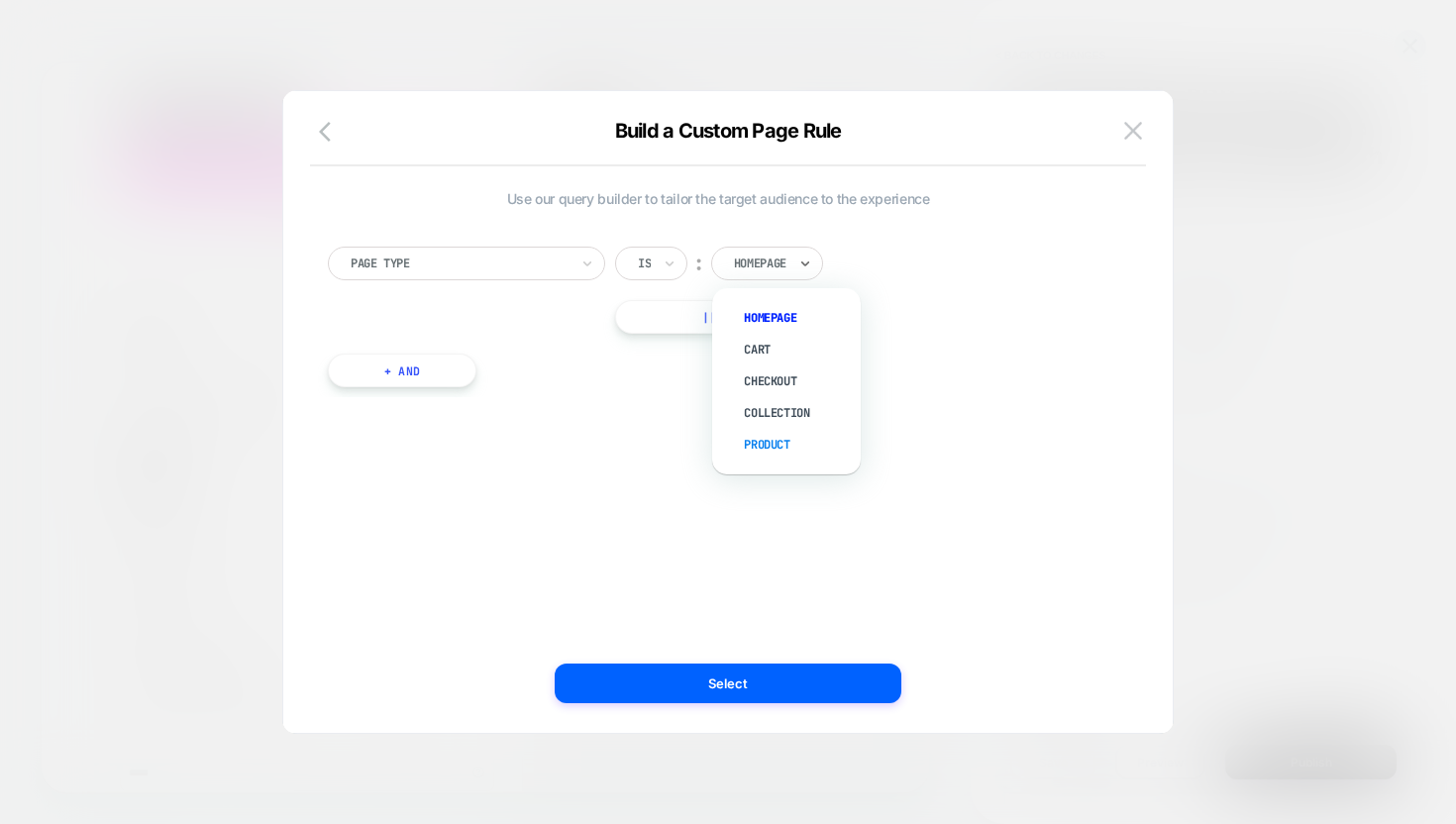 click on "Product" at bounding box center [796, 445] 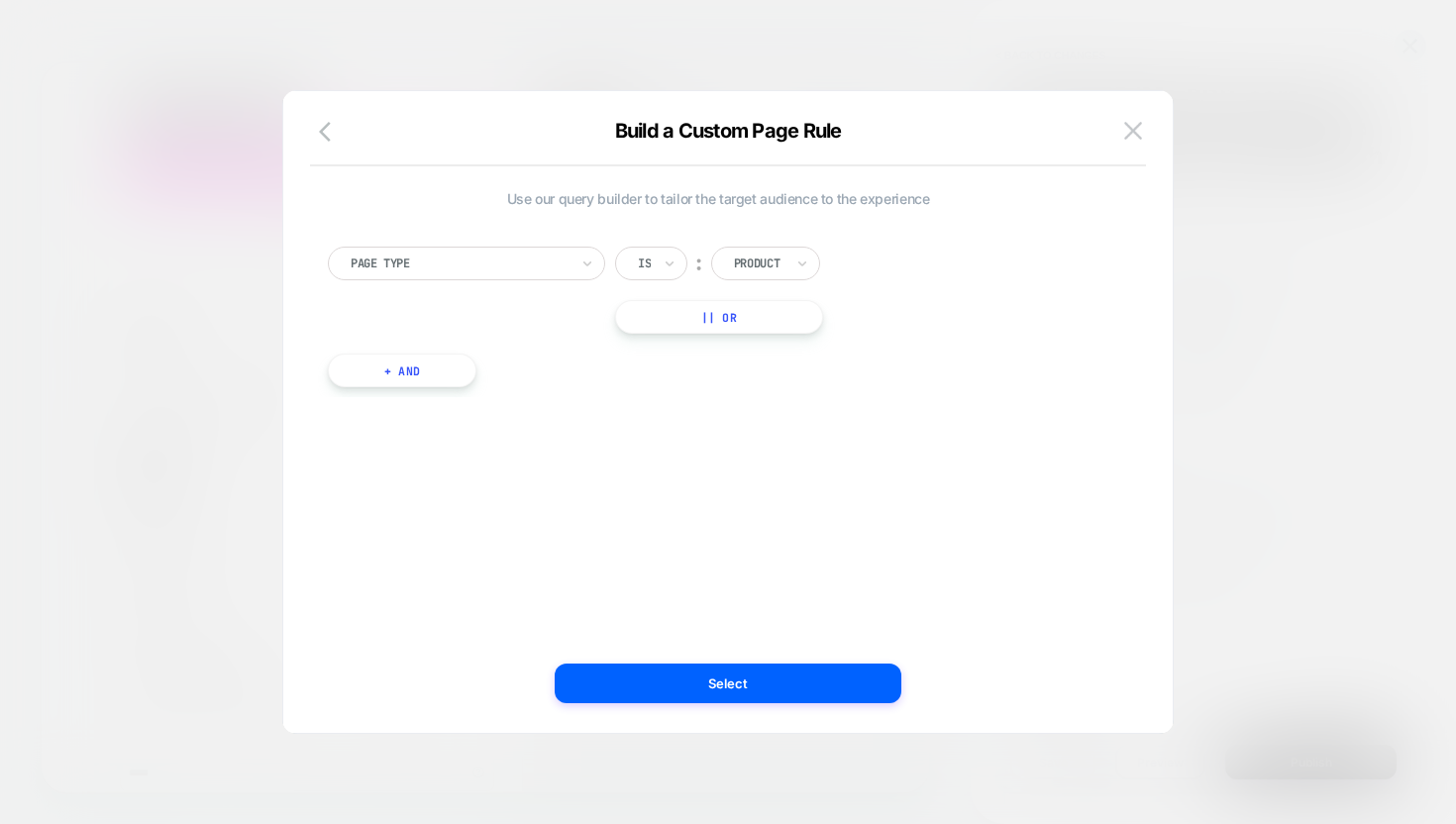 click on "+ And" at bounding box center (402, 370) 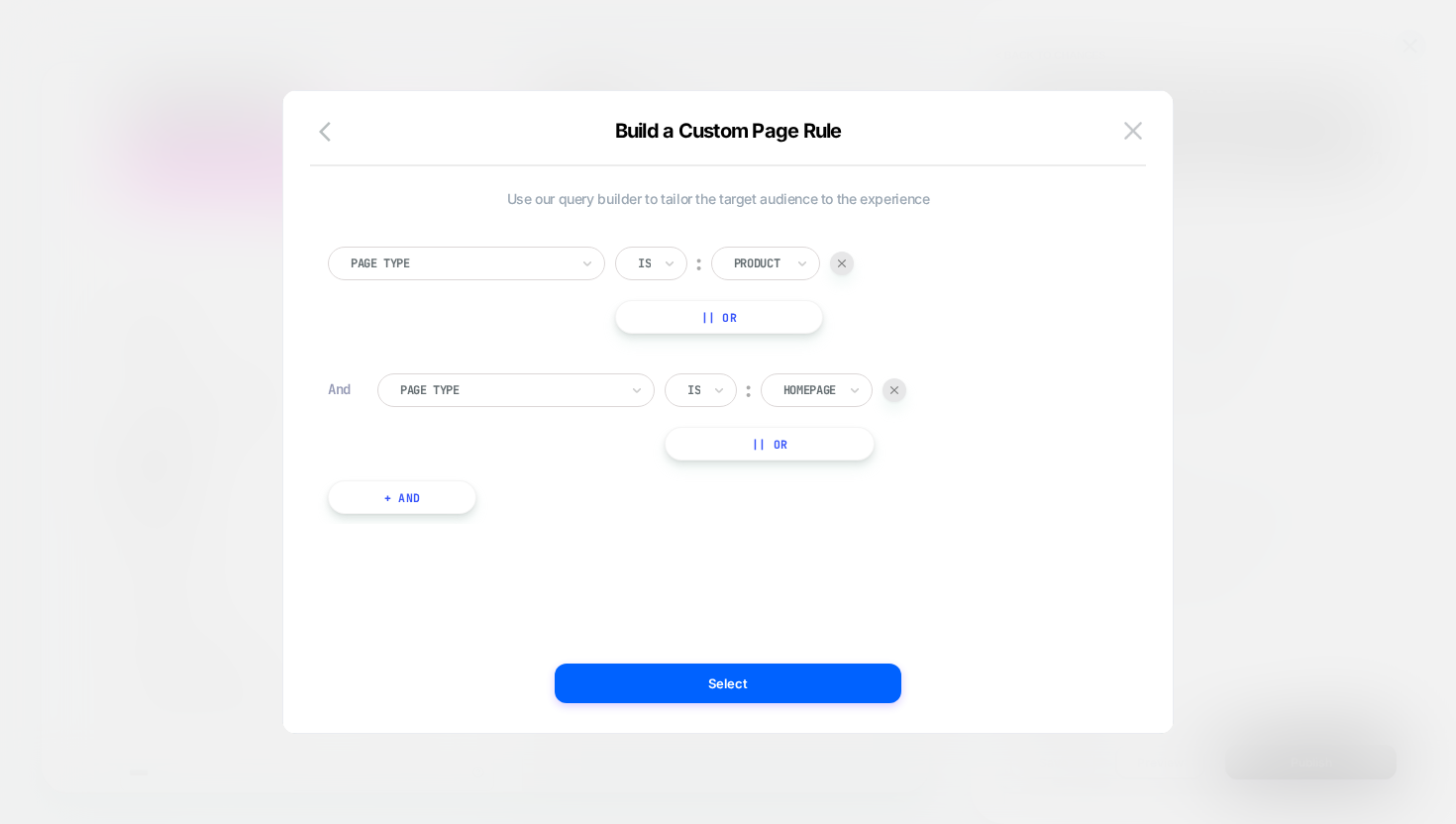 click at bounding box center (809, 390) 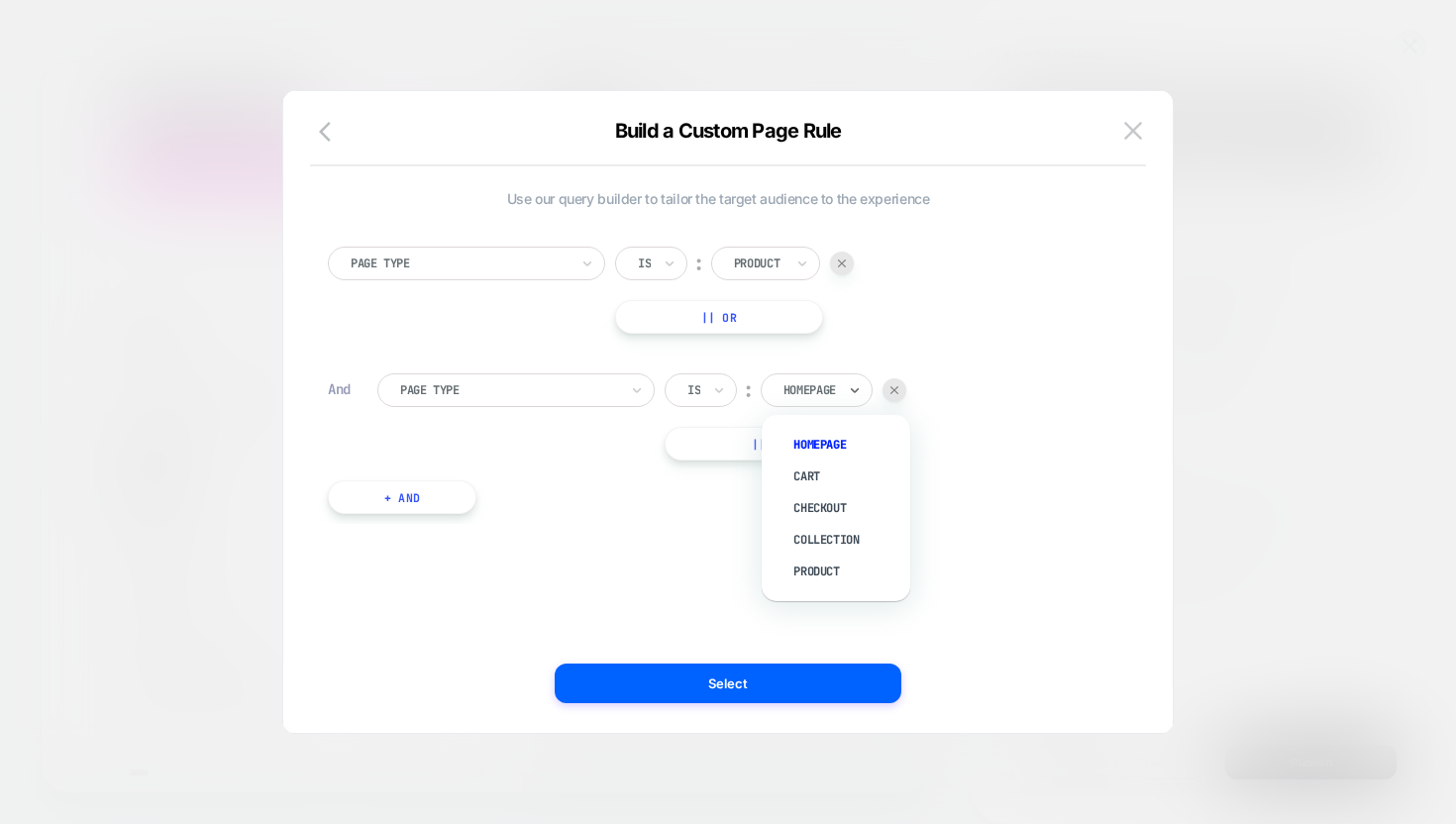 click at bounding box center [691, 390] 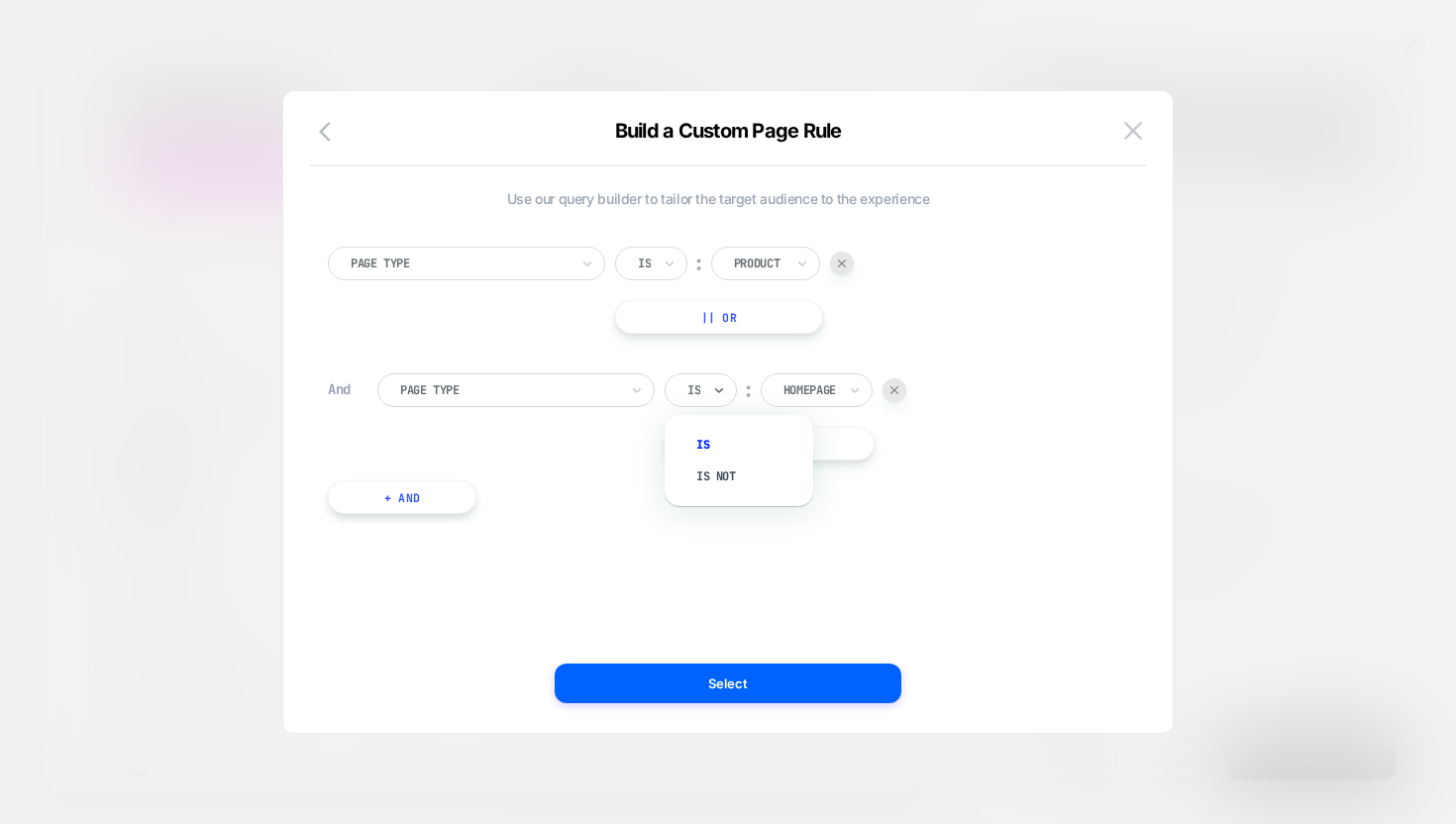 click at bounding box center [509, 390] 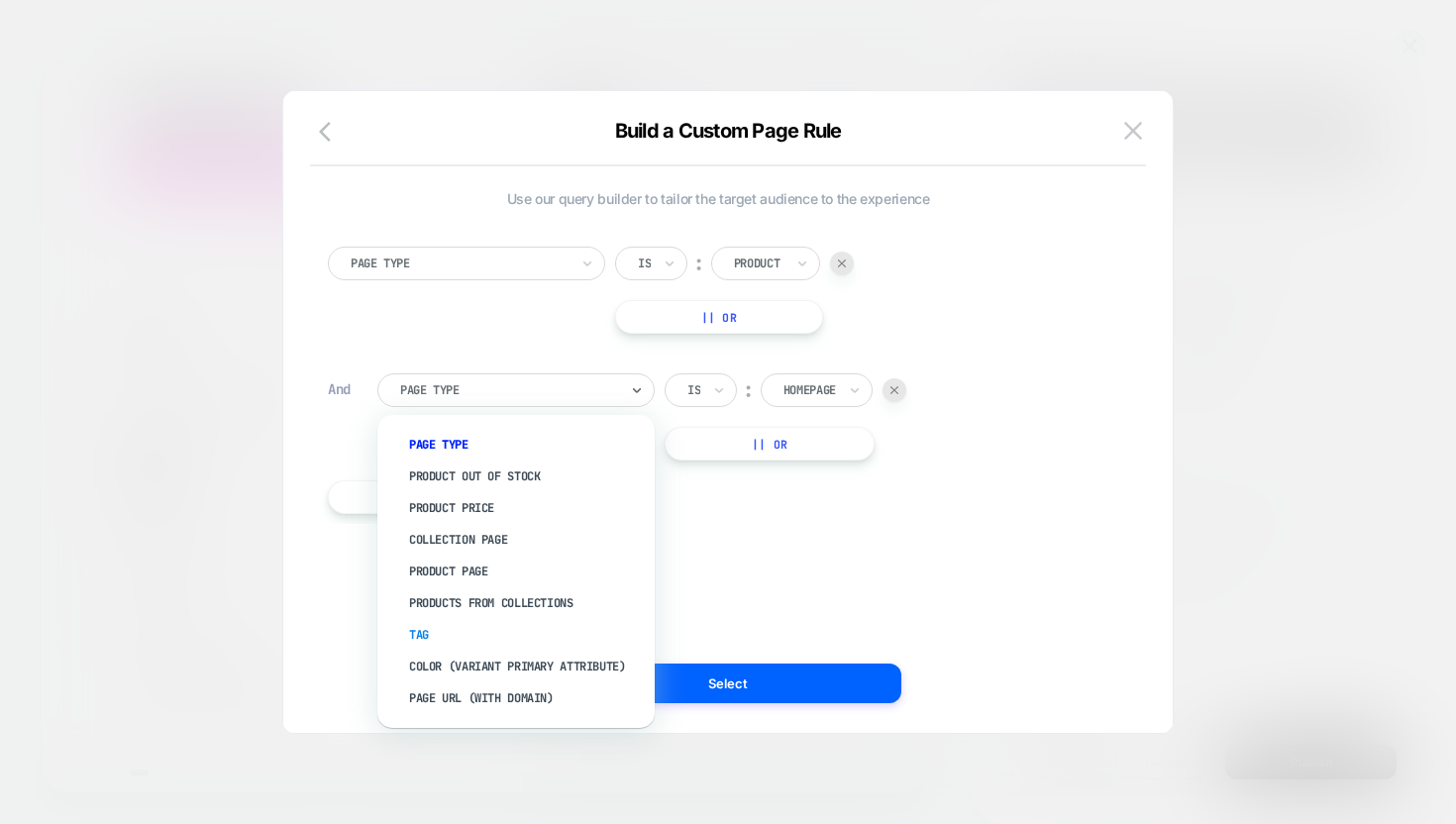 click on "Tag" at bounding box center [526, 635] 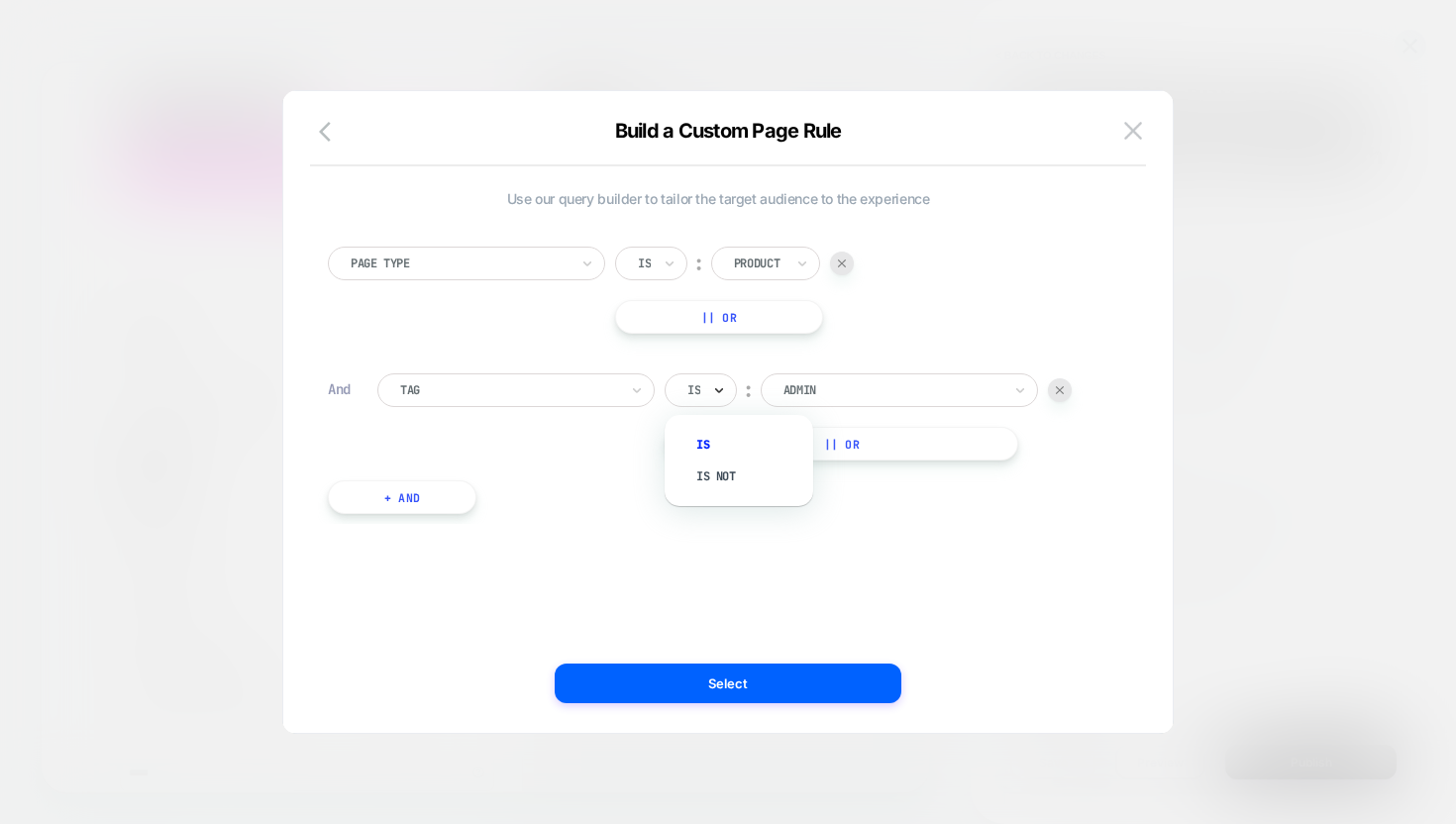 click 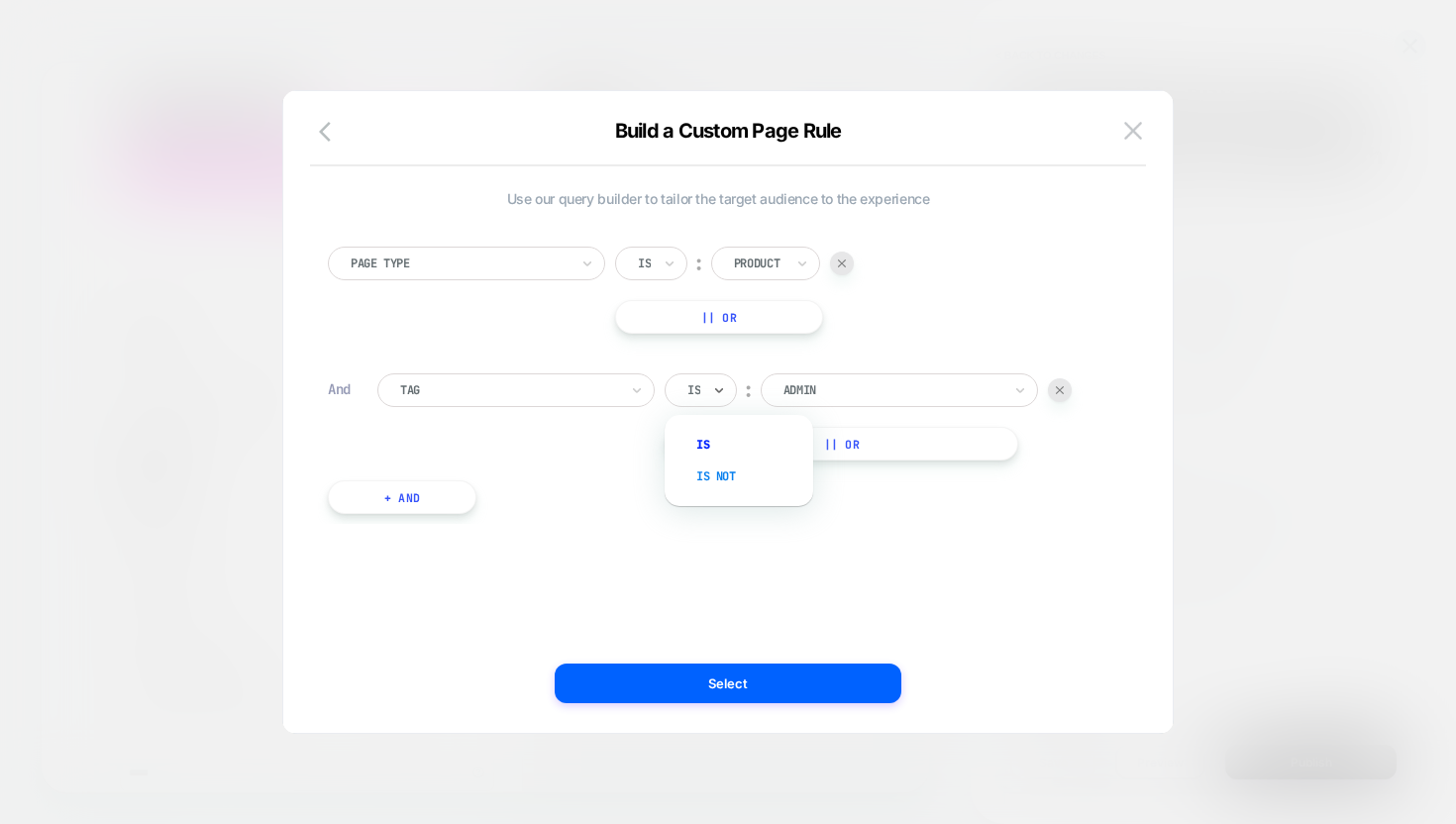 click on "Is not" at bounding box center [749, 476] 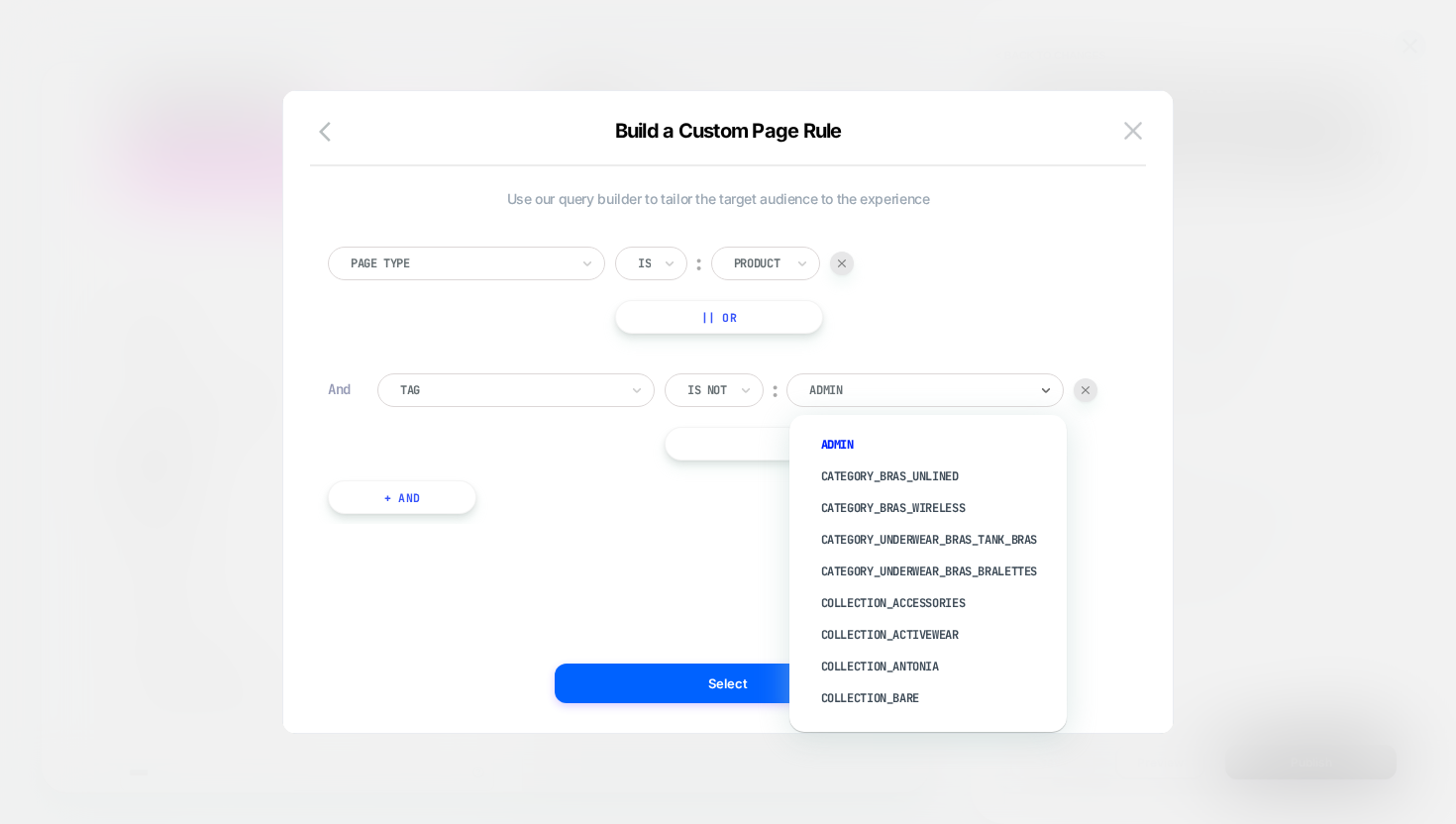 click at bounding box center (918, 390) 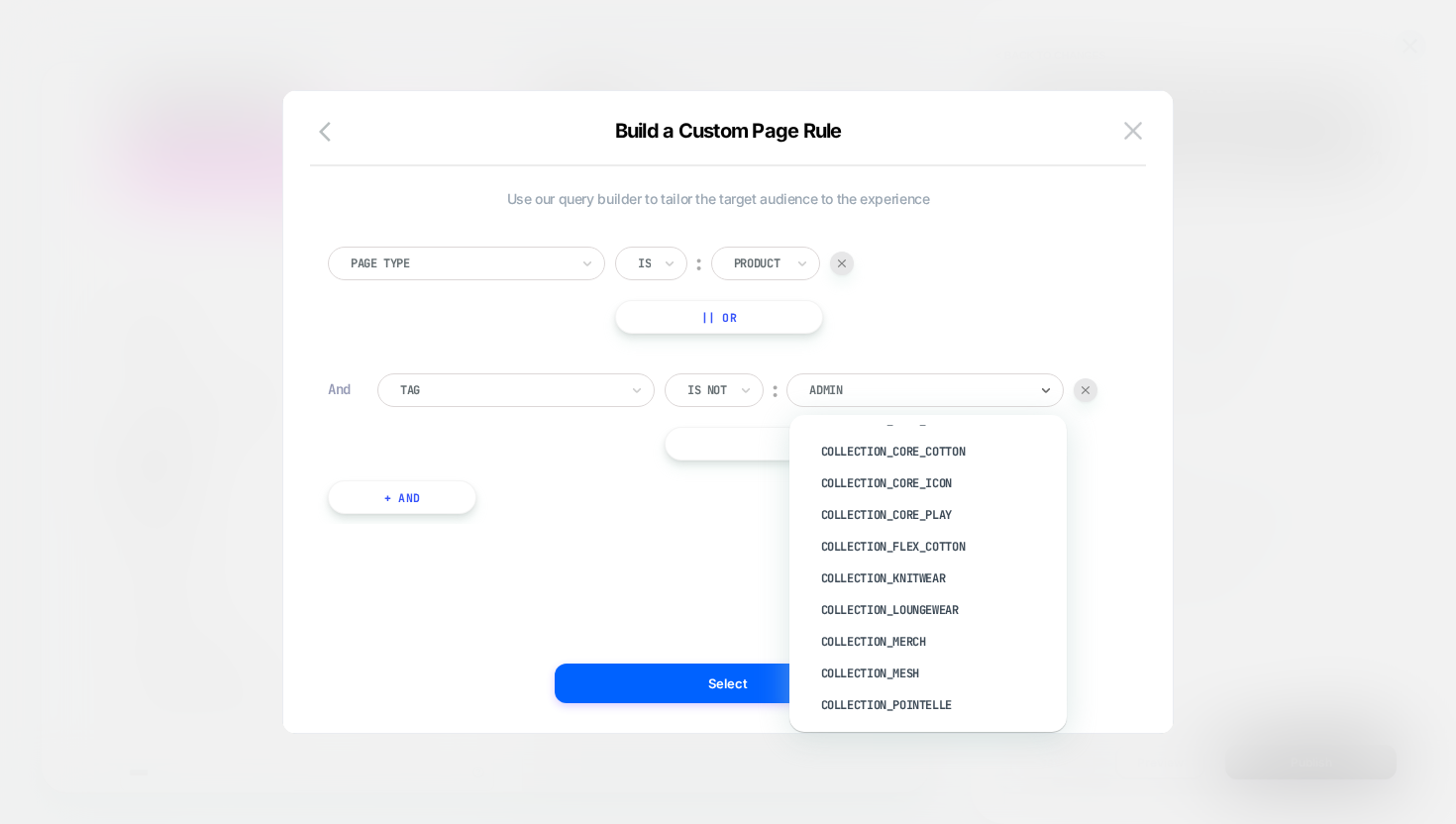 scroll, scrollTop: 377, scrollLeft: 0, axis: vertical 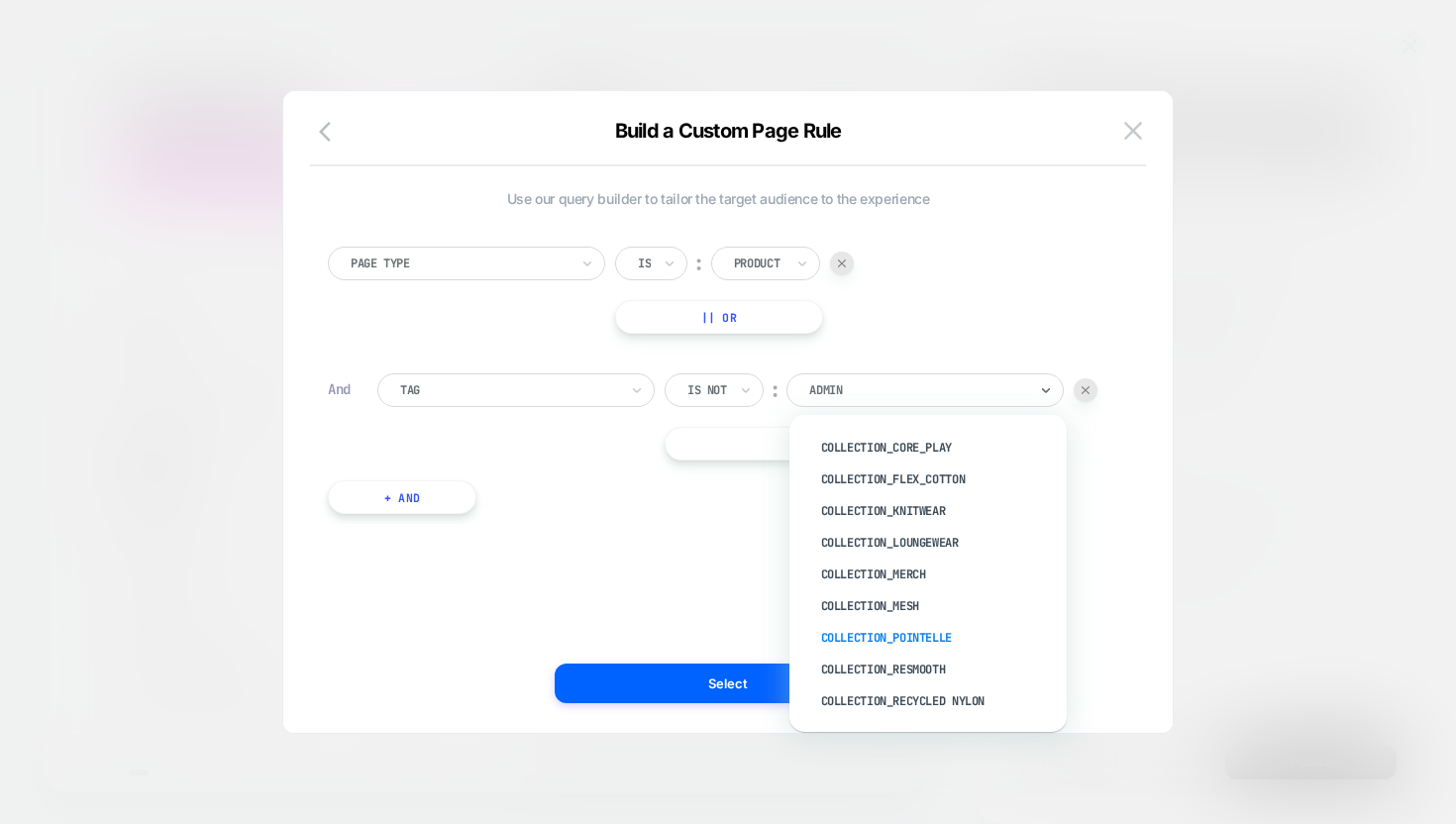 click on "Collection_Pointelle" at bounding box center (938, 638) 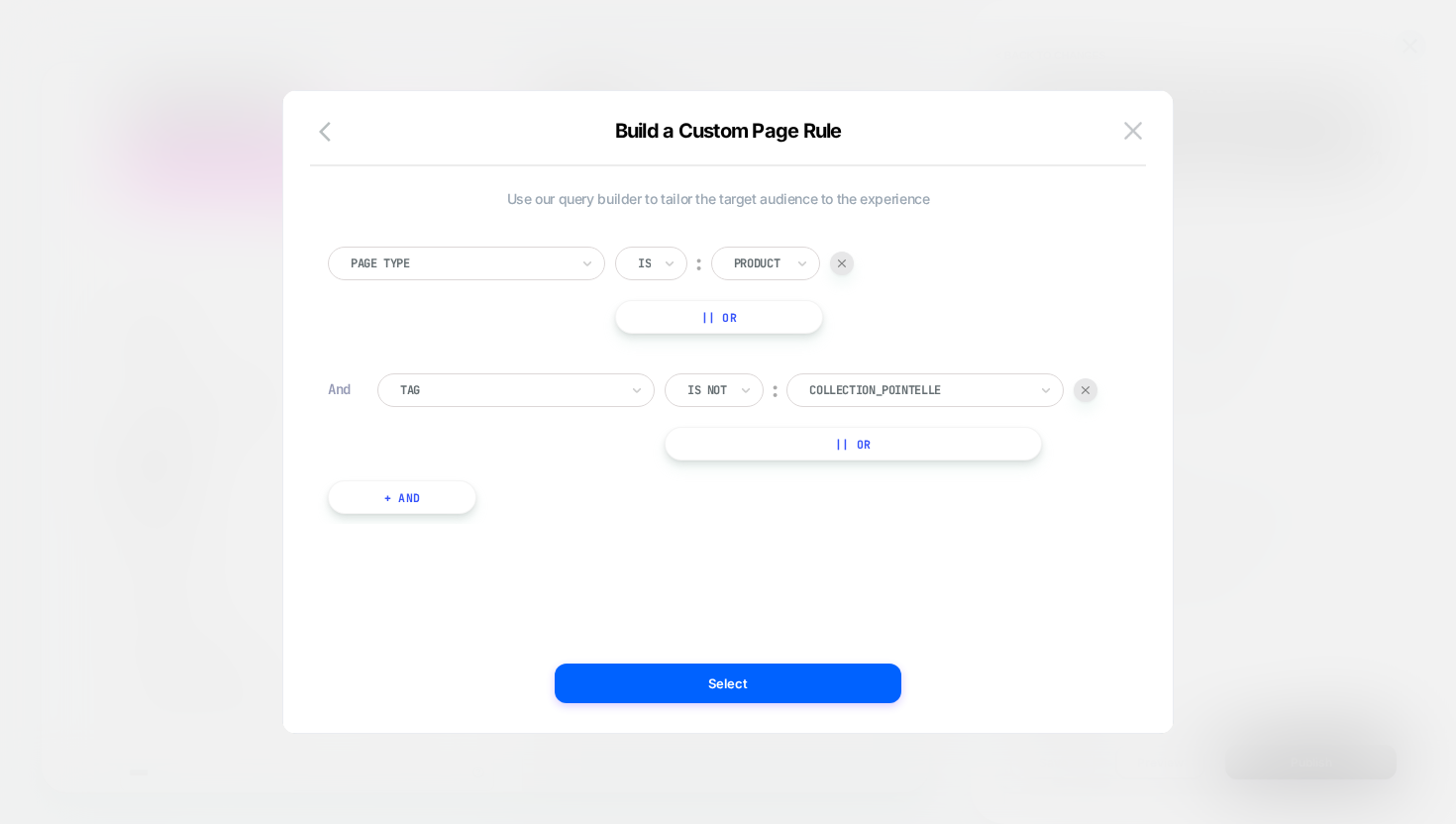 click on "+ And" at bounding box center [402, 497] 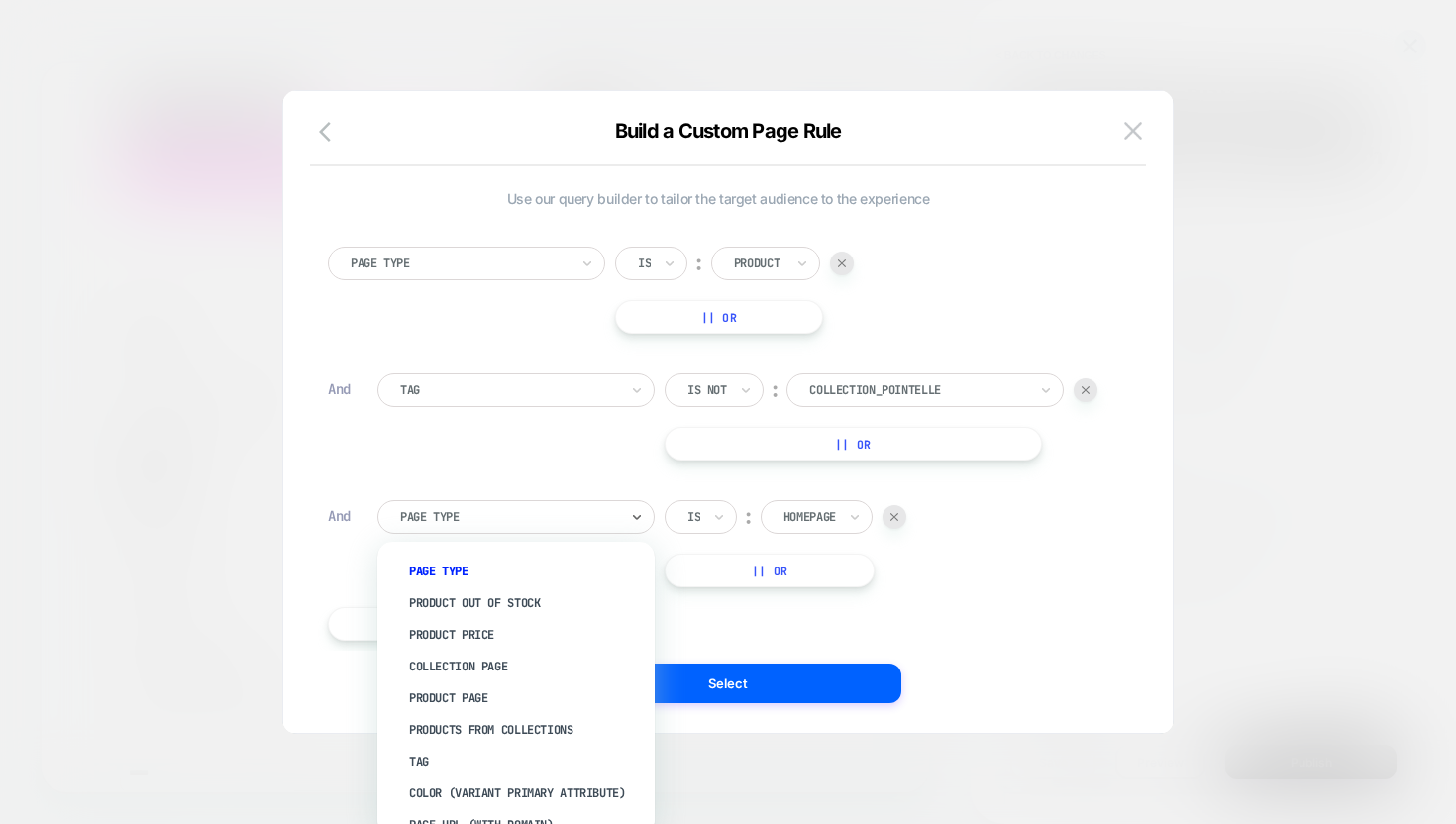 click on "Page Type" at bounding box center (509, 517) 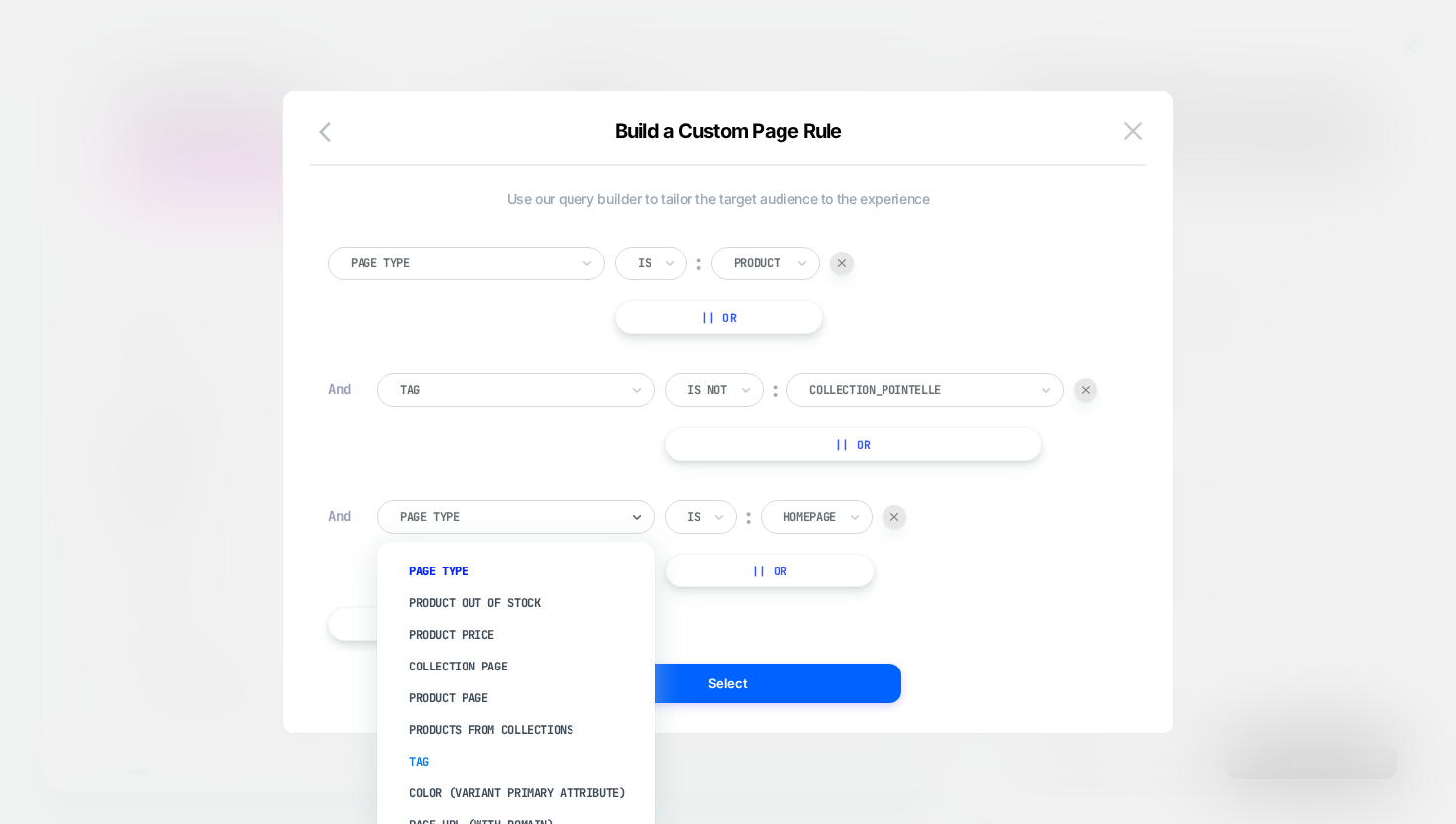 click on "Tag" at bounding box center [526, 762] 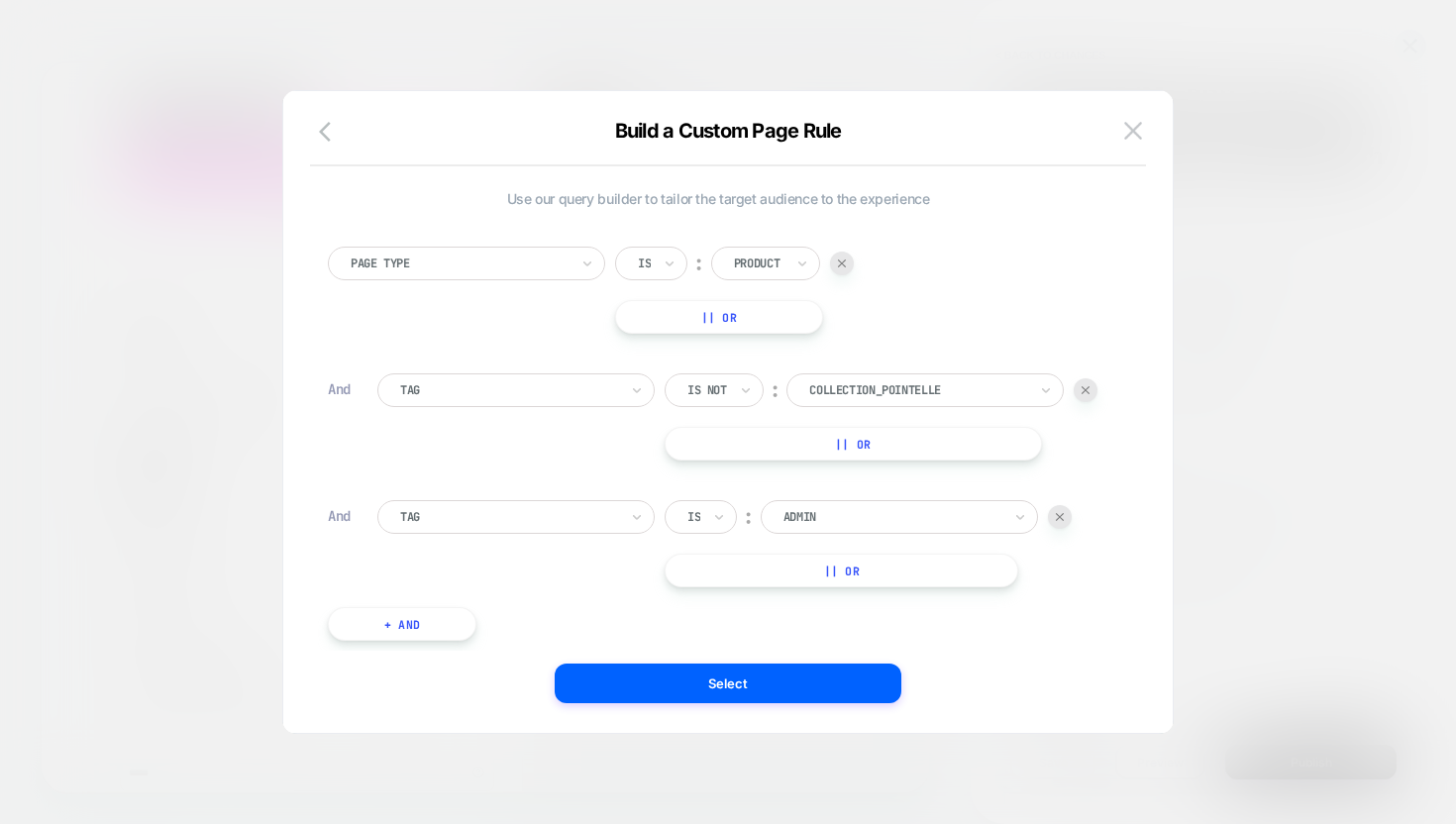 click at bounding box center [719, 517] 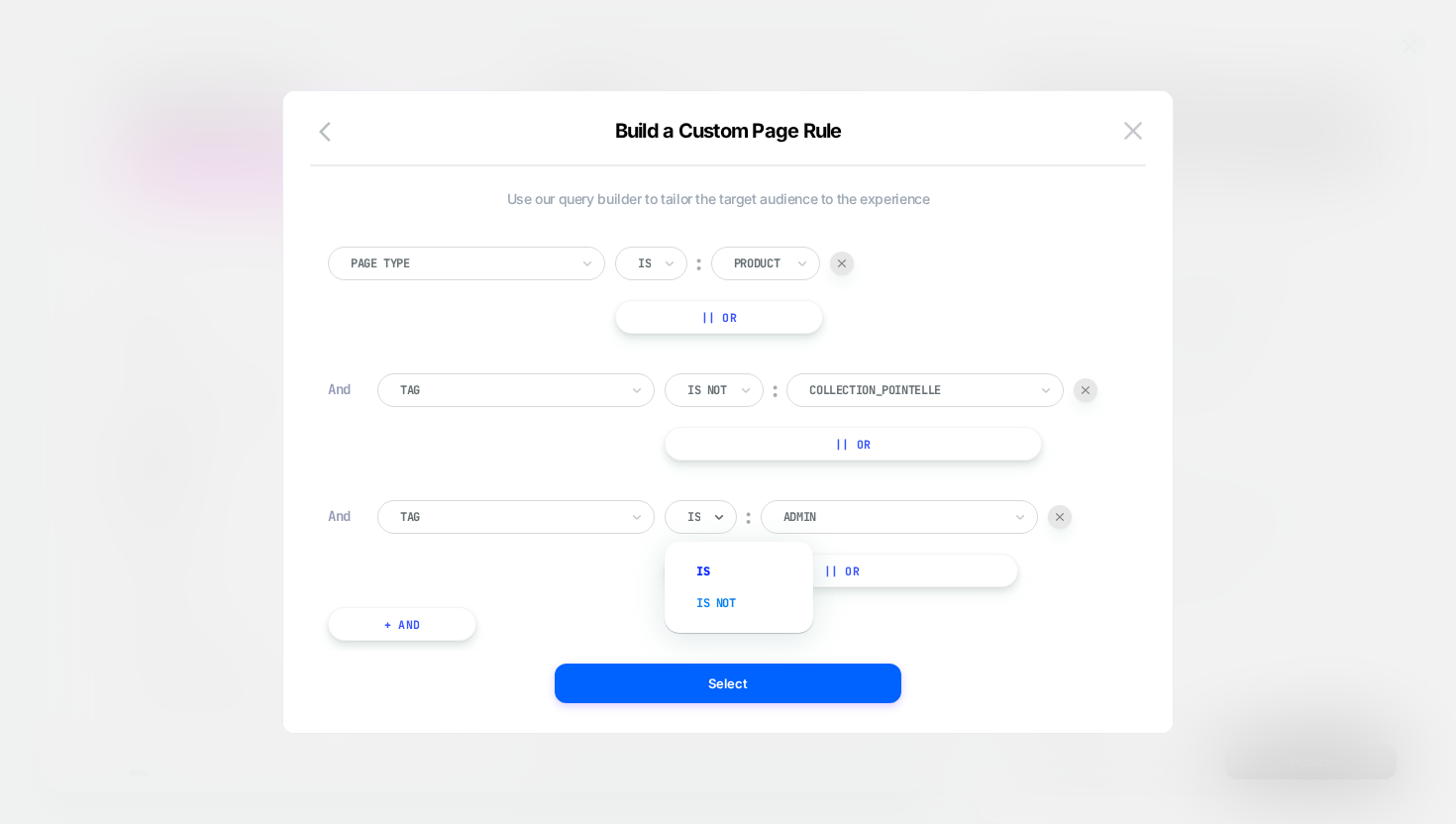click on "Is not" at bounding box center [749, 603] 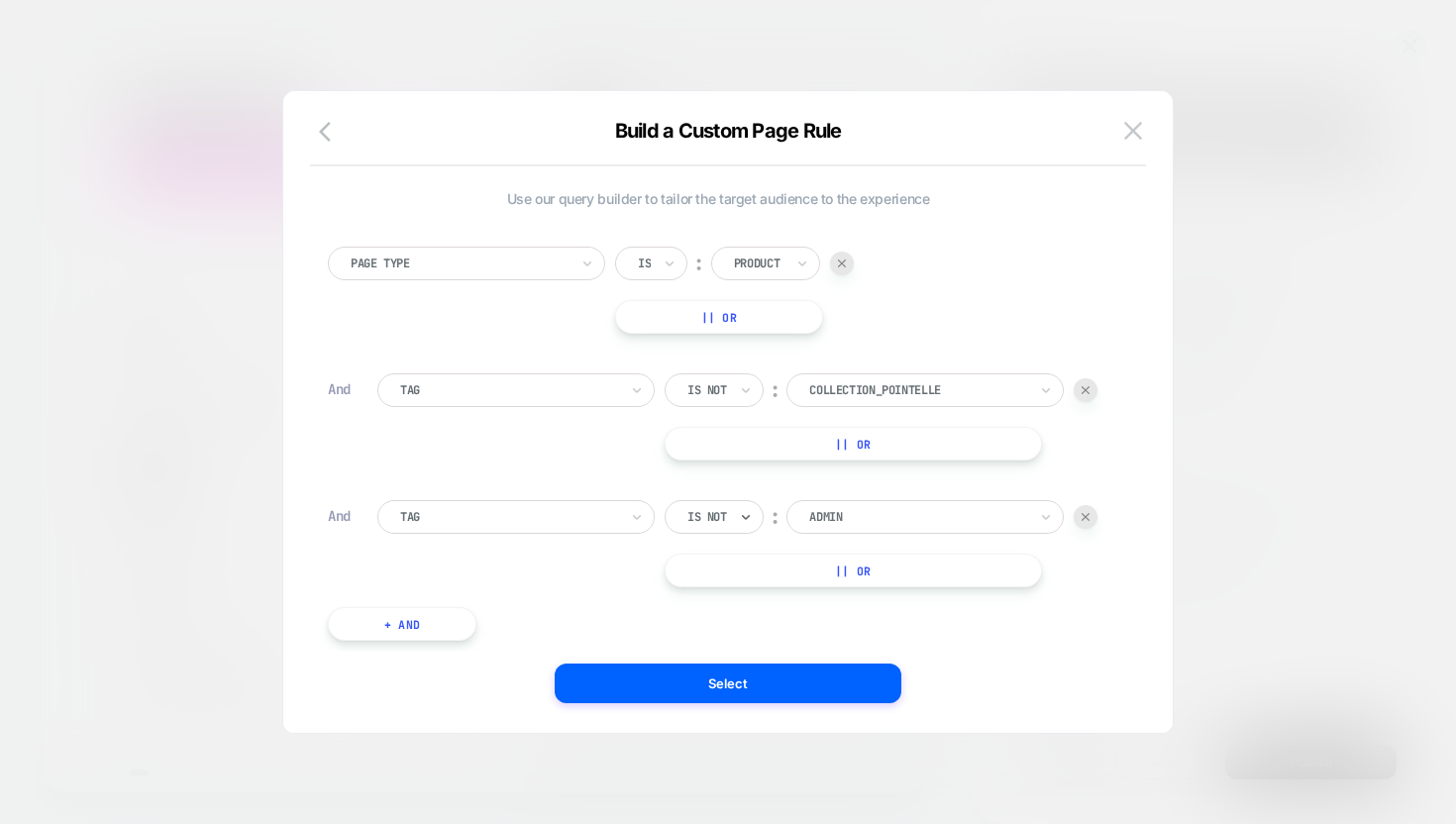 click at bounding box center [918, 517] 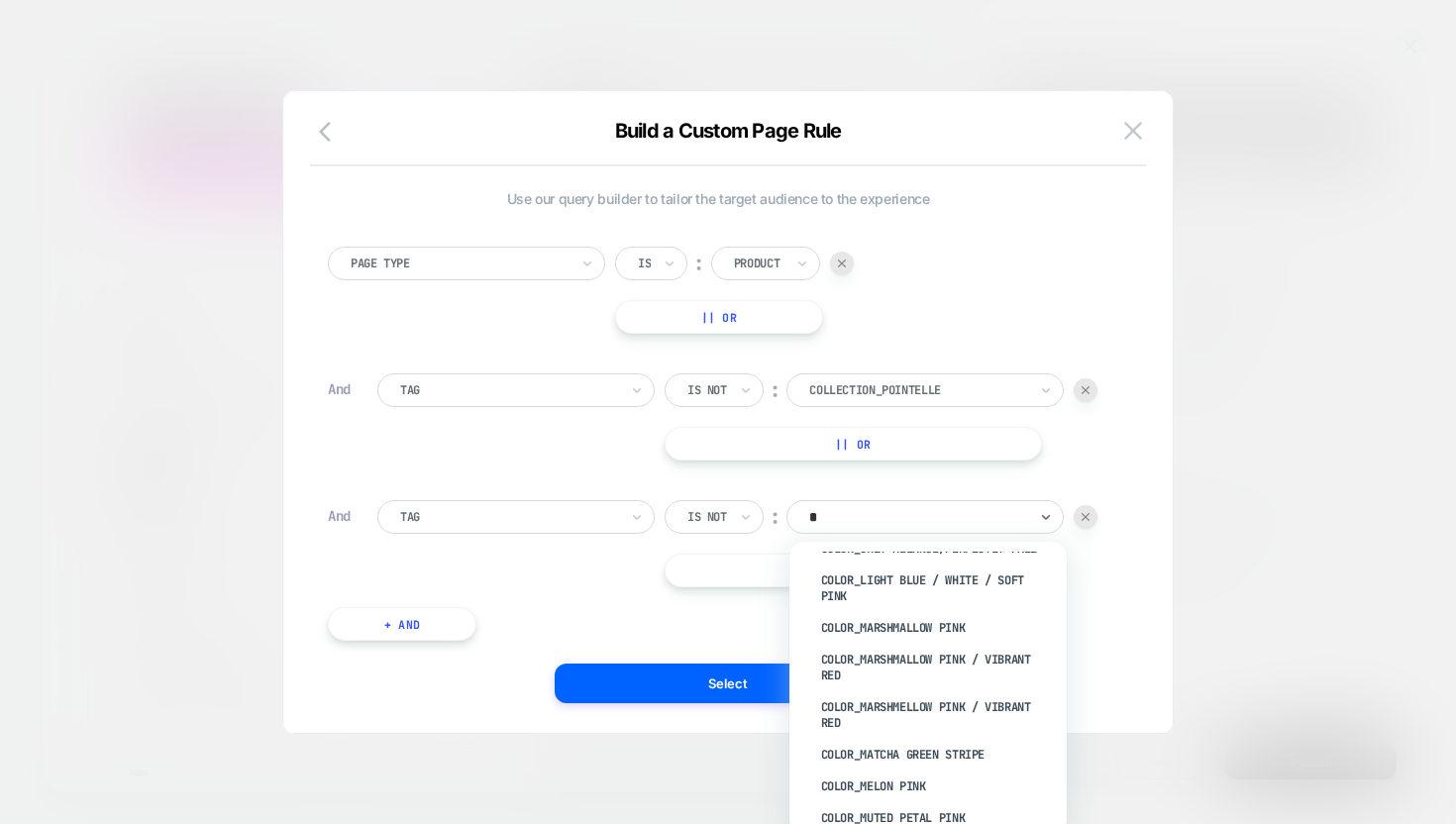 scroll, scrollTop: 0, scrollLeft: 0, axis: both 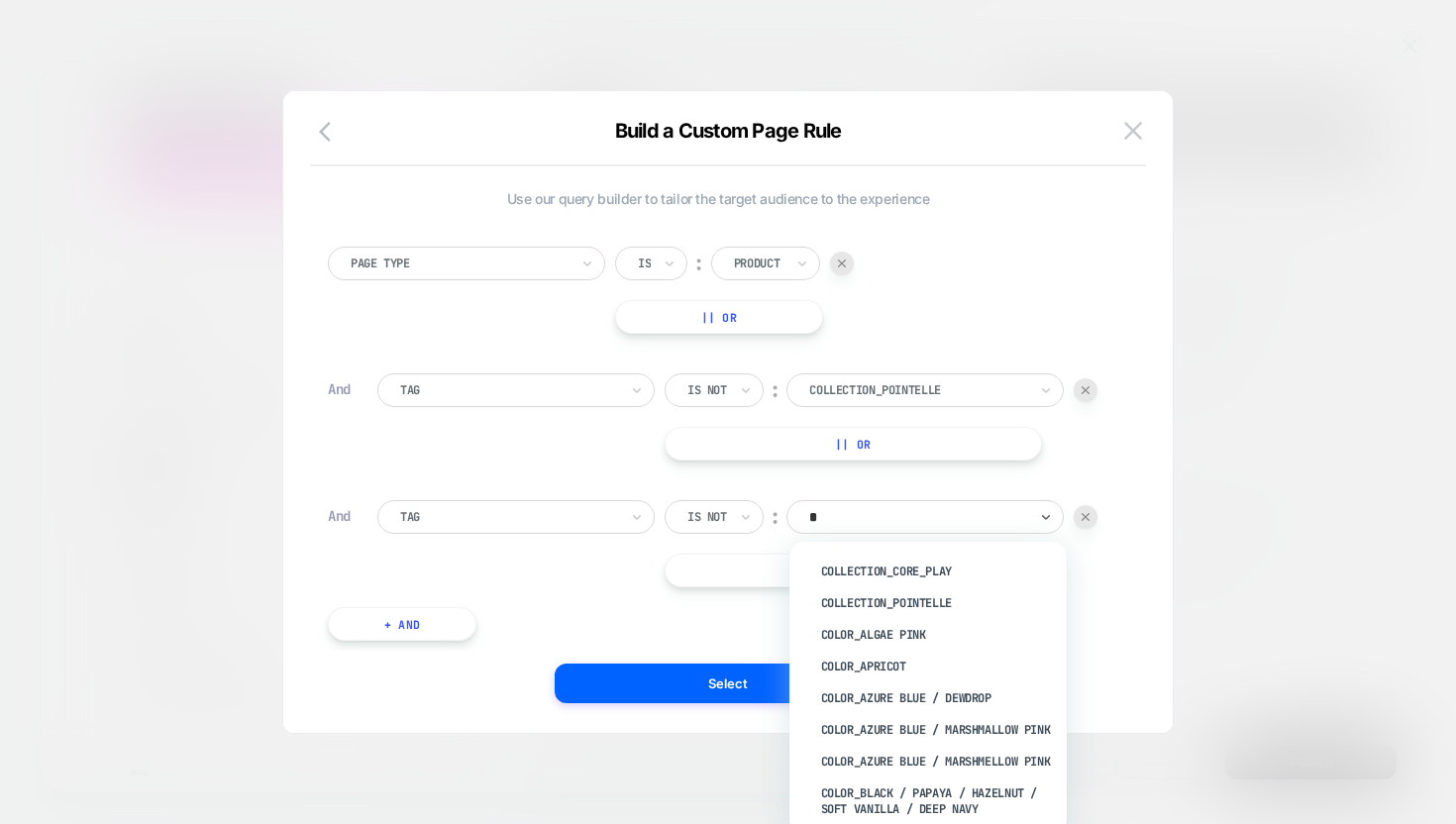 type on "**" 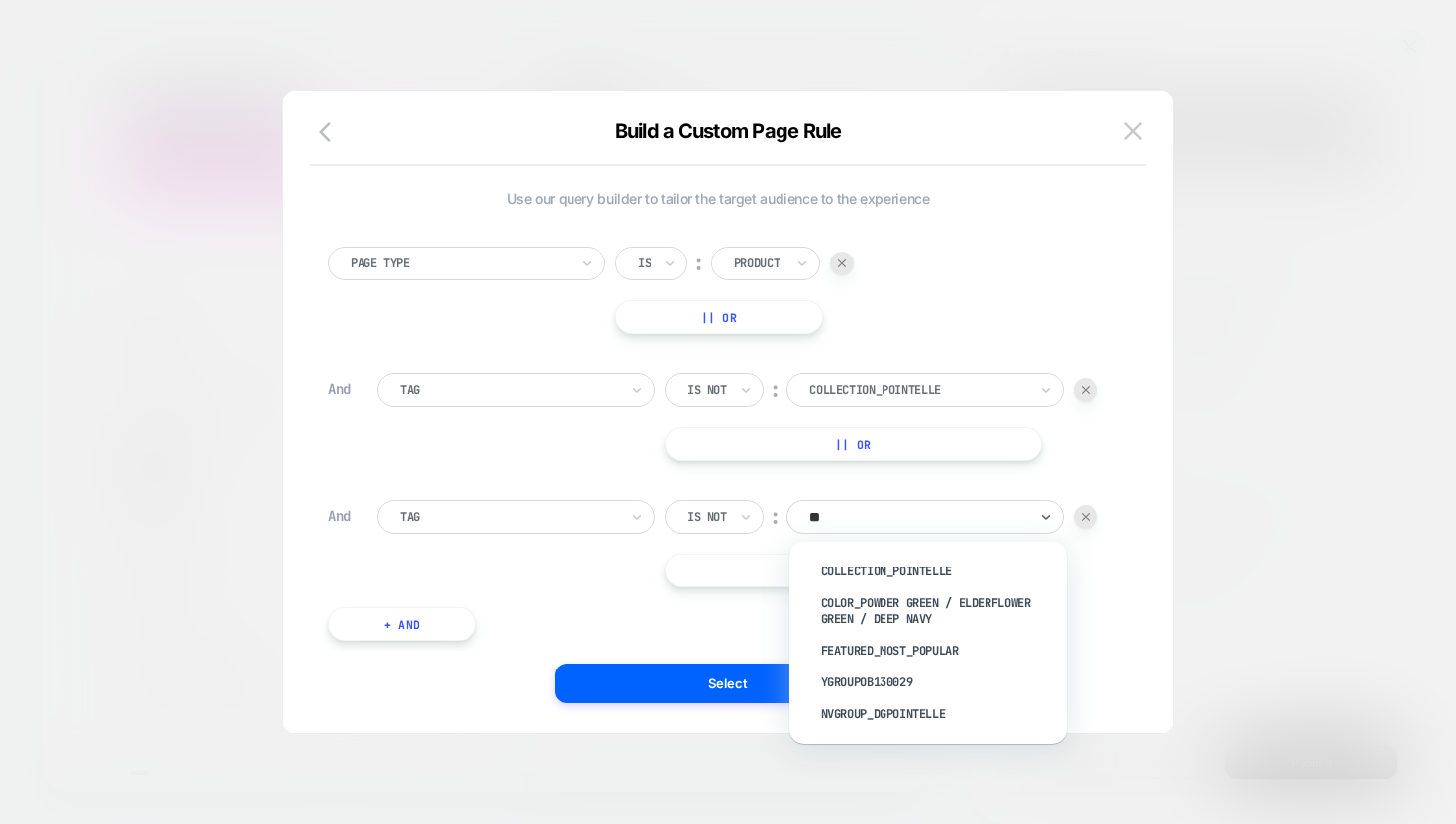 click on "Page Type Is ︰ Product || Or And Tag Is not ︰ Collection_Pointelle || Or And Tag Is not ︰ option Featured_Most_popular focused, 3 of 5. 5 results available for search term po. Use Up and Down to choose options, press Enter to select the currently focused option, press Escape to exit the menu, press Tab to select the option and exit the menu. ** Collection_Pointelle Color_Powder Green / Elderflower Green / Deep Navy Featured_Most_popular YGroupOB130029 nvgroup_DGpointelle || Or + And" at bounding box center [718, 434] 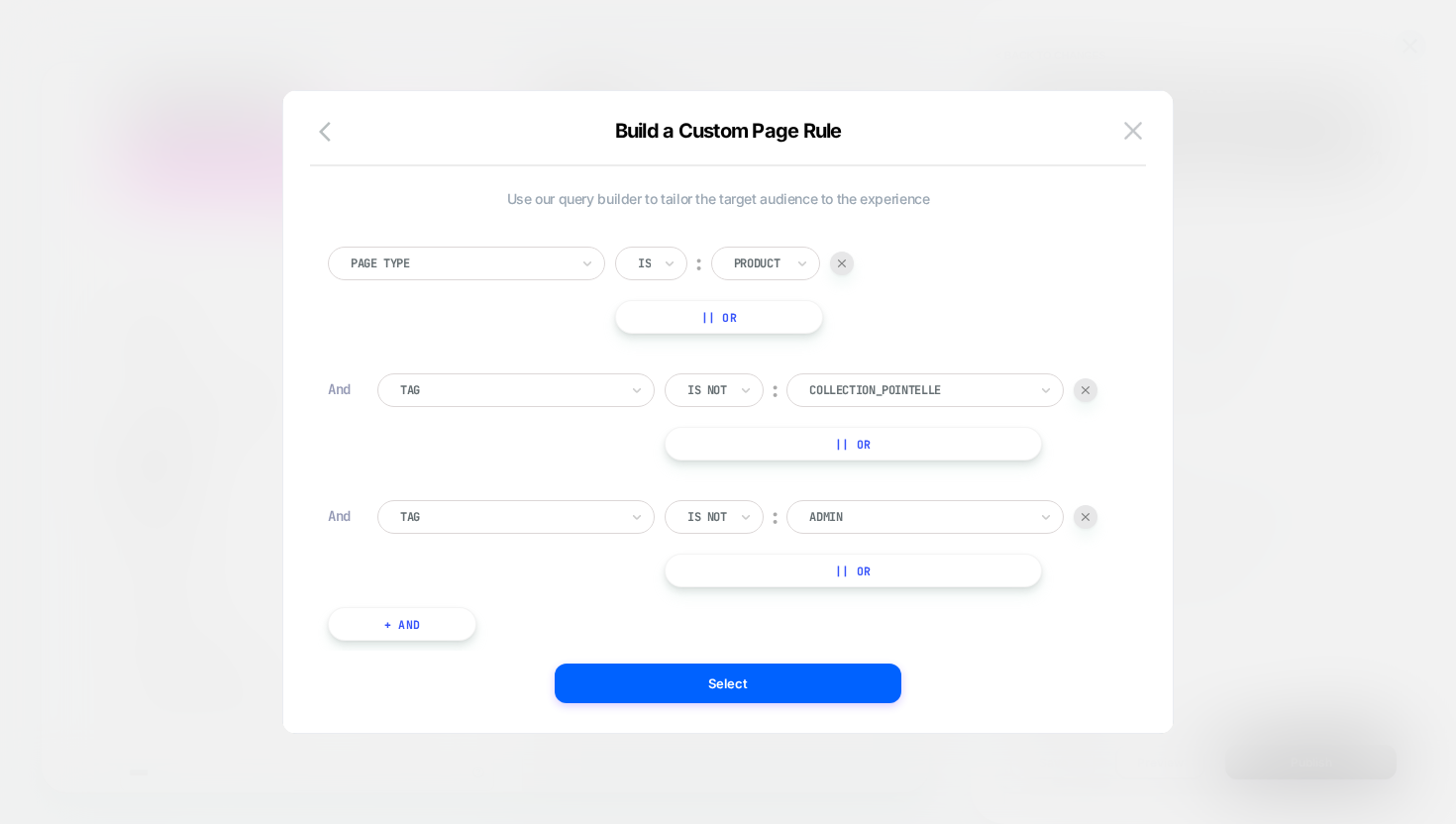 click at bounding box center (1086, 517) 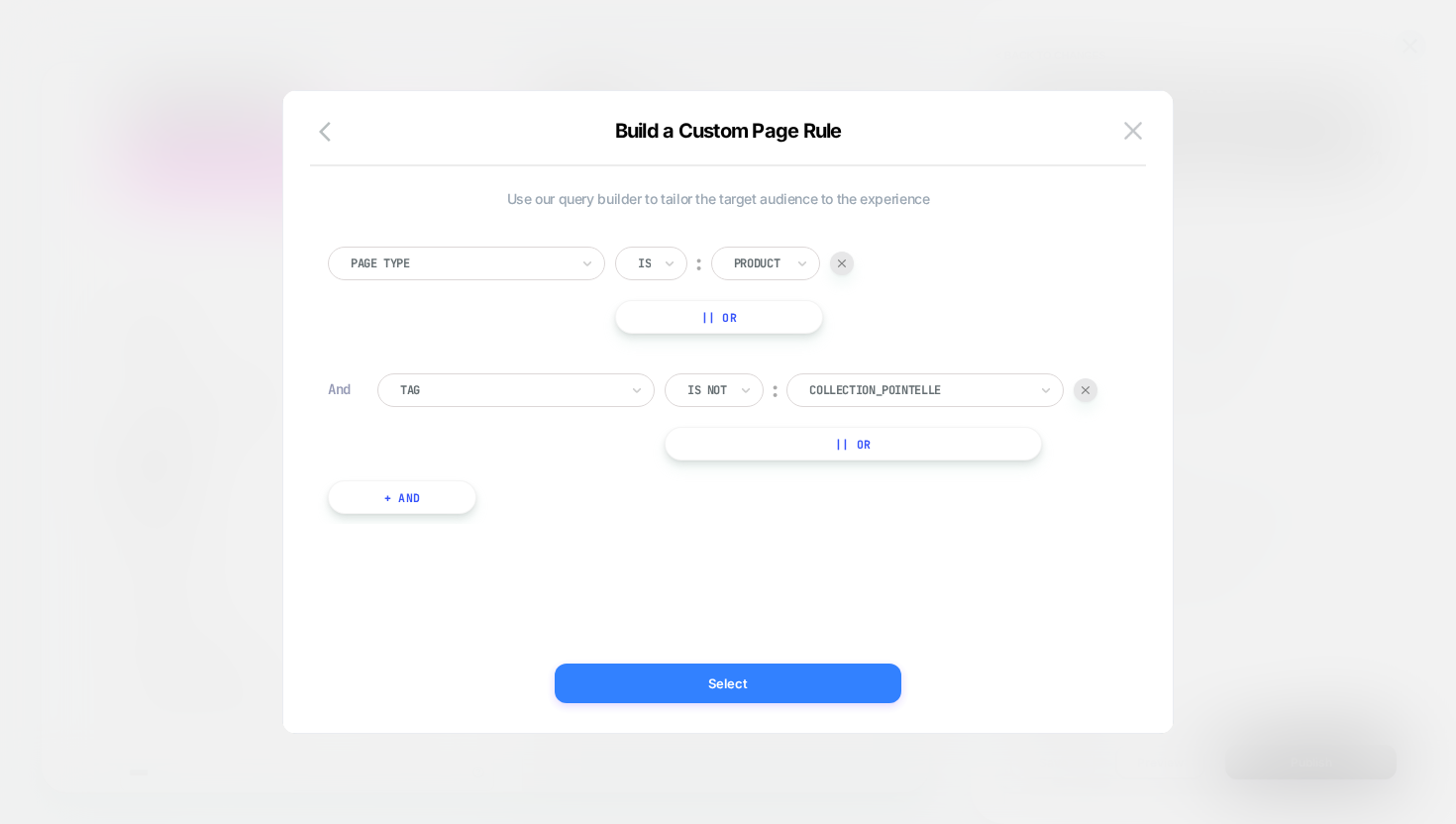 click on "Select" at bounding box center (728, 683) 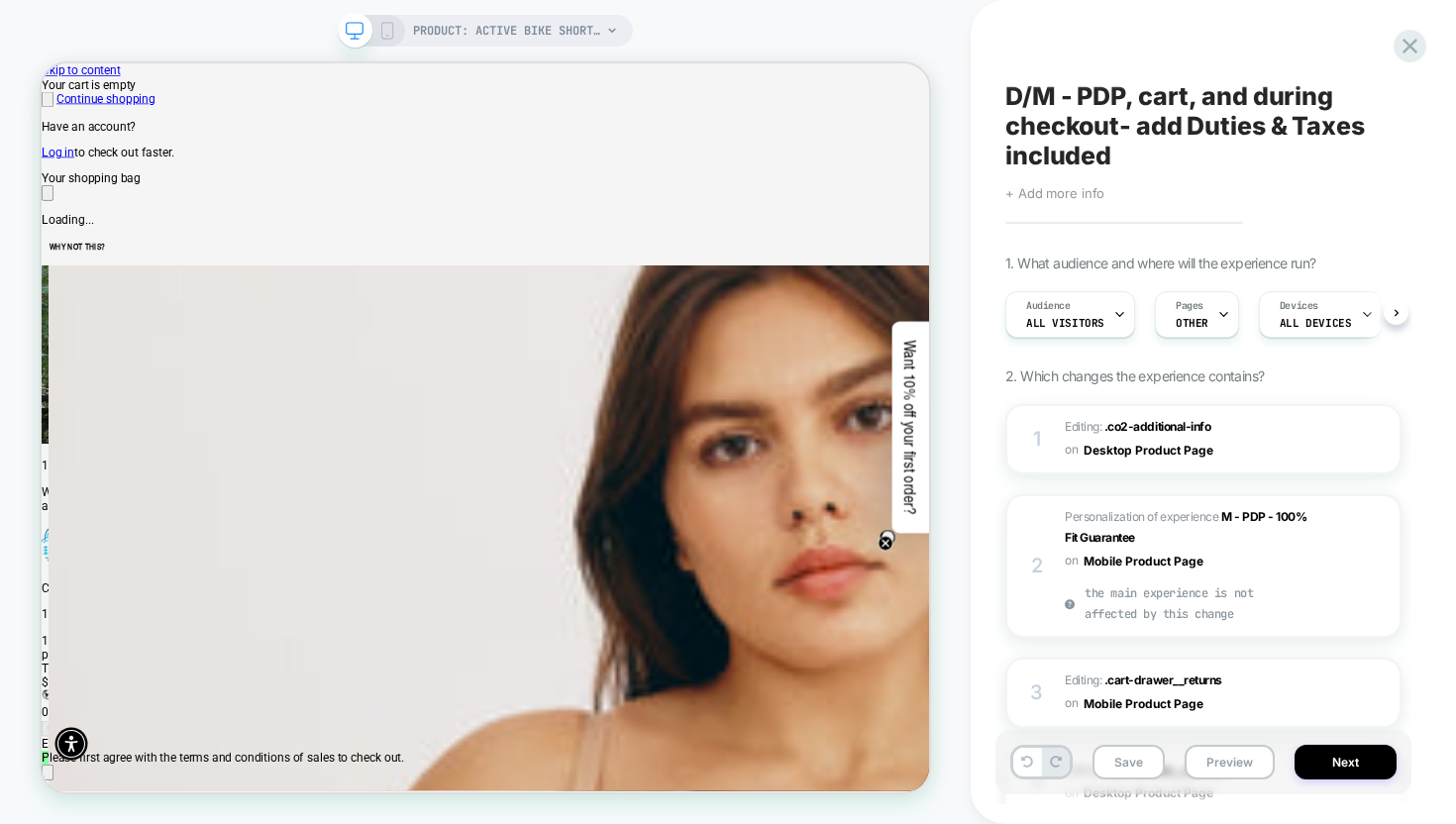 scroll, scrollTop: 0, scrollLeft: 0, axis: both 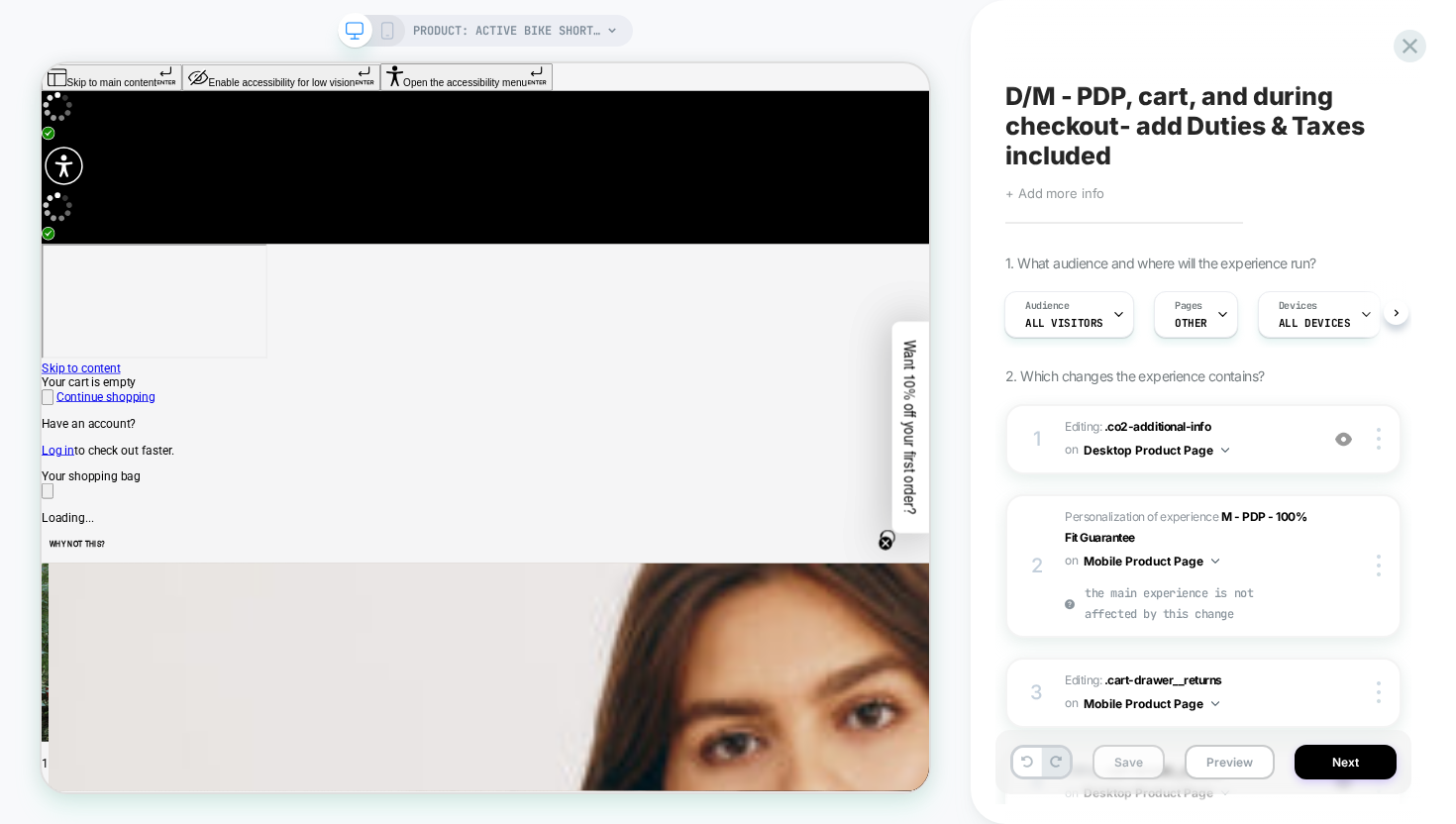 click on "Save" at bounding box center [1128, 762] 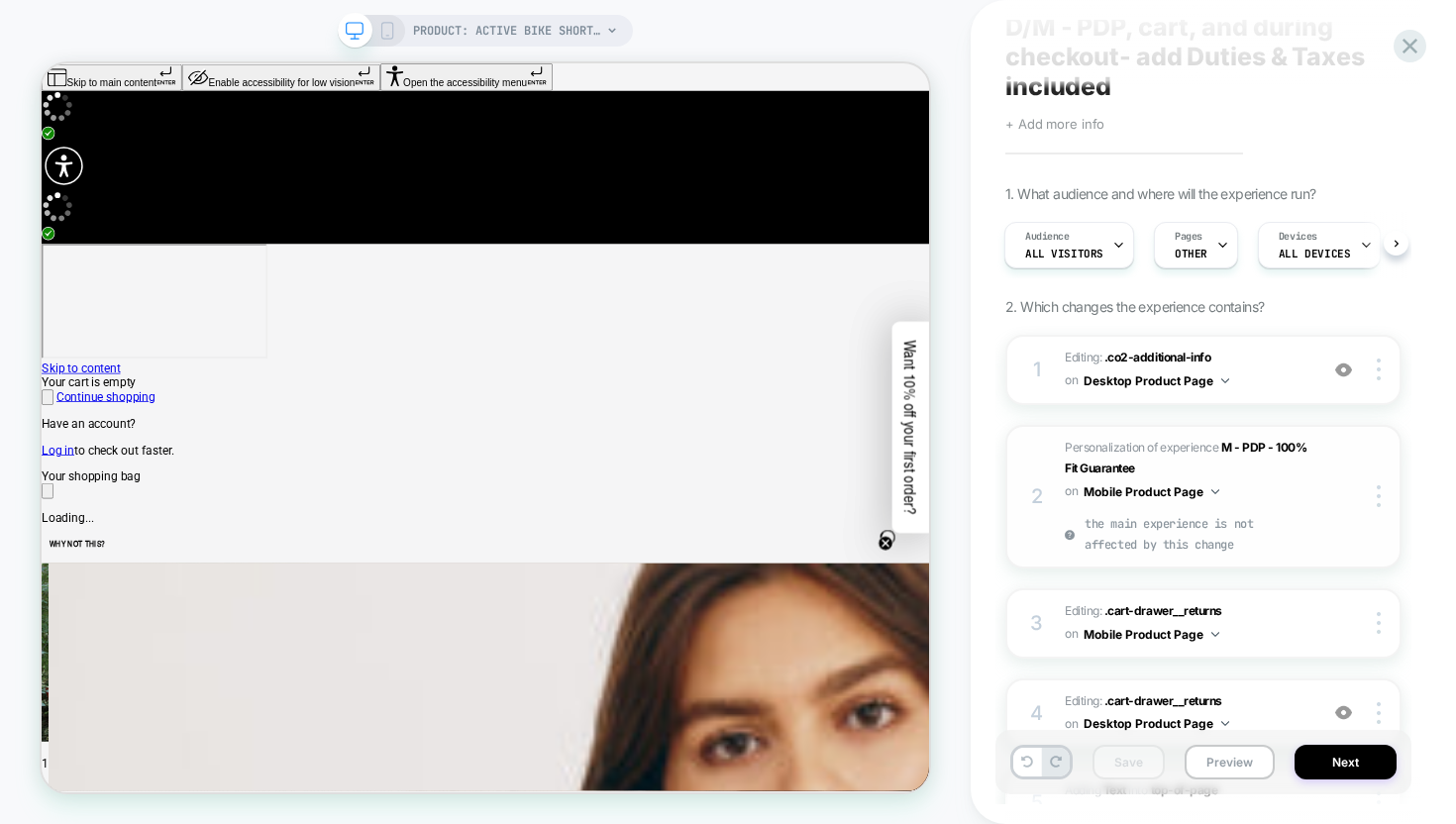 scroll, scrollTop: 86, scrollLeft: 0, axis: vertical 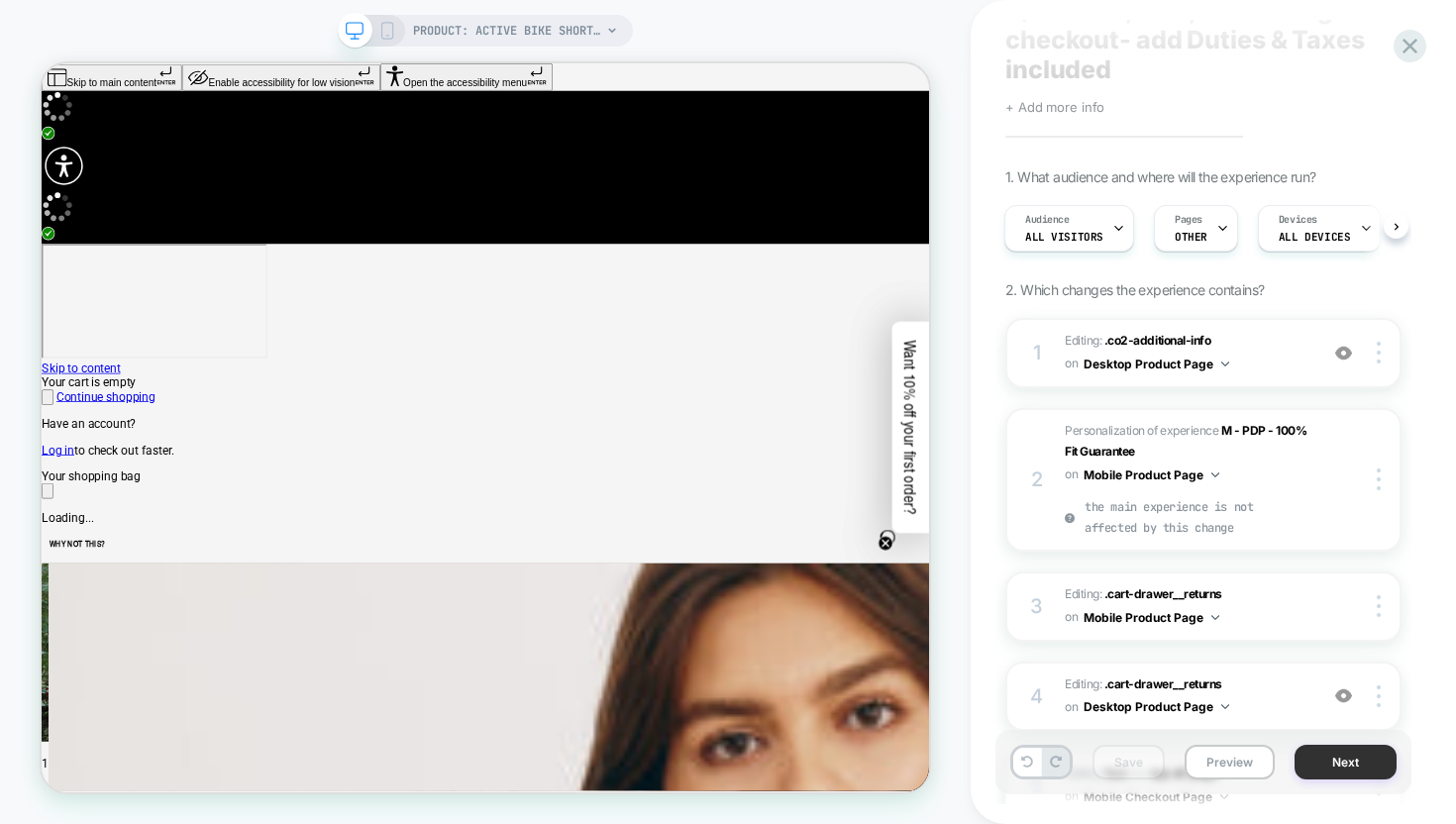 click on "Next" at bounding box center (1345, 762) 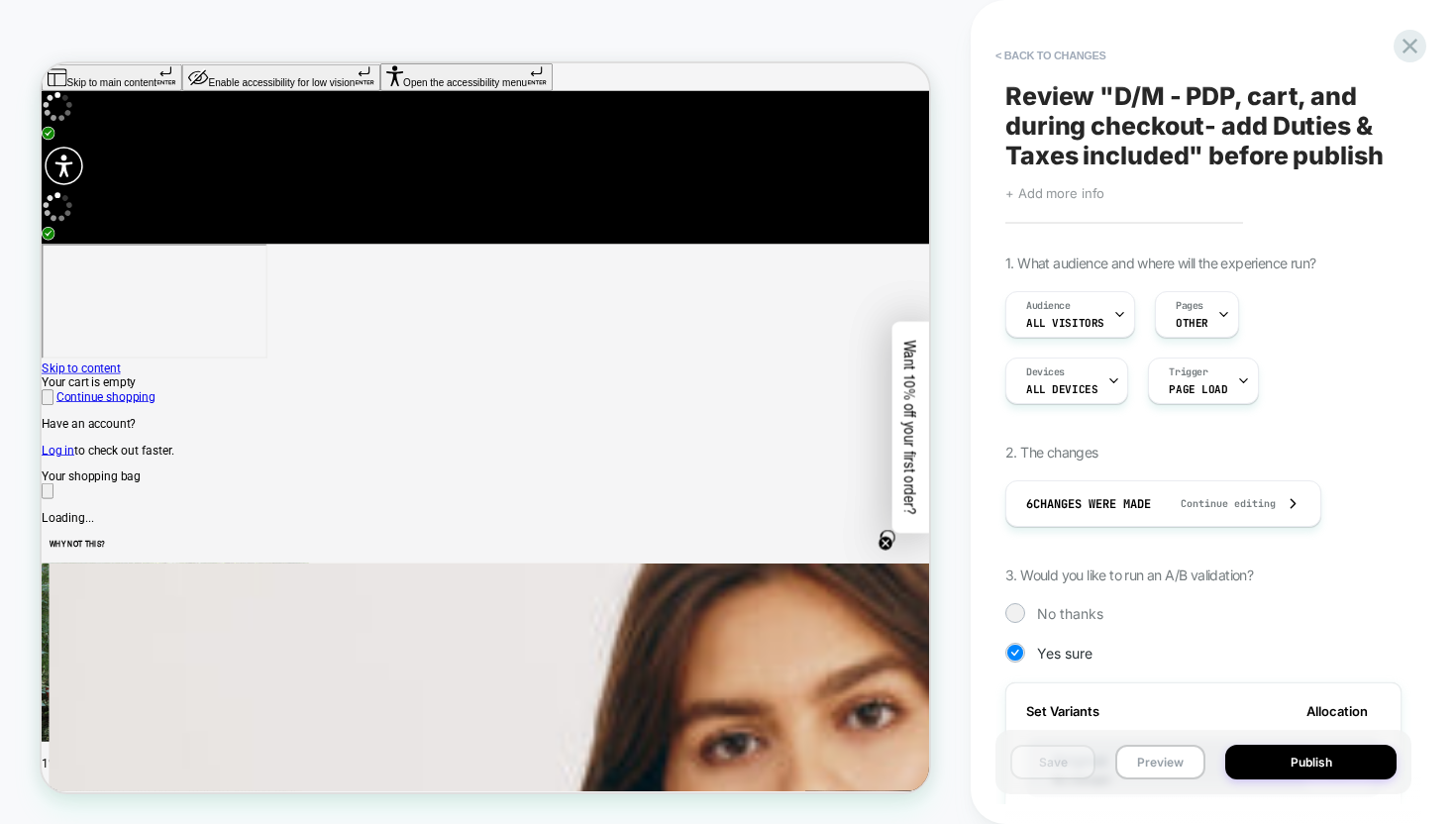 click on "Review " D/M - PDP, cart, and during checkout- add Duties & Taxes included﻿ " before publish Click to edit experience details + Add more info 1. What audience and where will the experience run? Audience All Visitors Pages OTHER Devices ALL DEVICES Trigger Page Load 2. The changes 6  Changes were made Continue editing 3. Would you like to run an A/B validation? No thanks Yes sure Set Variants Allocation Original No changes *** Variation 1 6  Changes *** Create another variant Set Goals ? Conversion Rate Per Session Value Profit Revenue From Clicks Ctr Clicks Set Primary Goal ? Conversion Rate Per Session Value Profit Revenue From Clicks Ctr Clicks Send events to google analytics 4. When do you like to run this experience? Now I would like to schedule the run" at bounding box center (1213, 412) 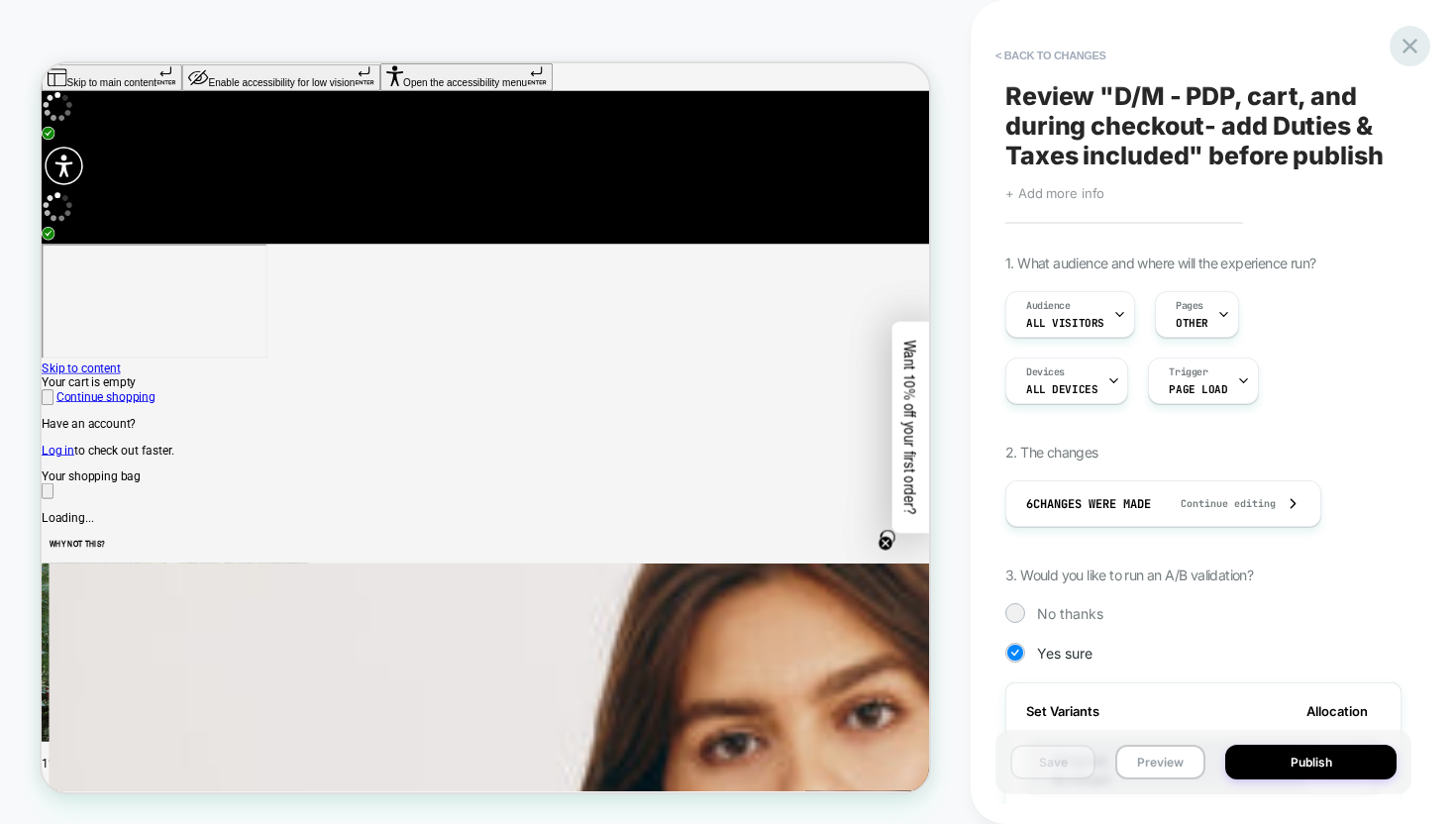 click 